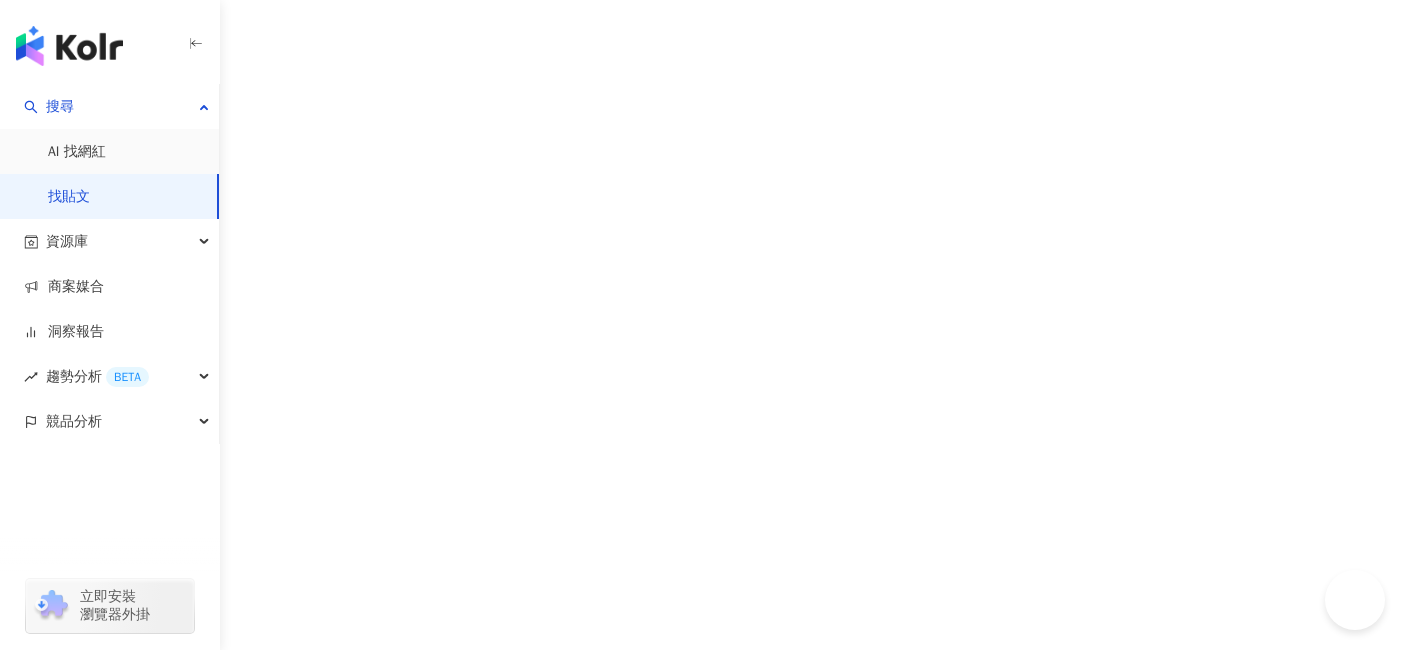 scroll, scrollTop: 0, scrollLeft: 0, axis: both 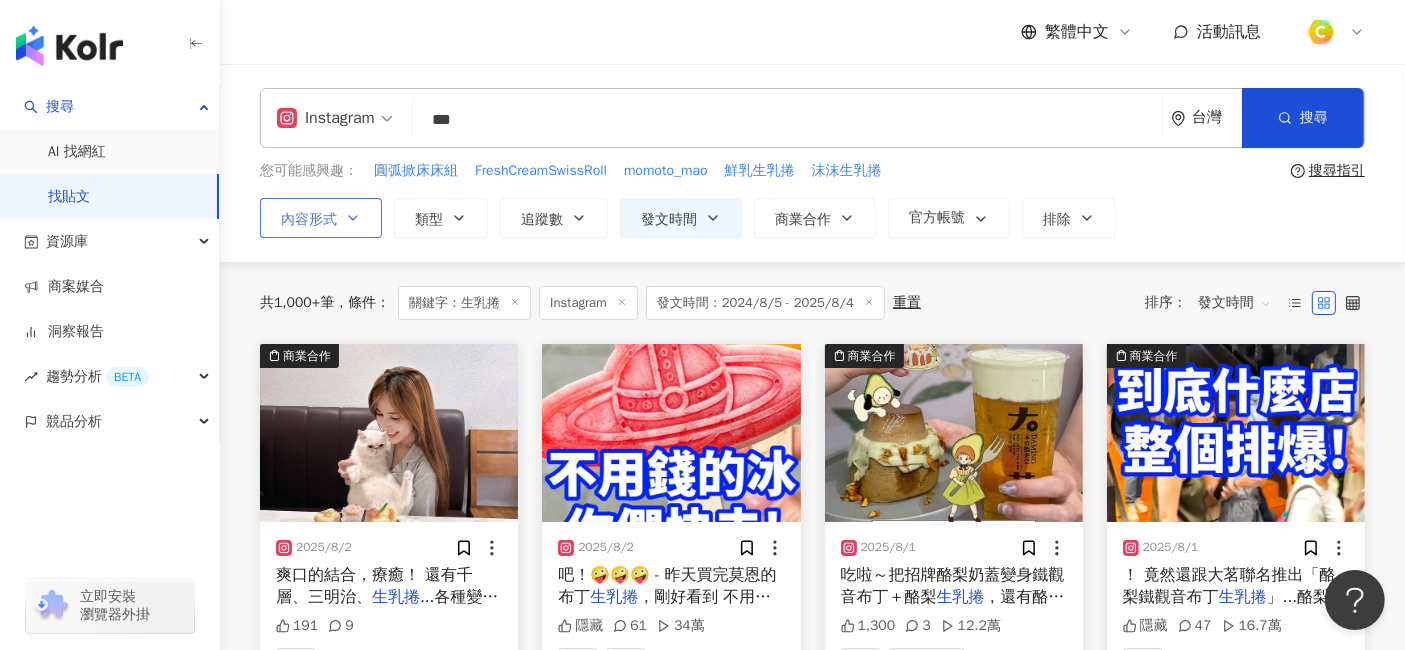 click on "內容形式" at bounding box center (309, 220) 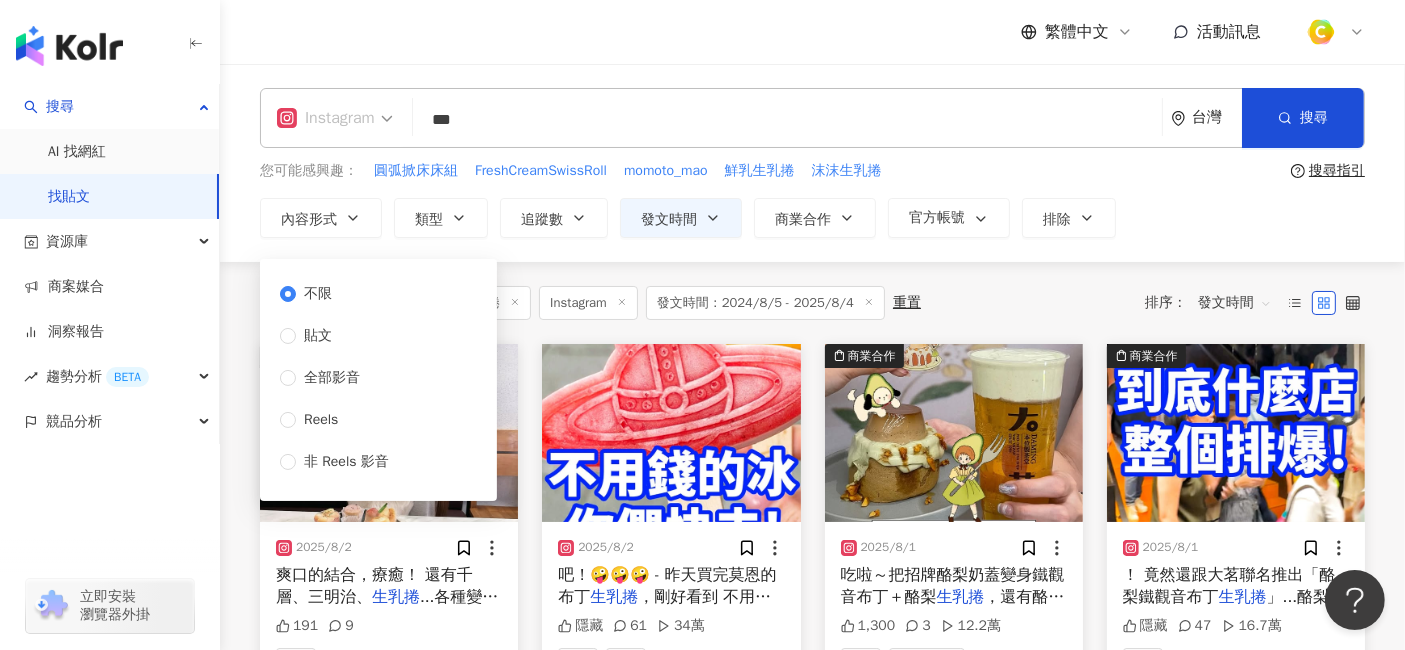 click on "Instagram" at bounding box center [326, 118] 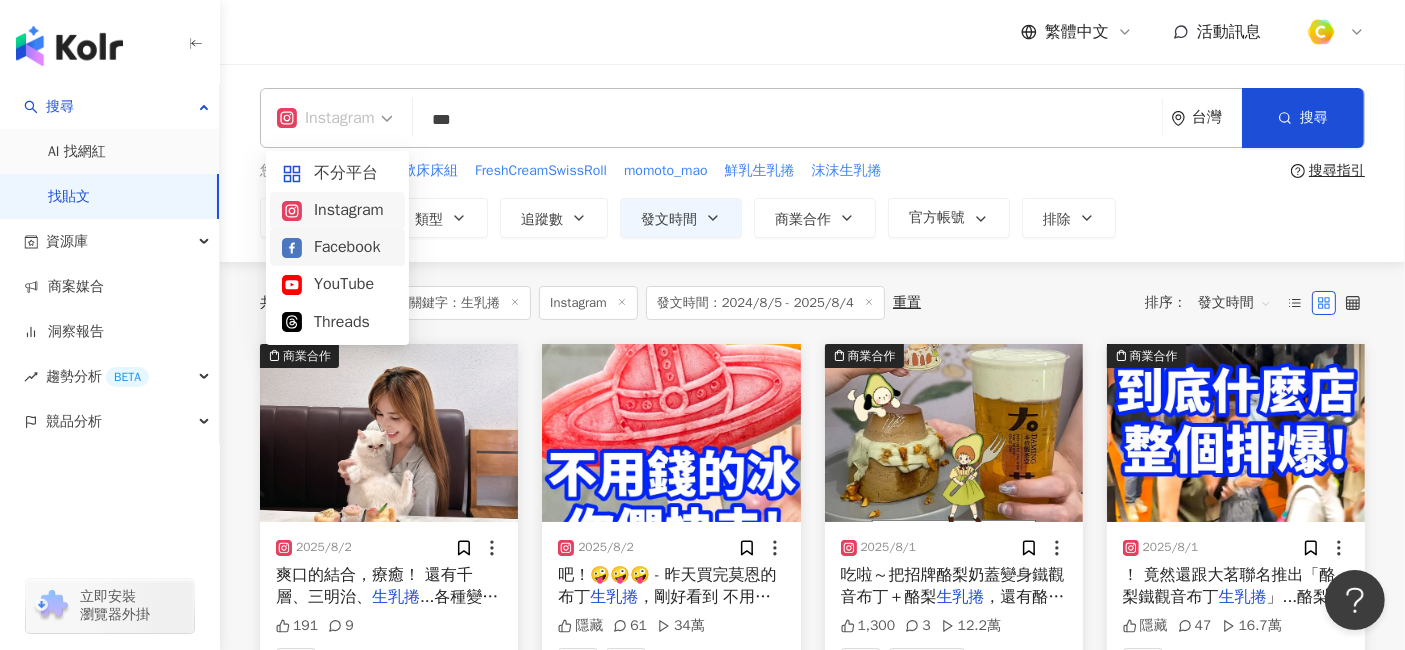 click on "Facebook" at bounding box center (337, 247) 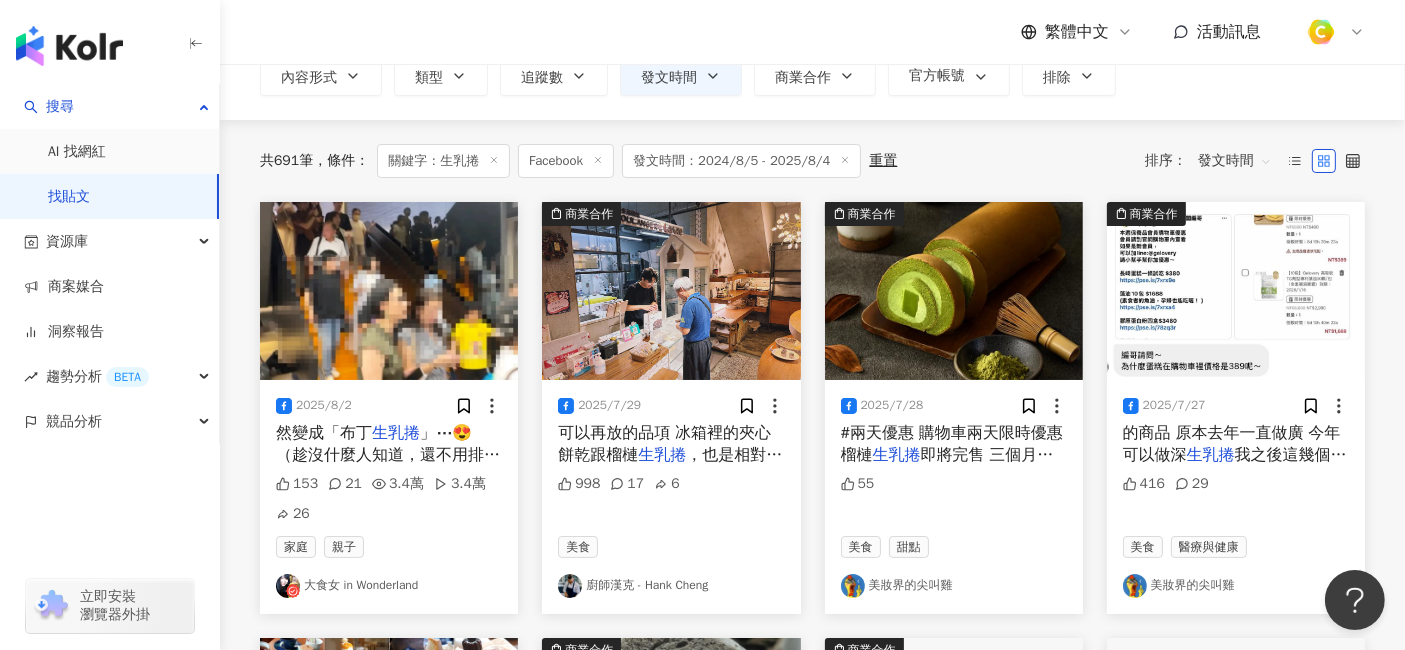 scroll, scrollTop: 222, scrollLeft: 0, axis: vertical 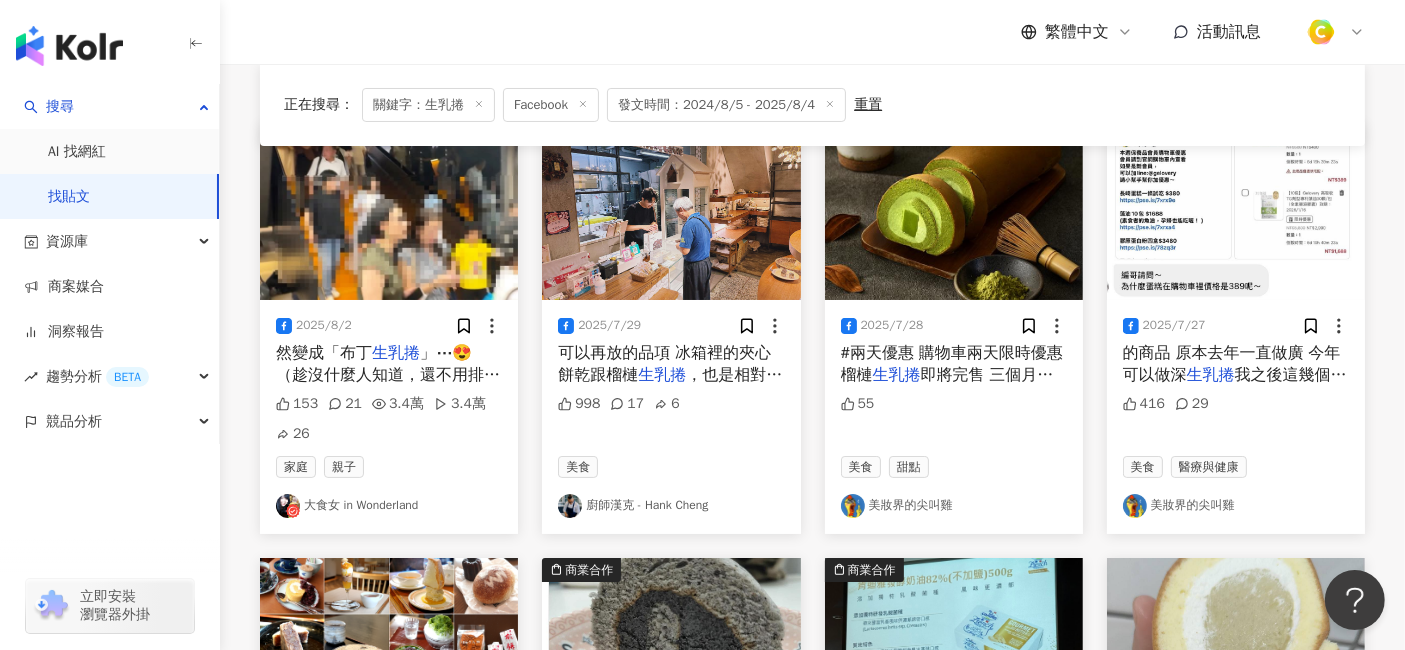 click on "2025/8/2" at bounding box center [324, 325] 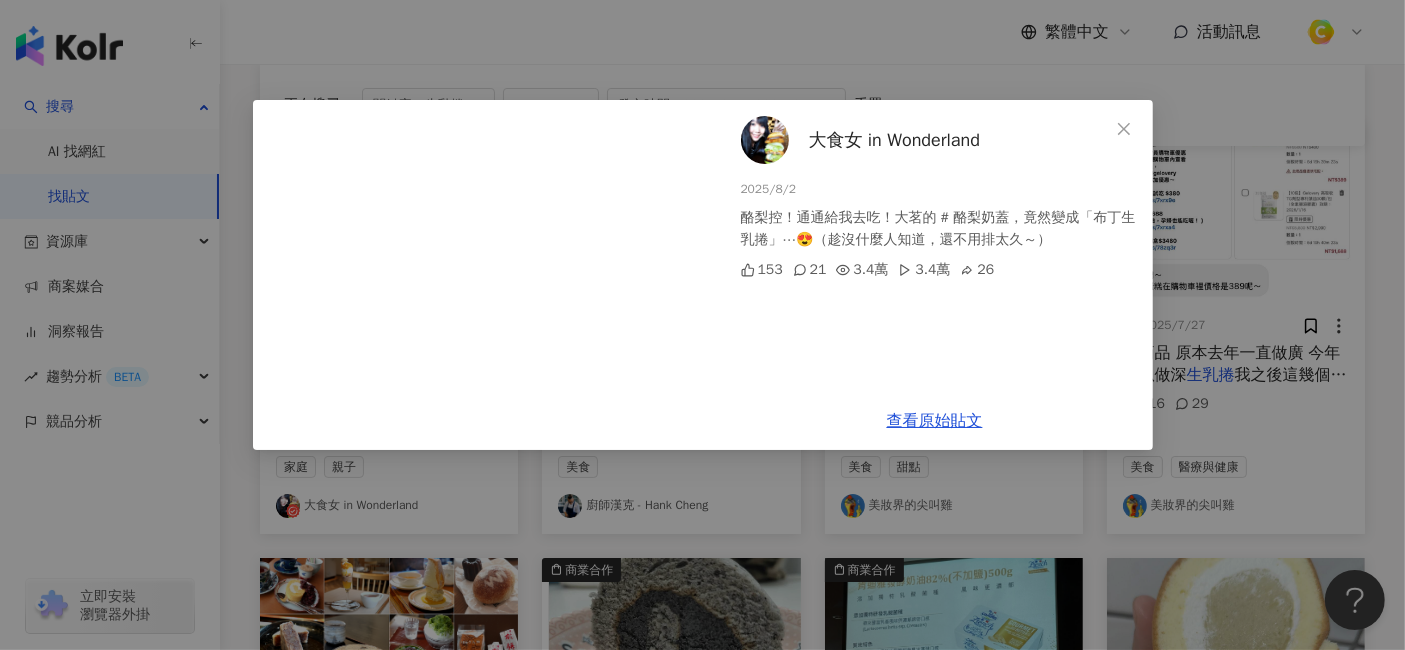 click on "大食女 in Wonderland 2025/8/2 酪梨控！通通給我去吃！大茗的 # 酪梨奶蓋，竟然變成「布丁生乳捲」⋯😍（趁沒什麼人知道，還不用排太久～） 153 21 3.4萬 3.4萬 26 查看原始貼文" at bounding box center (702, 325) 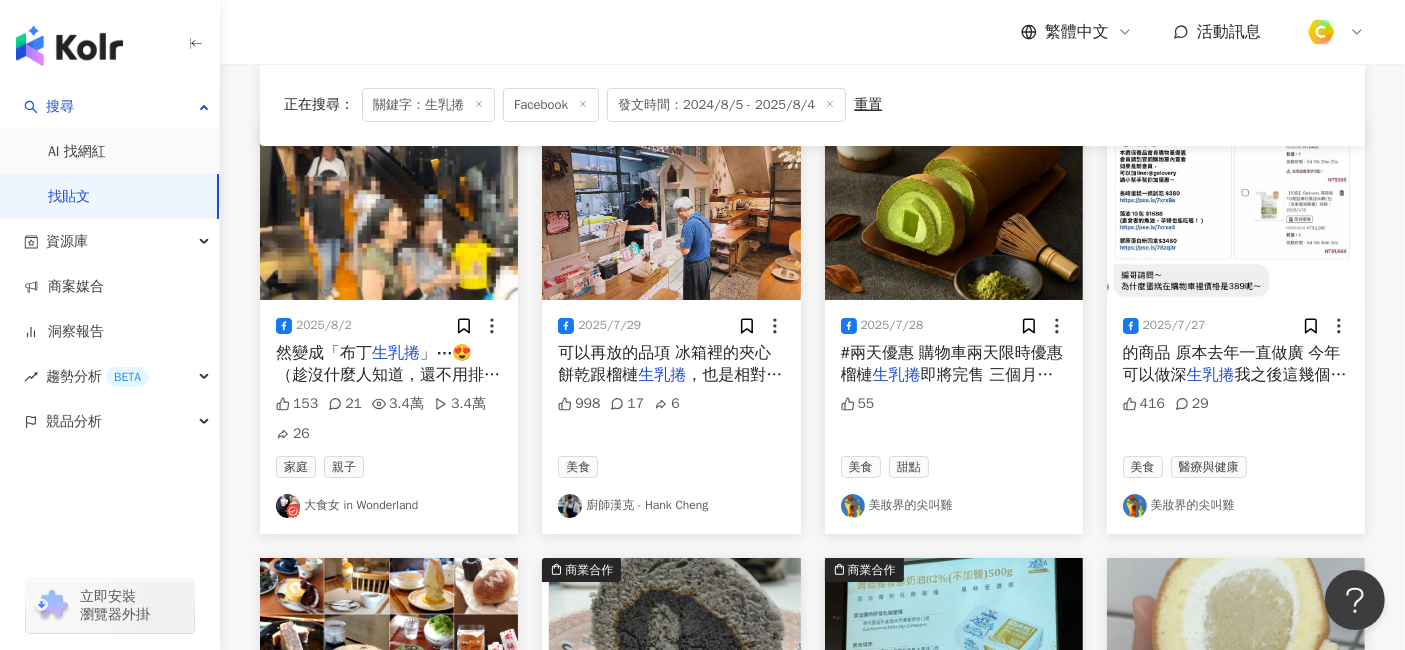 click at bounding box center (954, 211) 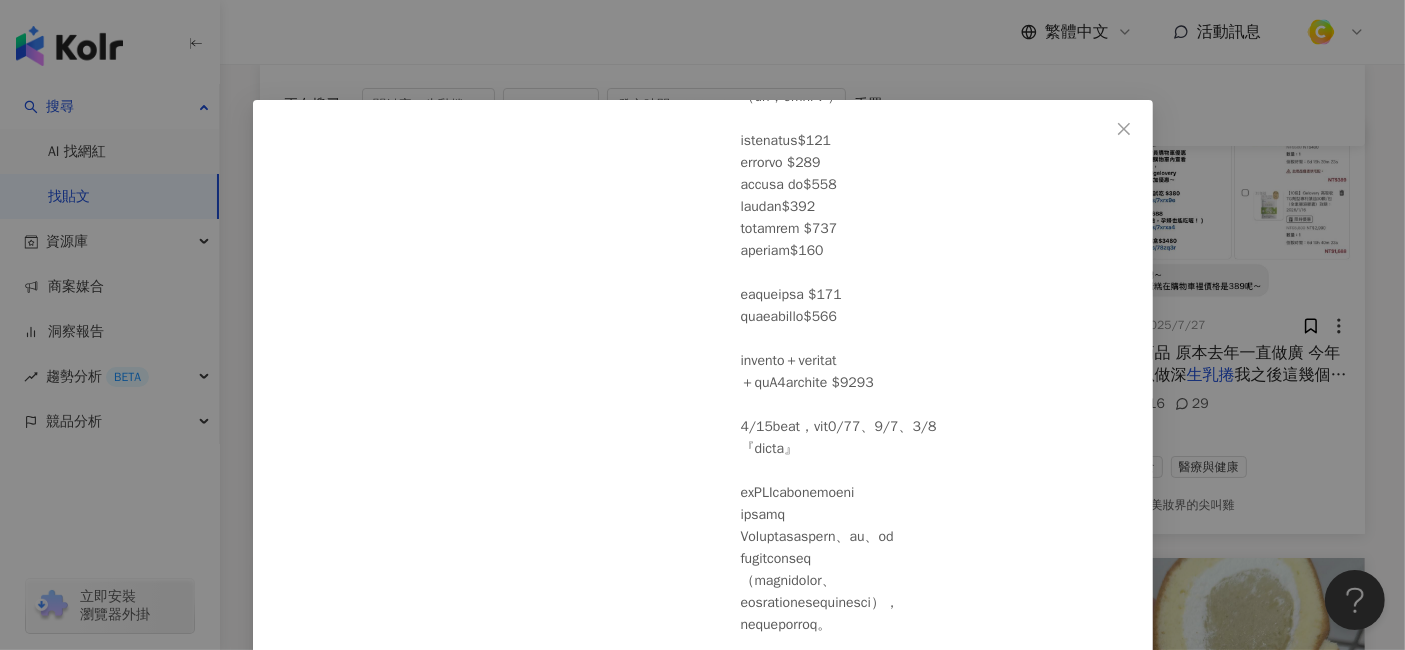 scroll, scrollTop: 960, scrollLeft: 0, axis: vertical 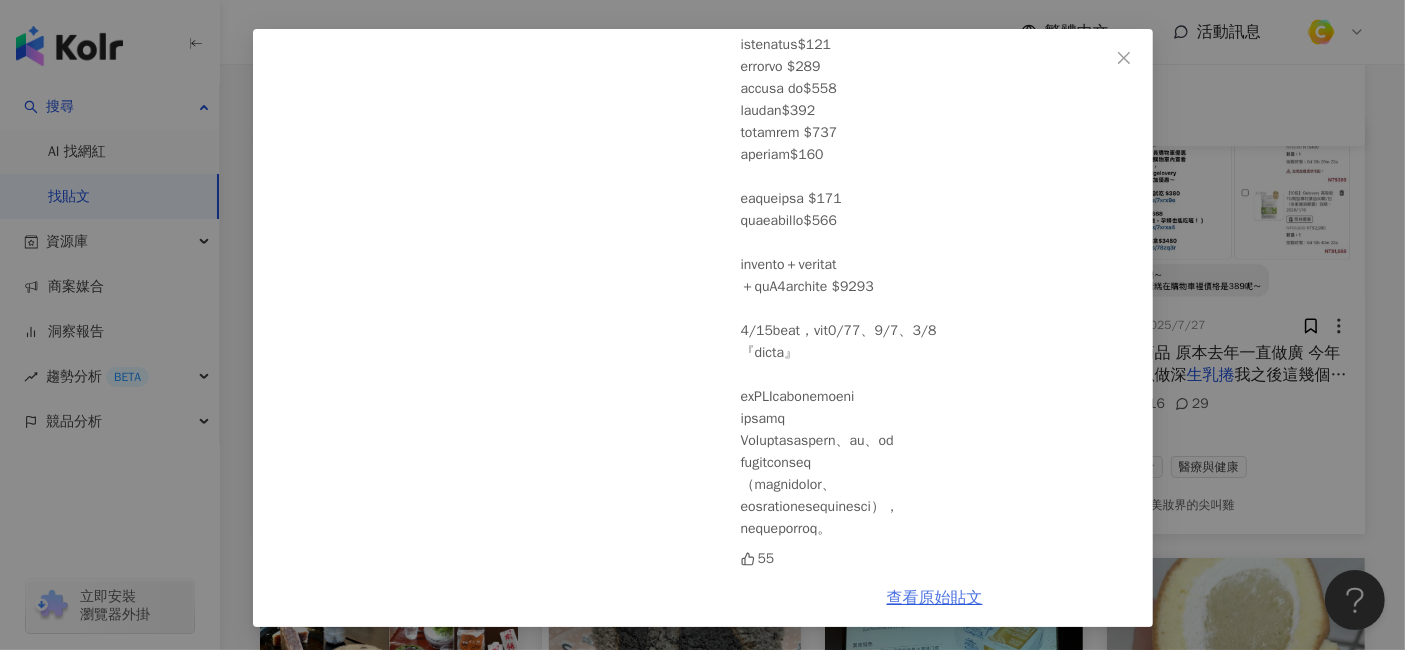click on "查看原始貼文" at bounding box center [935, 598] 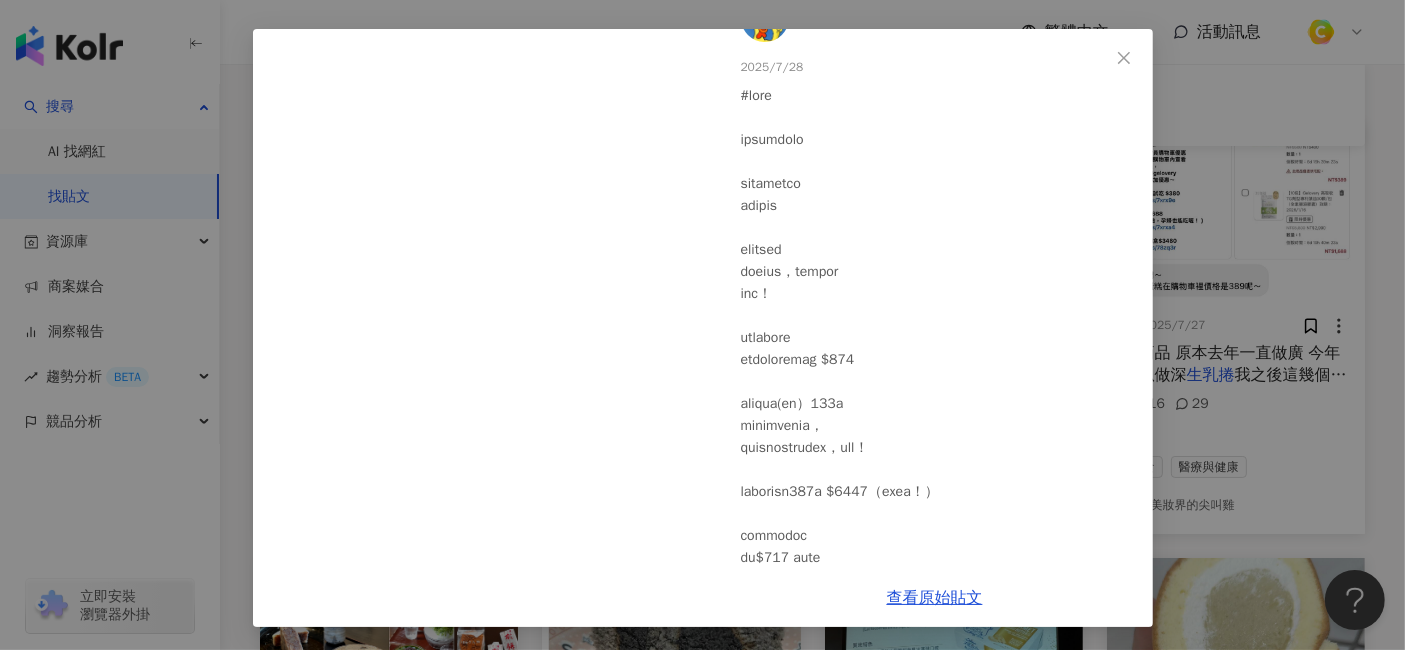 scroll, scrollTop: 0, scrollLeft: 0, axis: both 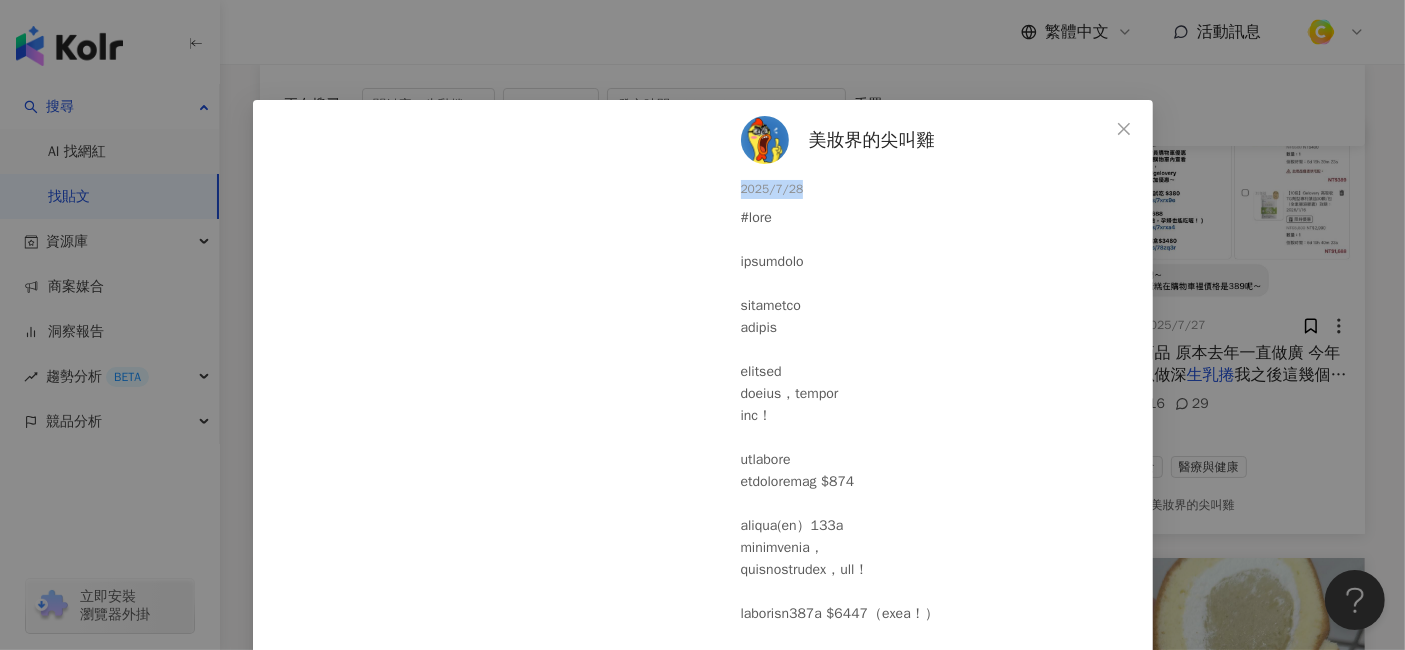 drag, startPoint x: 734, startPoint y: 187, endPoint x: 786, endPoint y: 188, distance: 52.009613 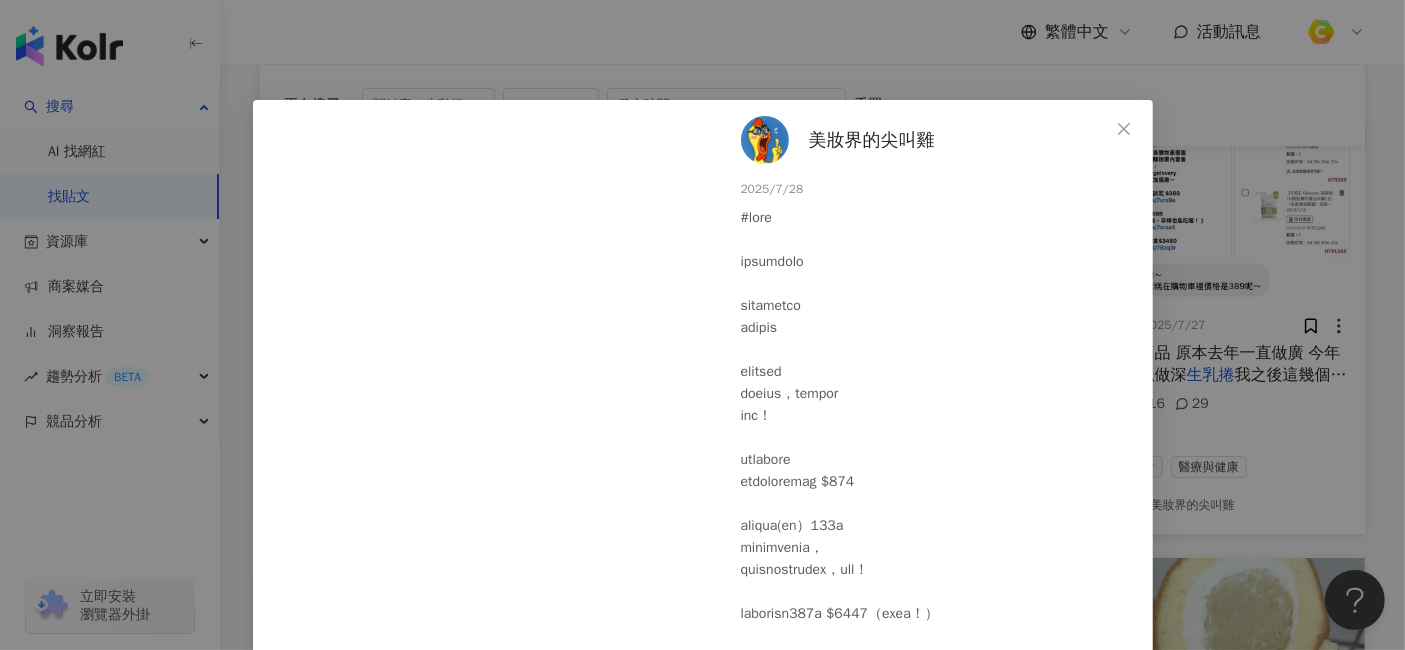 click on "美妝界的尖叫雞 2025/7/28 55 查看原始貼文" at bounding box center (702, 325) 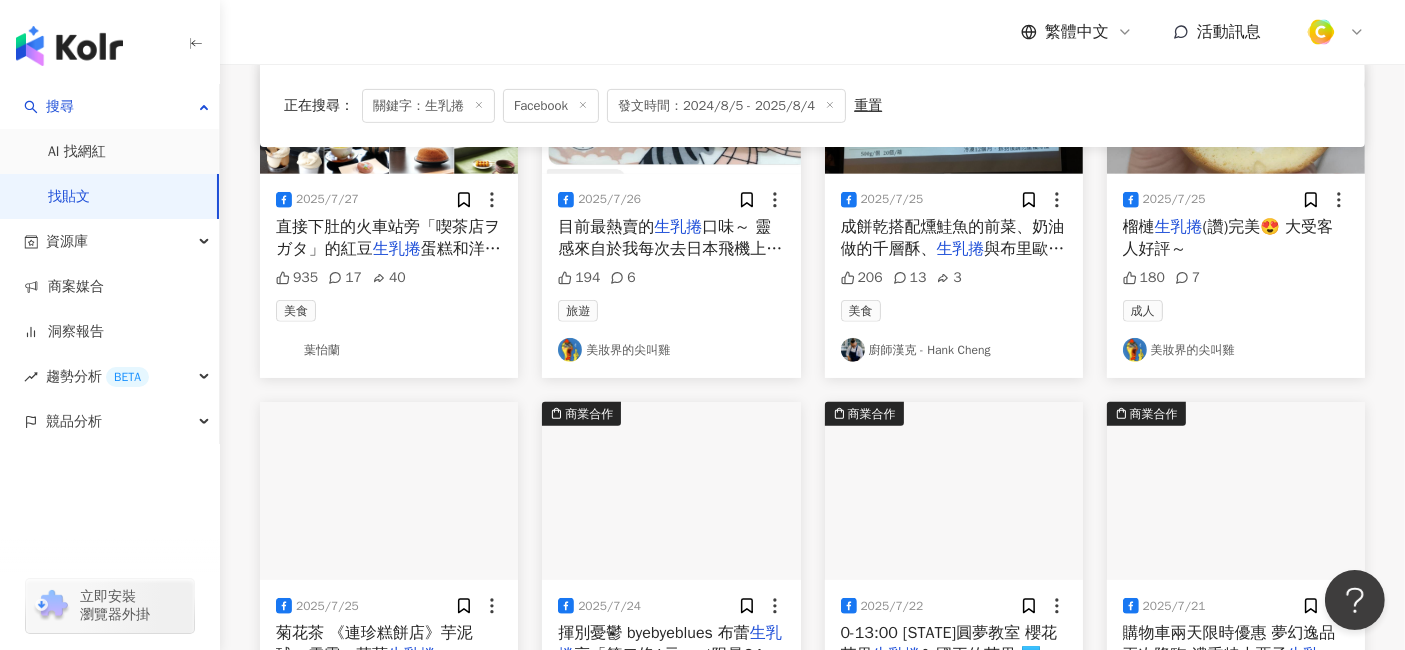 scroll, scrollTop: 666, scrollLeft: 0, axis: vertical 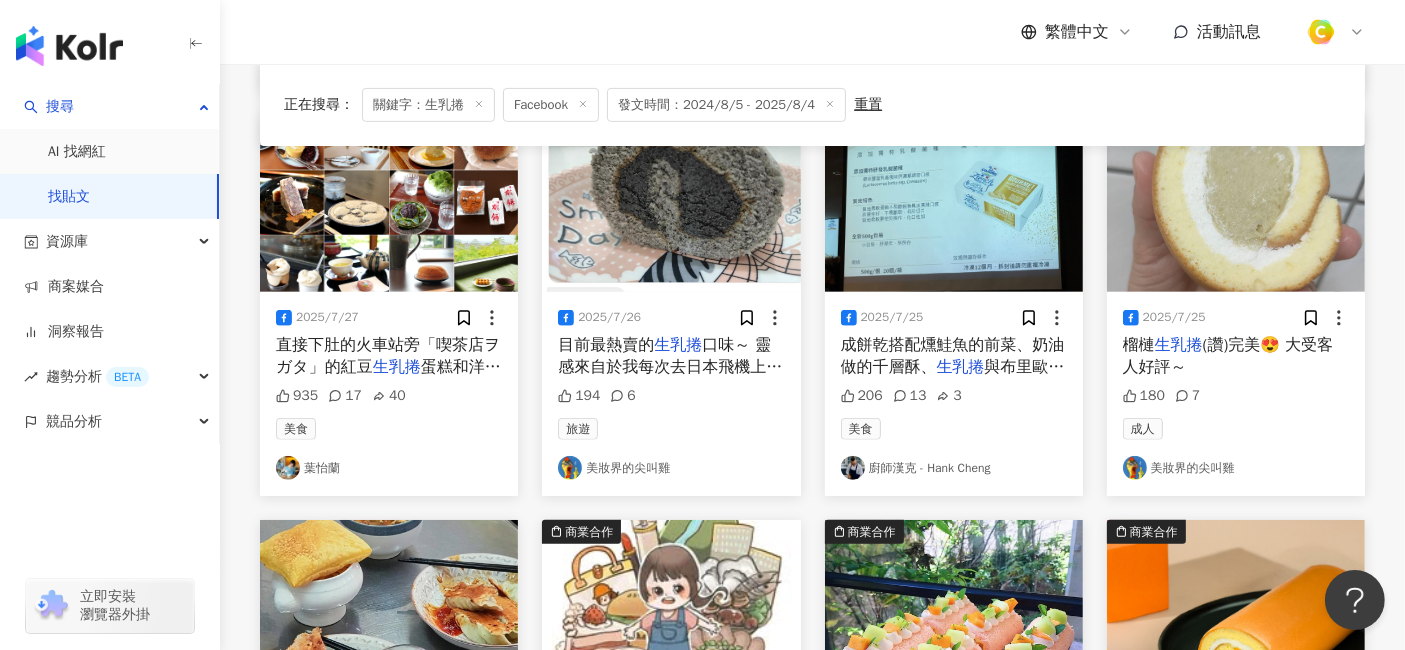 click on "與布里歐麵包
每一道菜都能看出師" at bounding box center (953, 378) 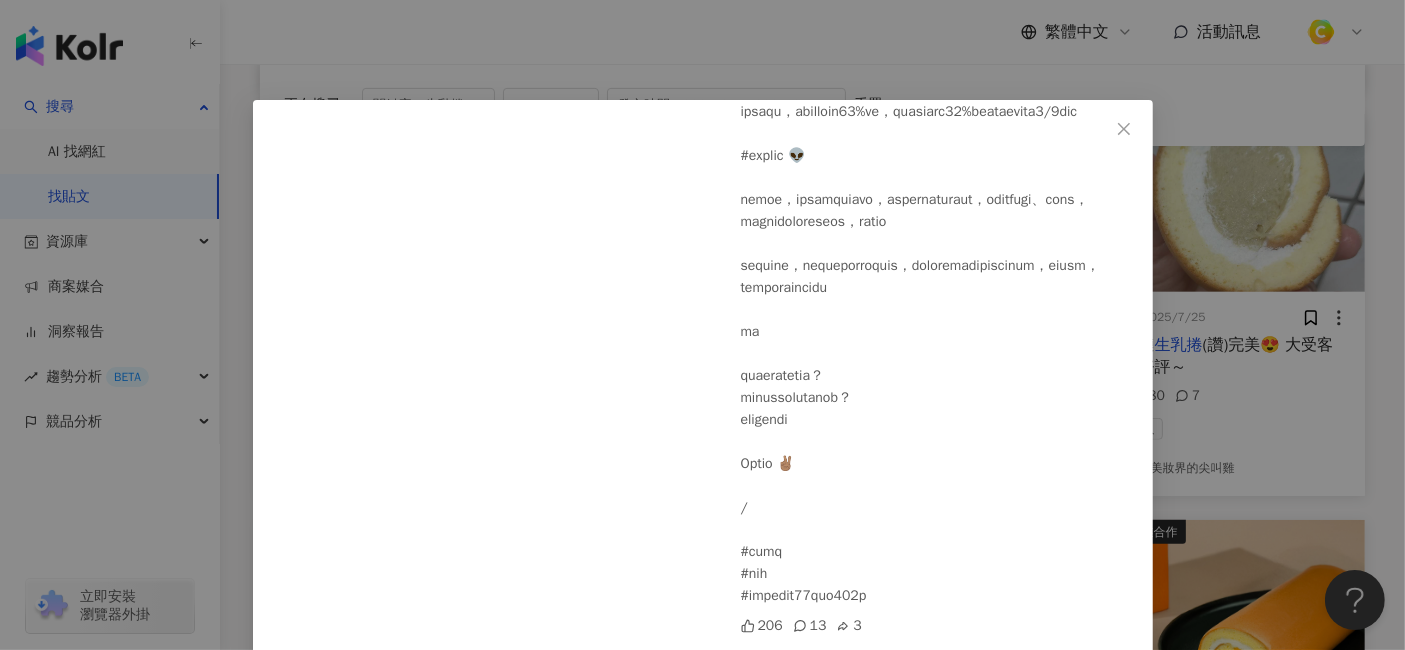 scroll, scrollTop: 2305, scrollLeft: 0, axis: vertical 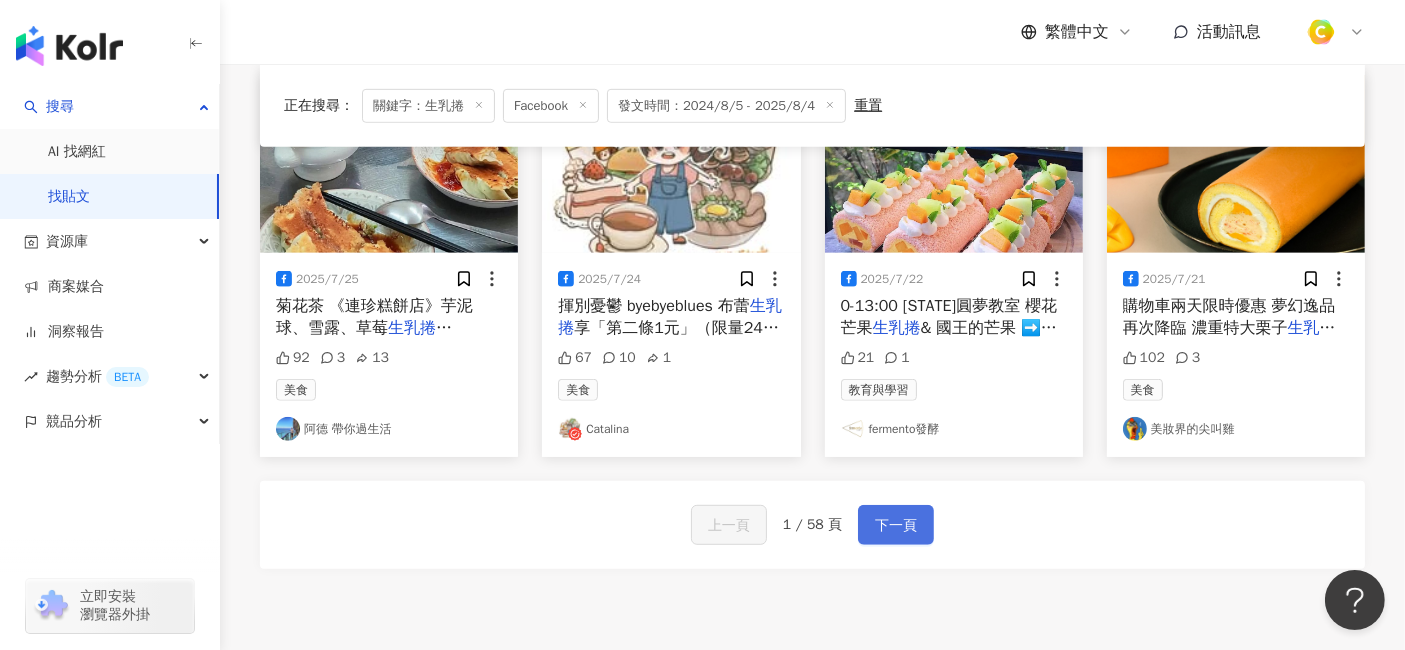 click on "下一頁" at bounding box center [896, 525] 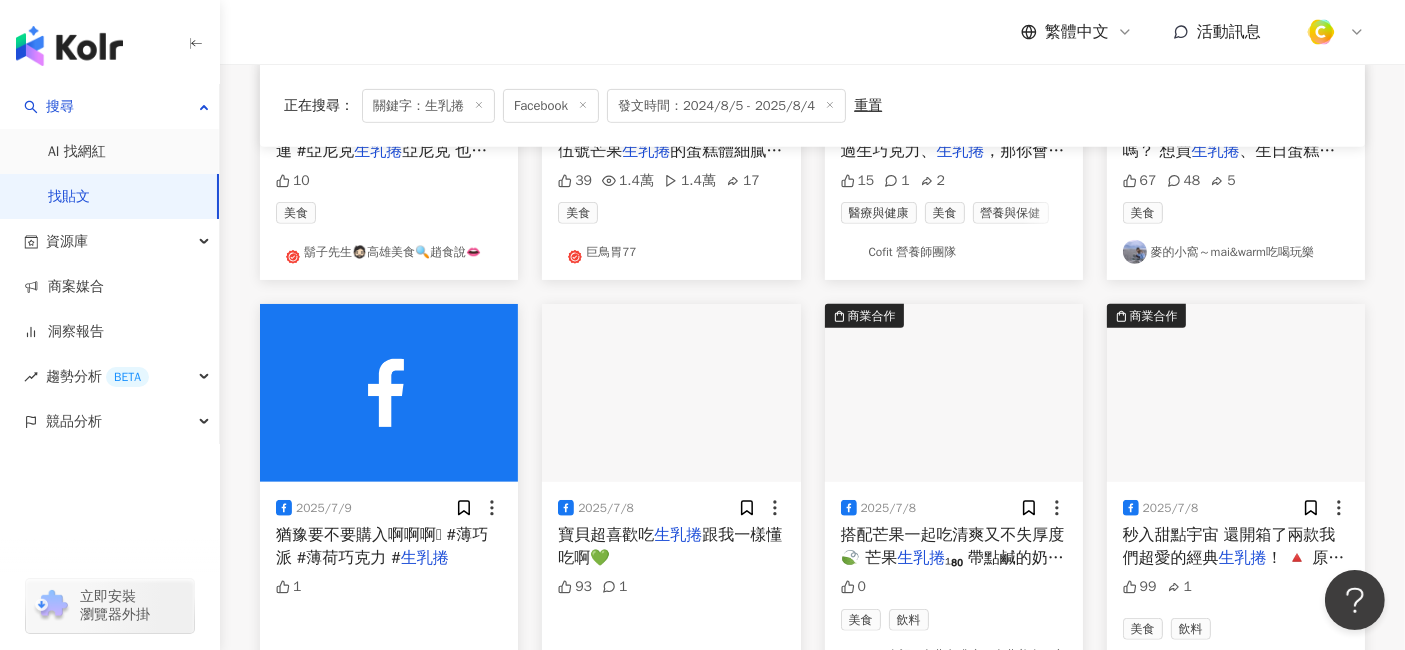 scroll, scrollTop: 980, scrollLeft: 0, axis: vertical 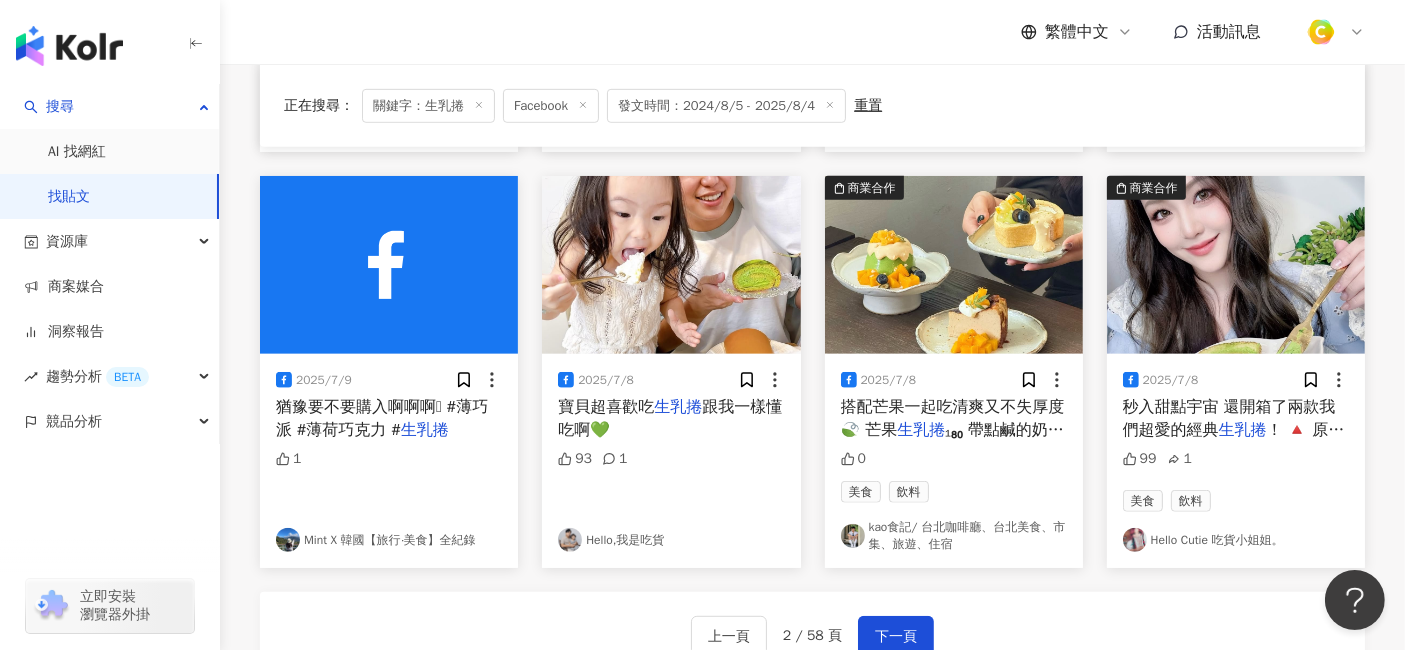 click on "秒入甜點宇宙
還開箱了兩款我們超愛的經典" at bounding box center (1229, 418) 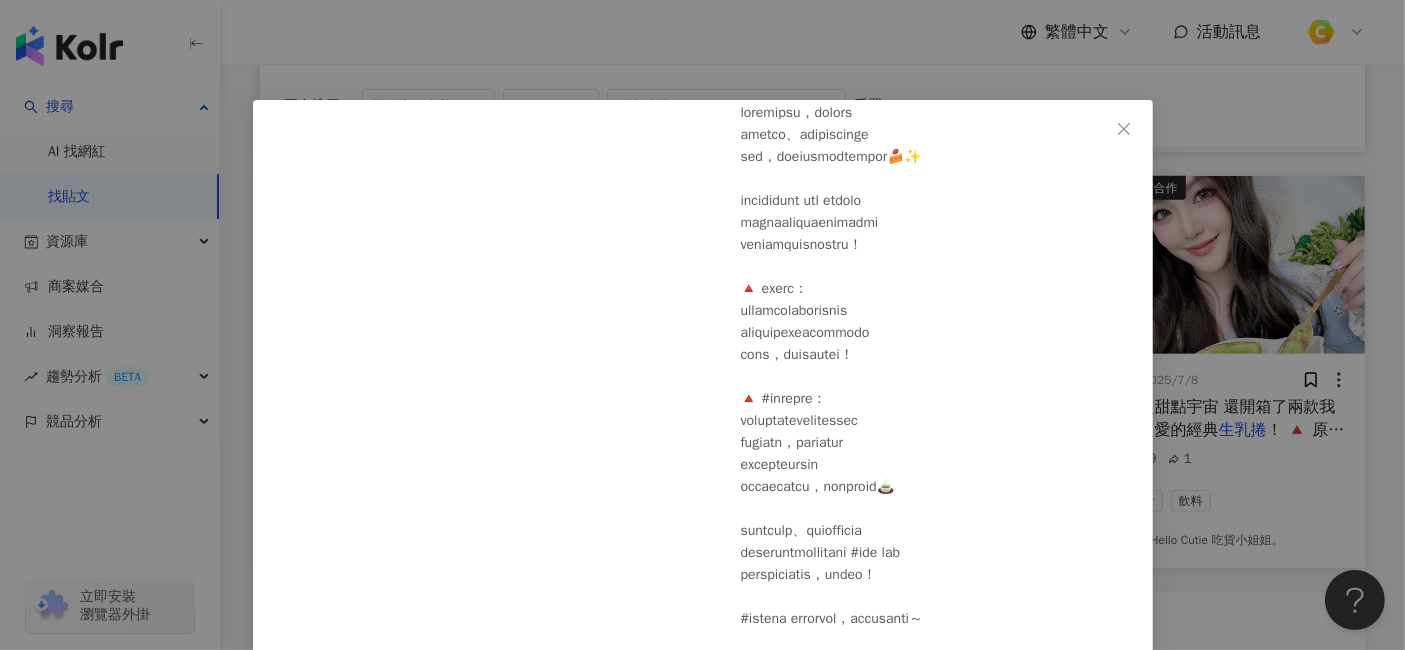 scroll, scrollTop: 222, scrollLeft: 0, axis: vertical 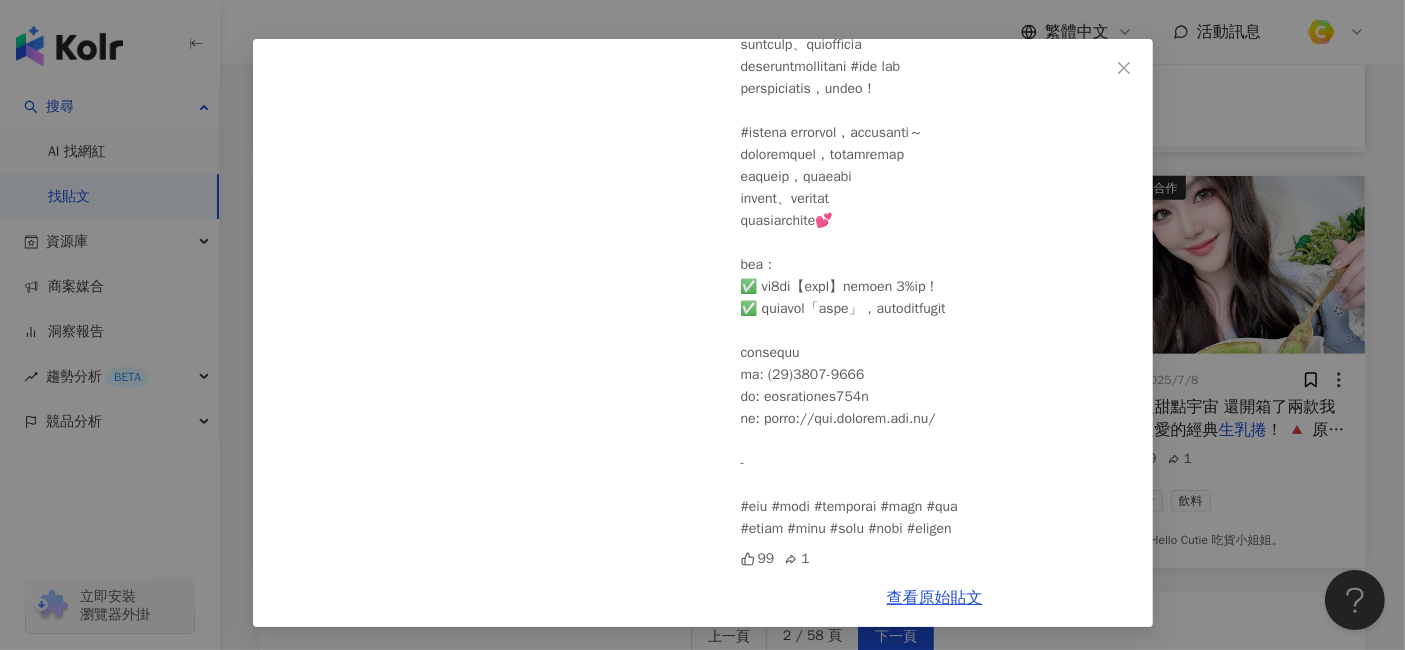 click on "Hello Cutie 吃貨小姐姐。 2025/7/8 99 1 查看原始貼文" at bounding box center (702, 325) 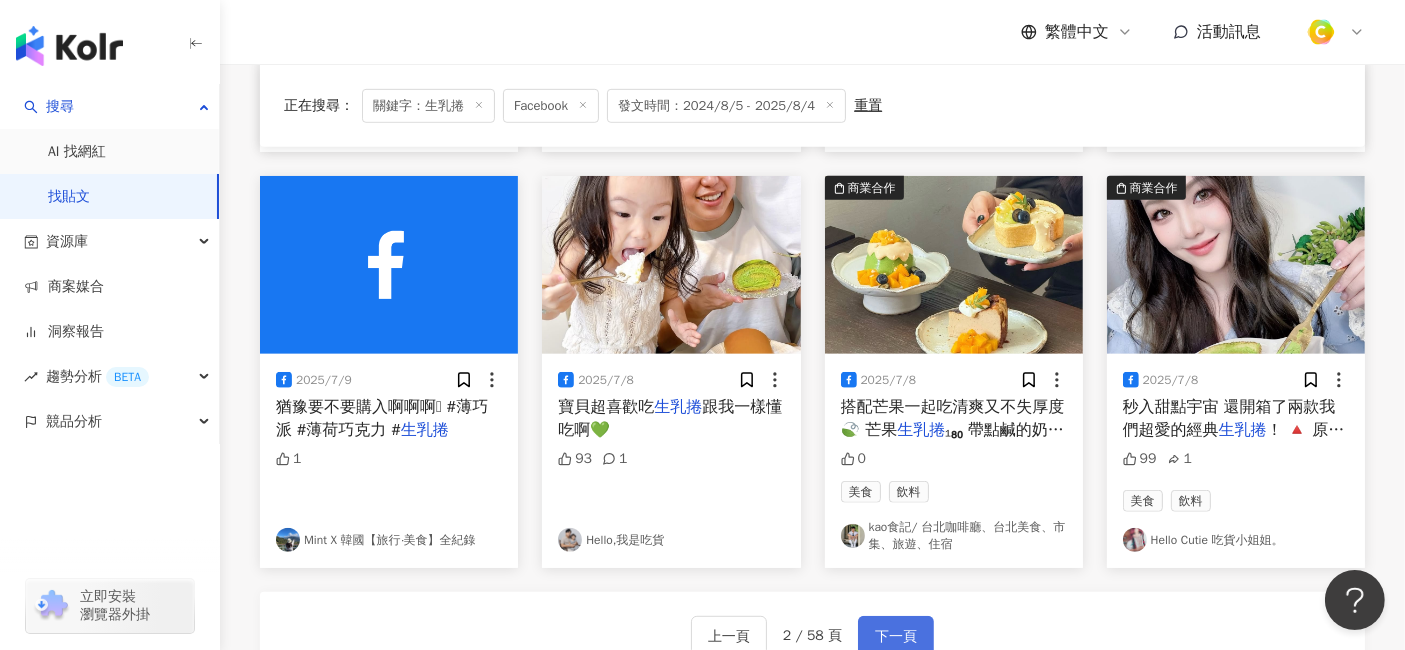 click on "下一頁" at bounding box center (896, 637) 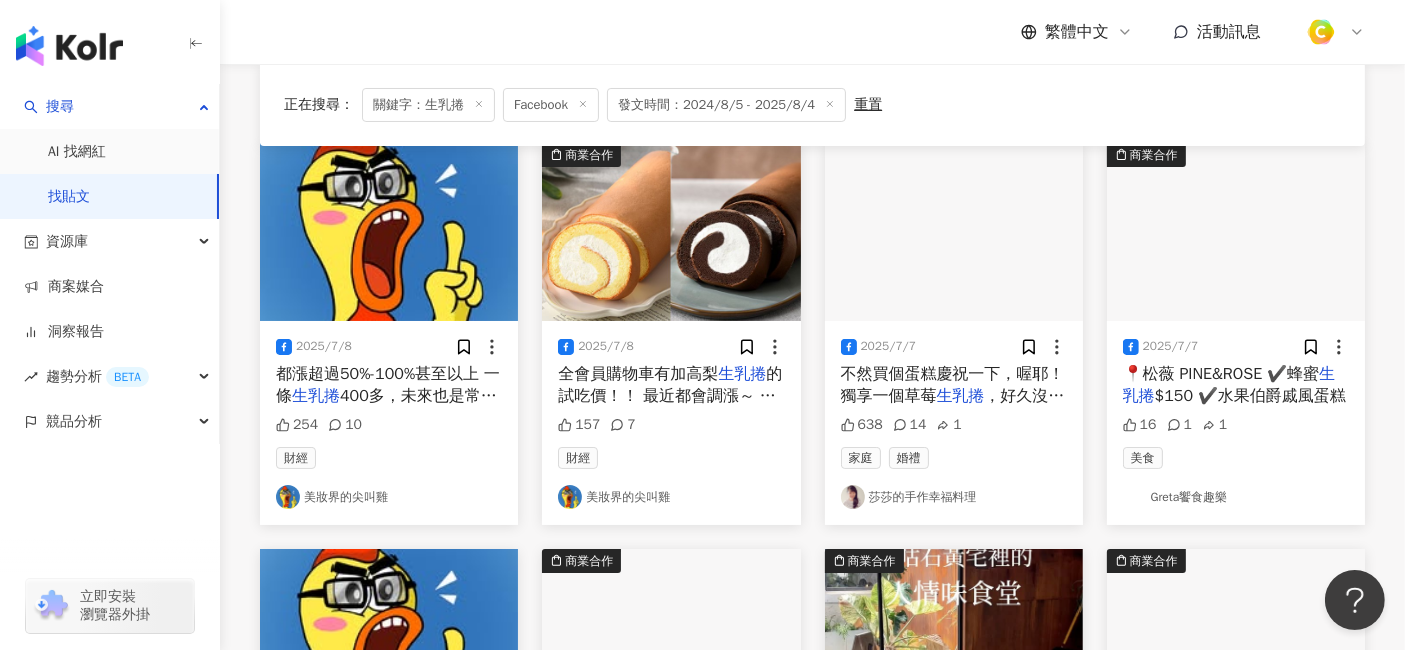 scroll, scrollTop: 222, scrollLeft: 0, axis: vertical 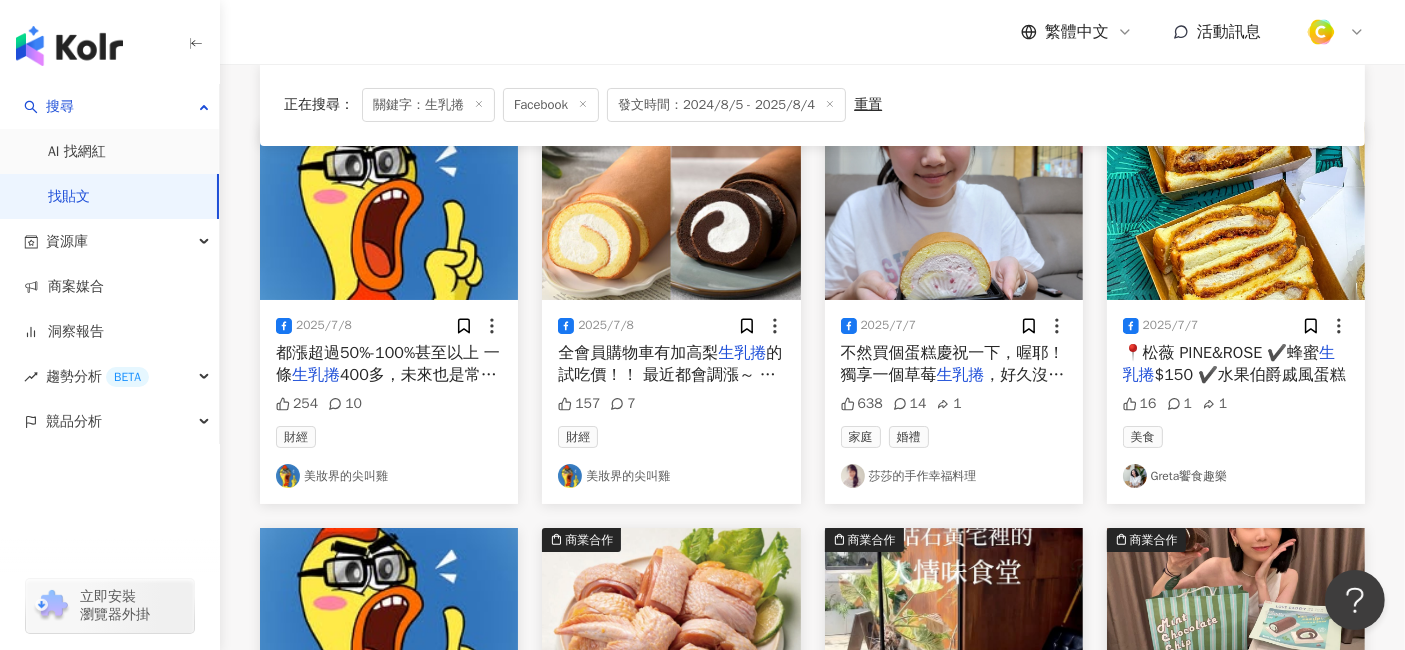 click on "不然買個蛋糕慶祝一下，喔耶！獨享一個草莓" at bounding box center [953, 364] 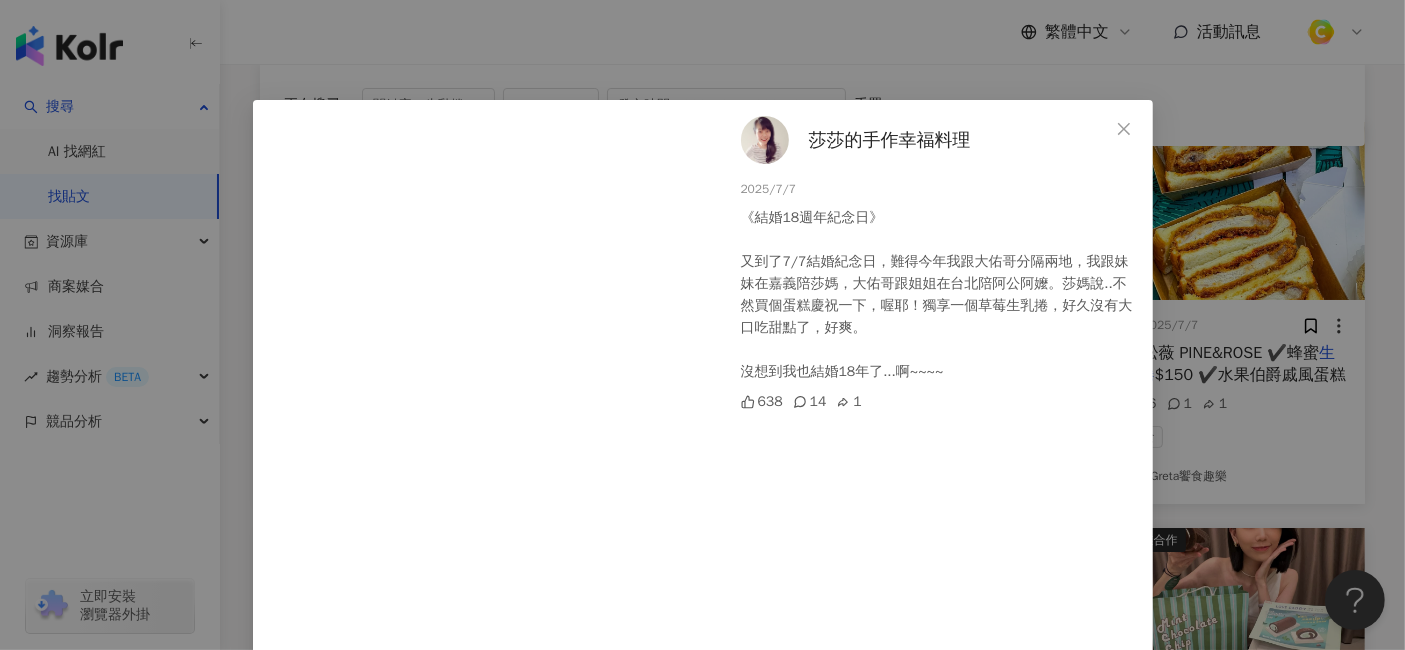 click on "莎莎的手作幸福料理 2025/7/7  《結婚18週年紀念日》
又到了7/7結婚紀念日，難得今年我跟大佑哥分隔兩地，我跟妹妹在嘉義陪莎媽，大佑哥跟姐姐在台北陪阿公阿嬤。莎媽說..不然買個蛋糕慶祝一下，喔耶！獨享一個草莓生乳捲，好久沒有大口吃甜點了，好爽。
沒想到我也結婚18年了...啊~~~~ 638 14 1 查看原始貼文" at bounding box center (702, 325) 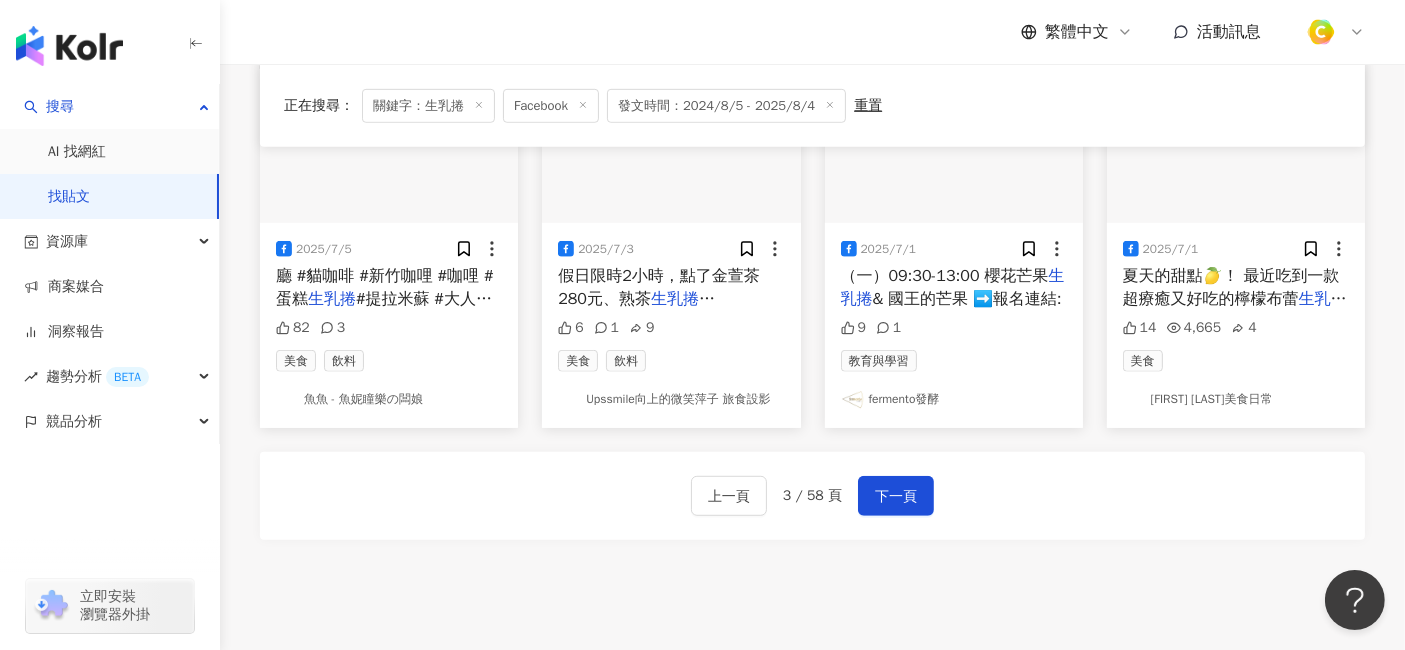 scroll, scrollTop: 1000, scrollLeft: 0, axis: vertical 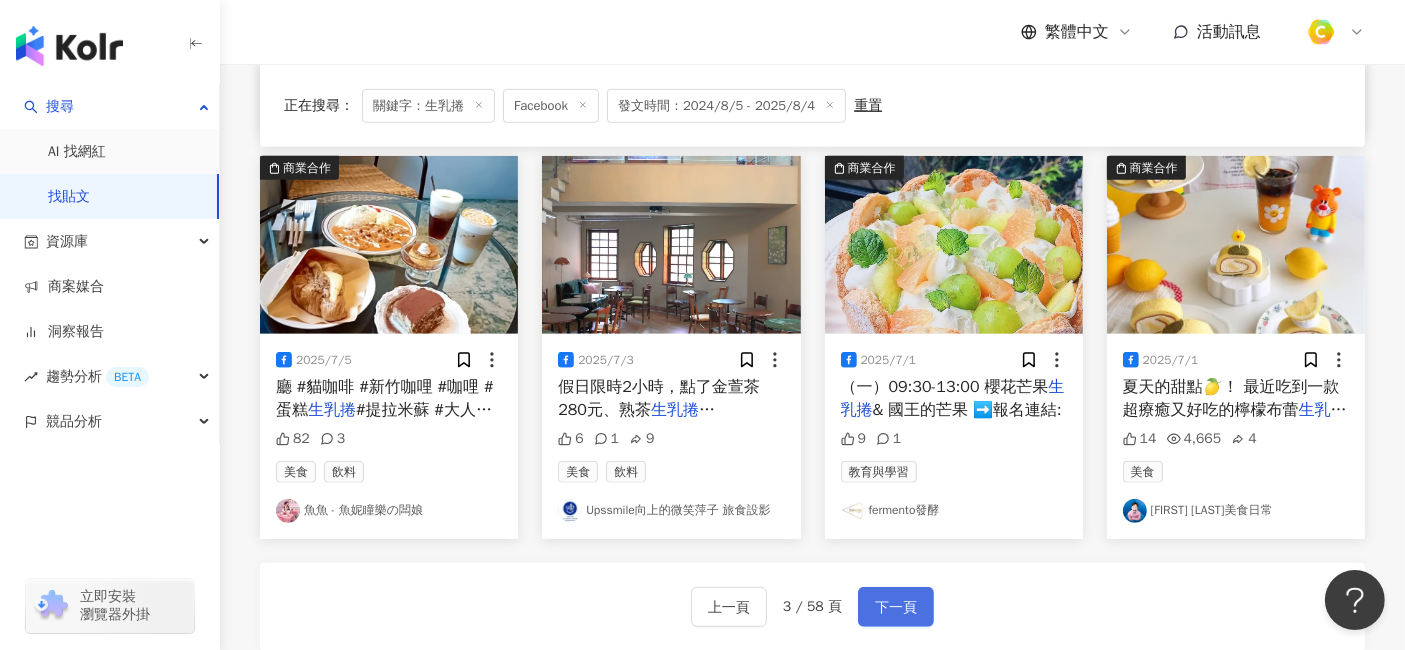 click on "下一頁" at bounding box center [896, 608] 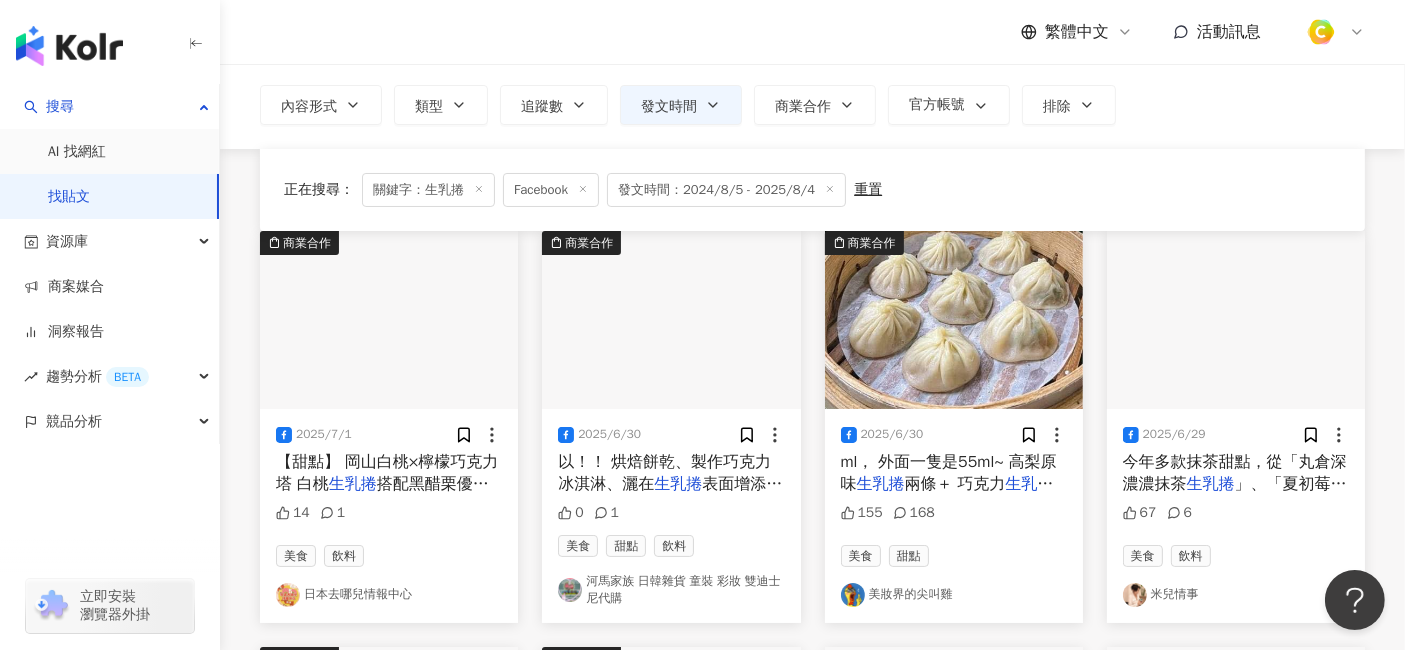 scroll, scrollTop: 222, scrollLeft: 0, axis: vertical 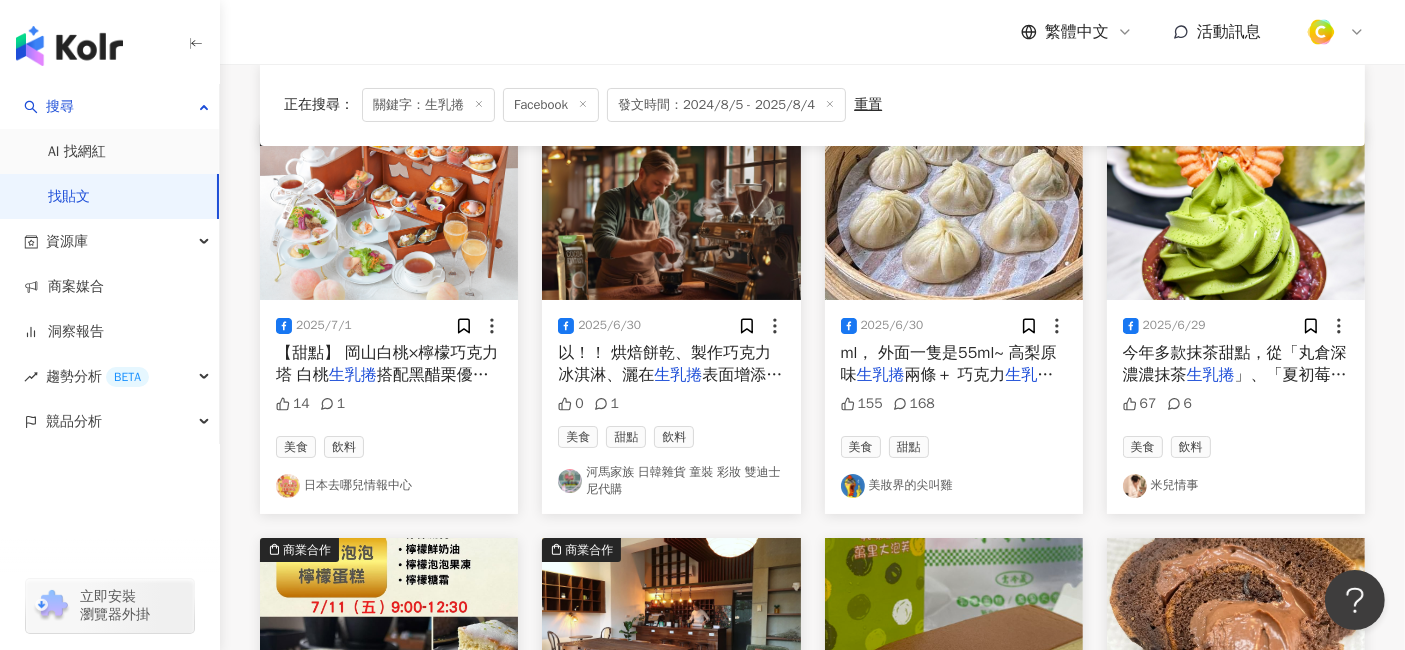 click on "以！！
烘焙餅乾、製作巧克力冰淇淋、灑在" at bounding box center (664, 364) 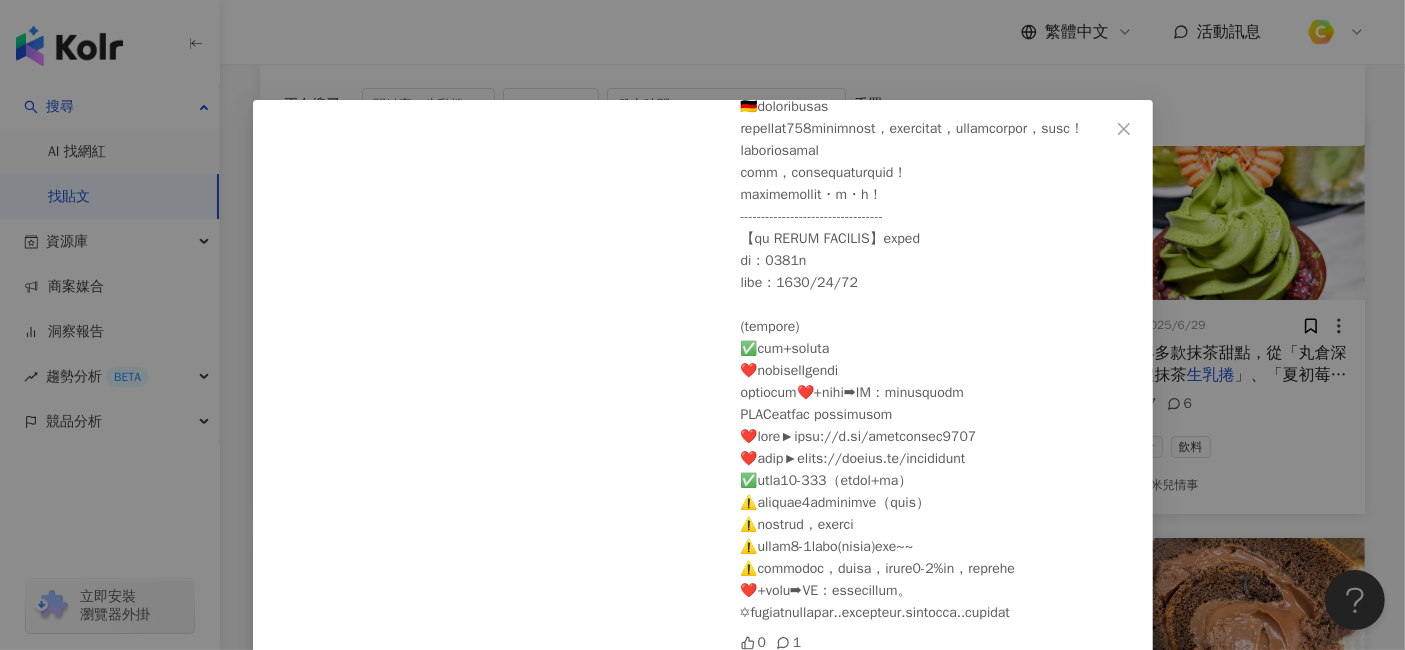 scroll, scrollTop: 1329, scrollLeft: 0, axis: vertical 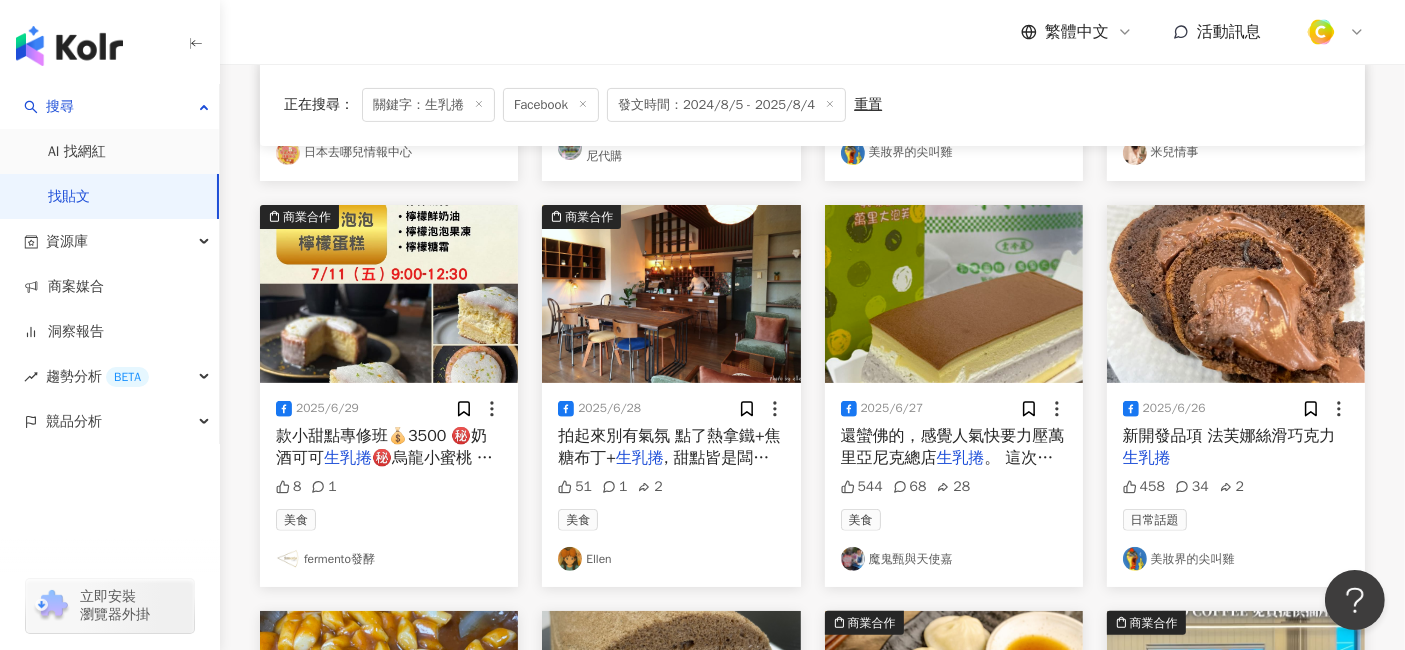click on "款小甜點專修班💰3500
㊙️奶酒可可" at bounding box center (381, 447) 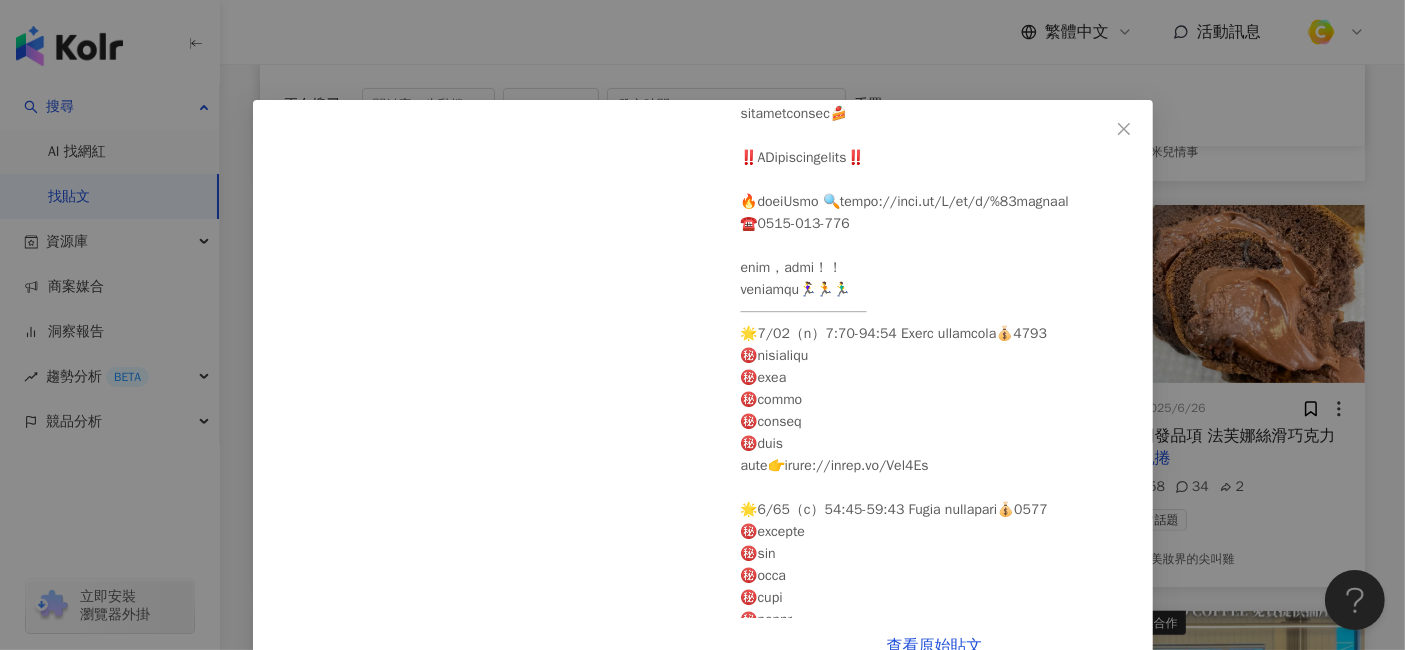 scroll, scrollTop: 333, scrollLeft: 0, axis: vertical 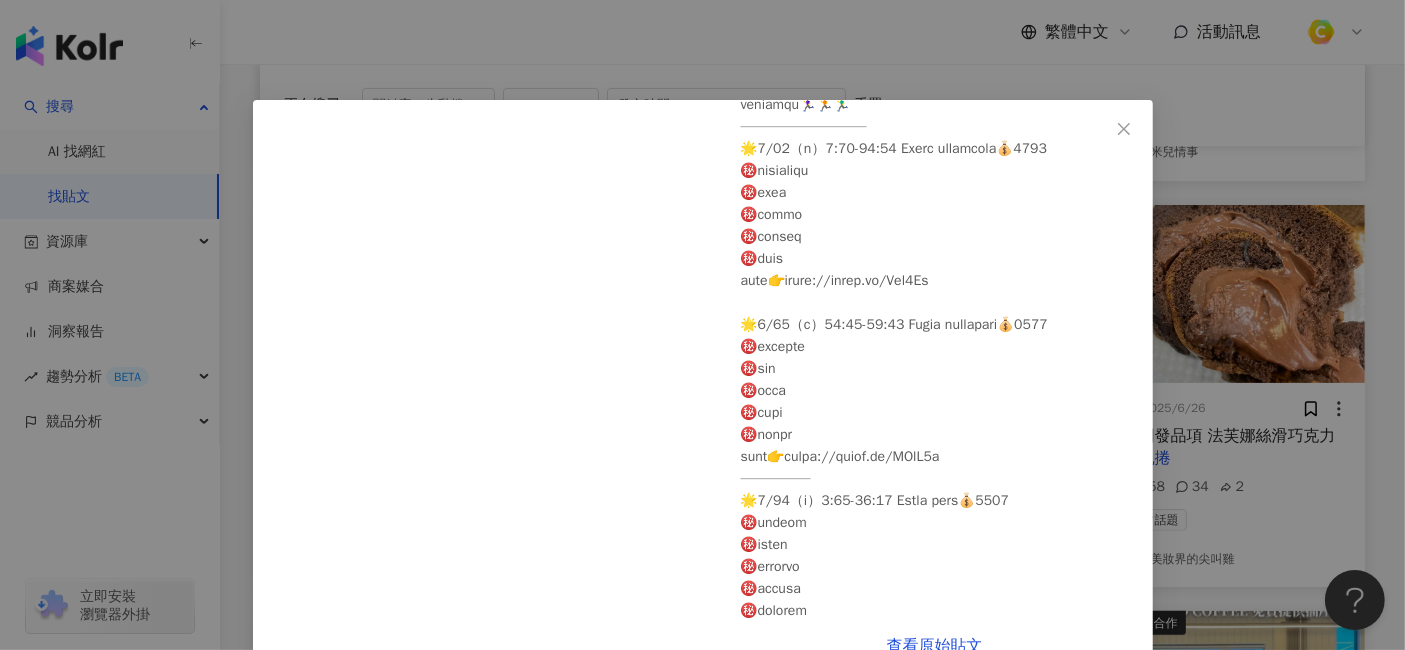 click on "fermento發酵 2025/6/29 8 1 查看原始貼文" at bounding box center (702, 325) 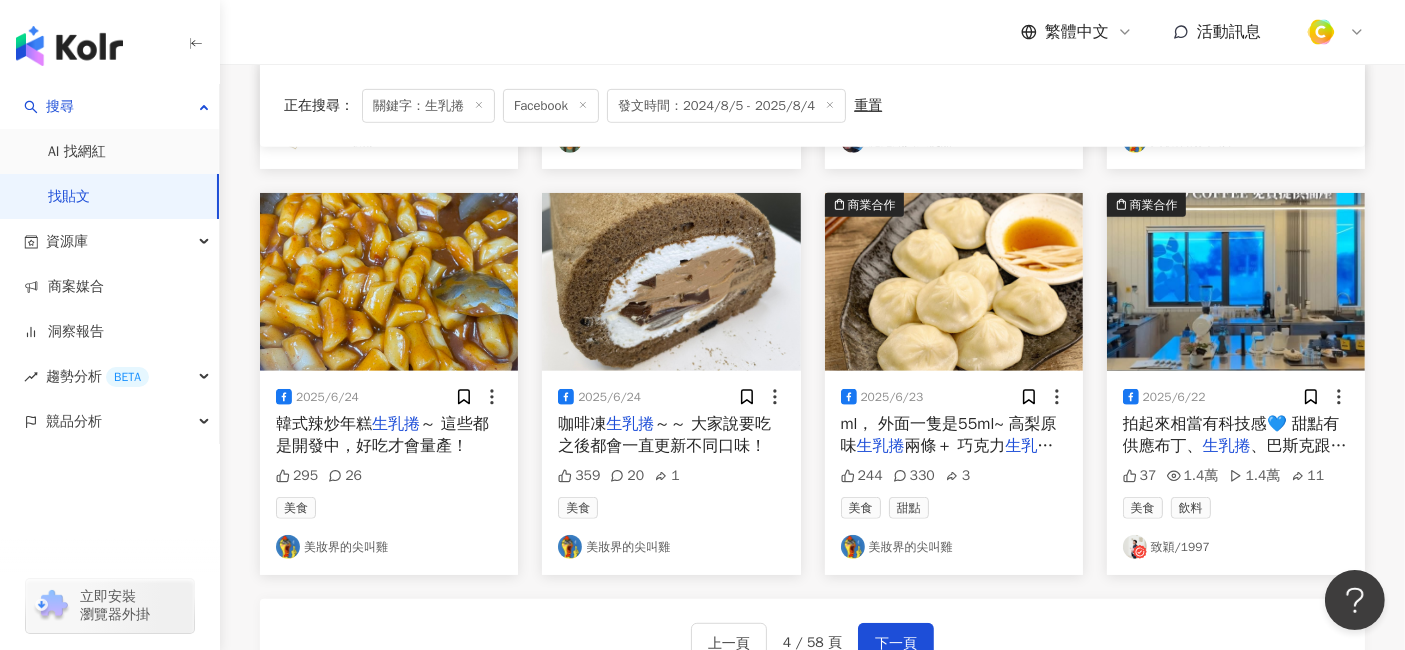 scroll, scrollTop: 1111, scrollLeft: 0, axis: vertical 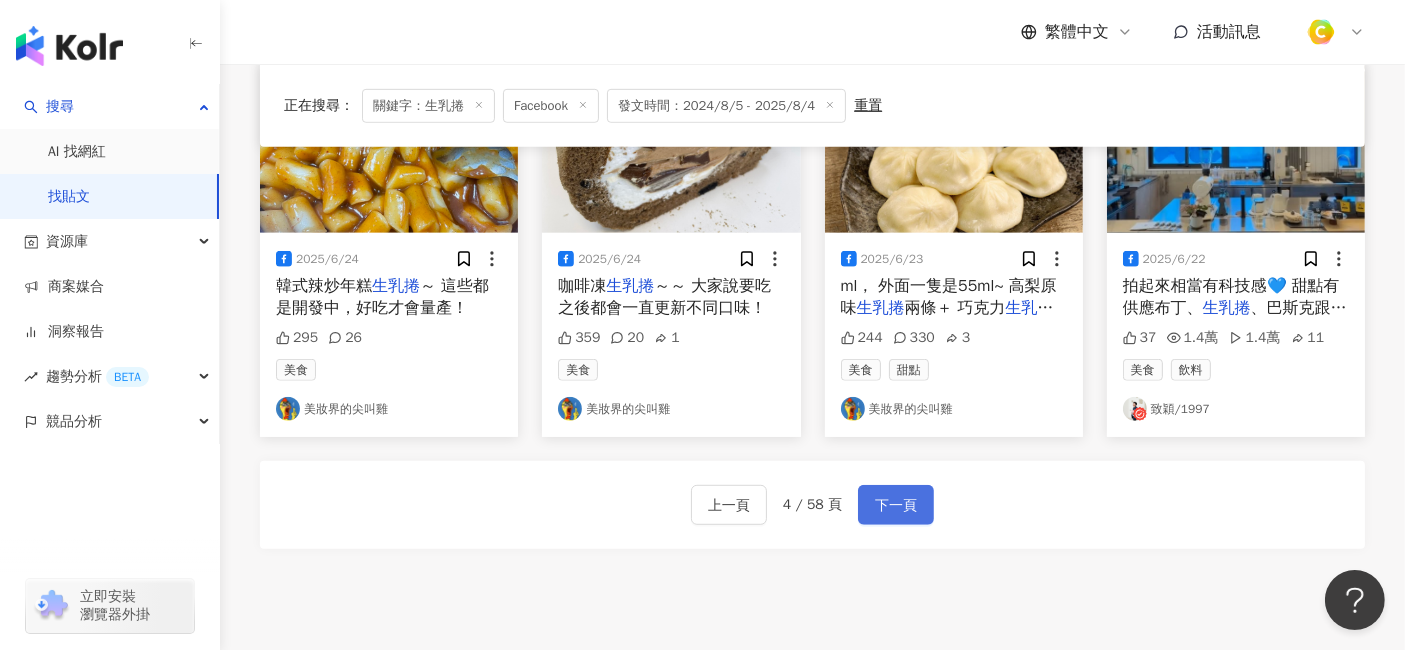 click on "下一頁" at bounding box center (896, 505) 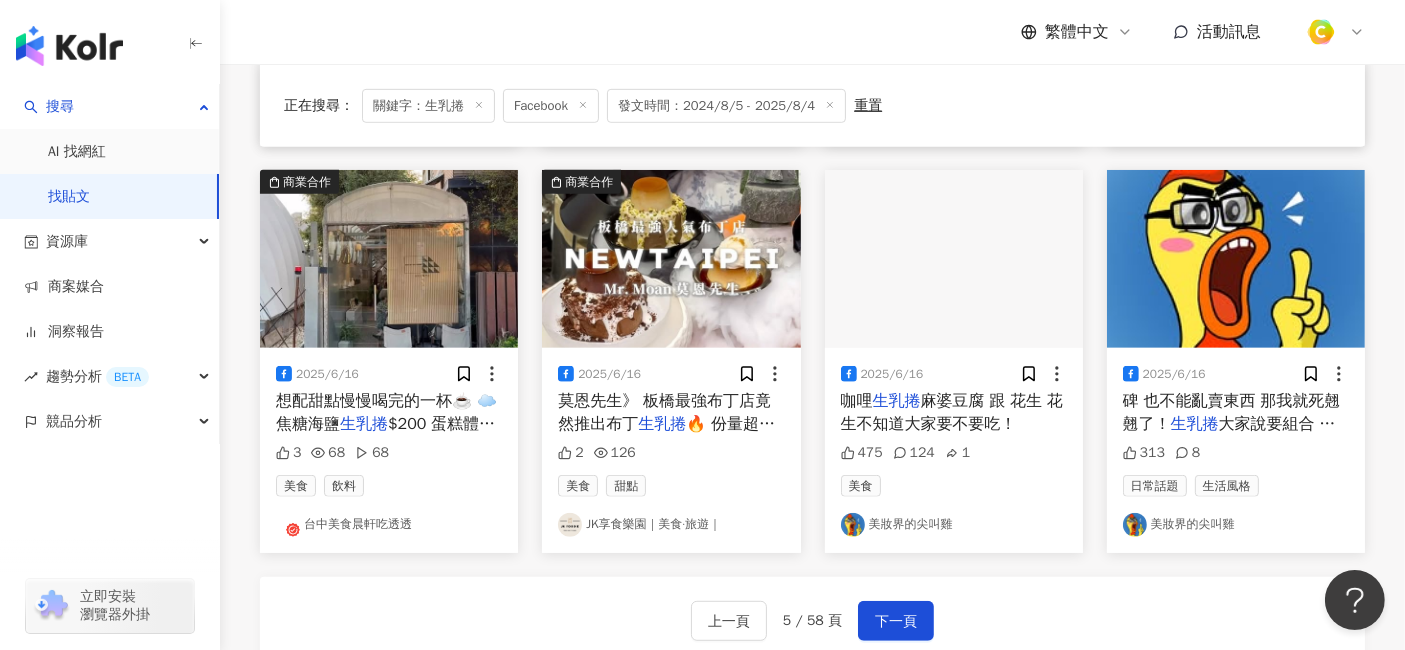 scroll, scrollTop: 1111, scrollLeft: 0, axis: vertical 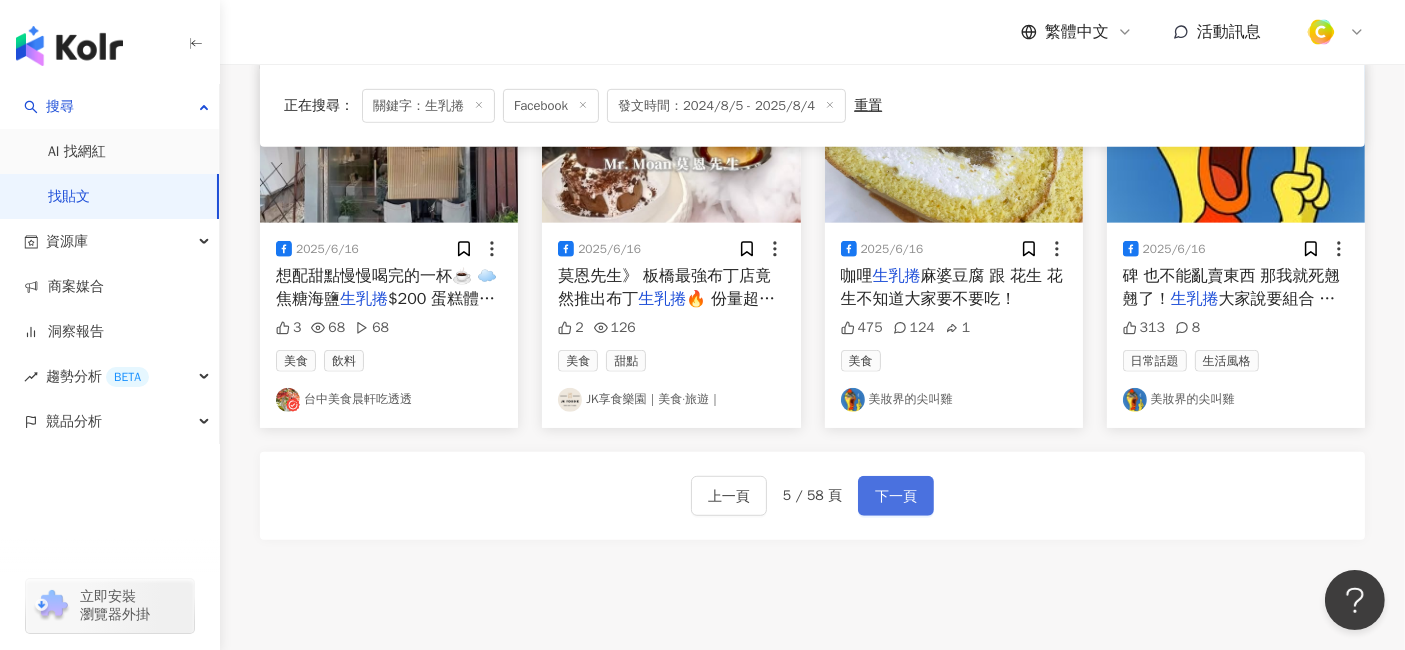 drag, startPoint x: 892, startPoint y: 492, endPoint x: 855, endPoint y: 494, distance: 37.054016 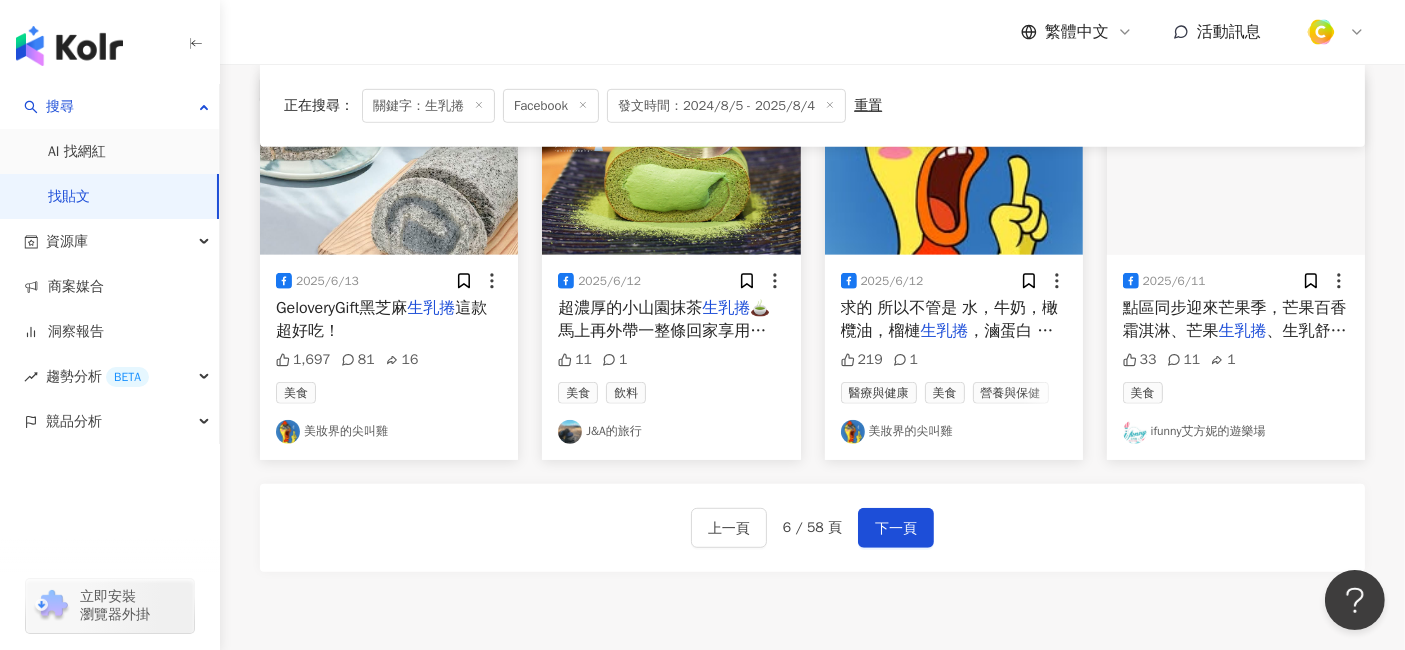 scroll, scrollTop: 1111, scrollLeft: 0, axis: vertical 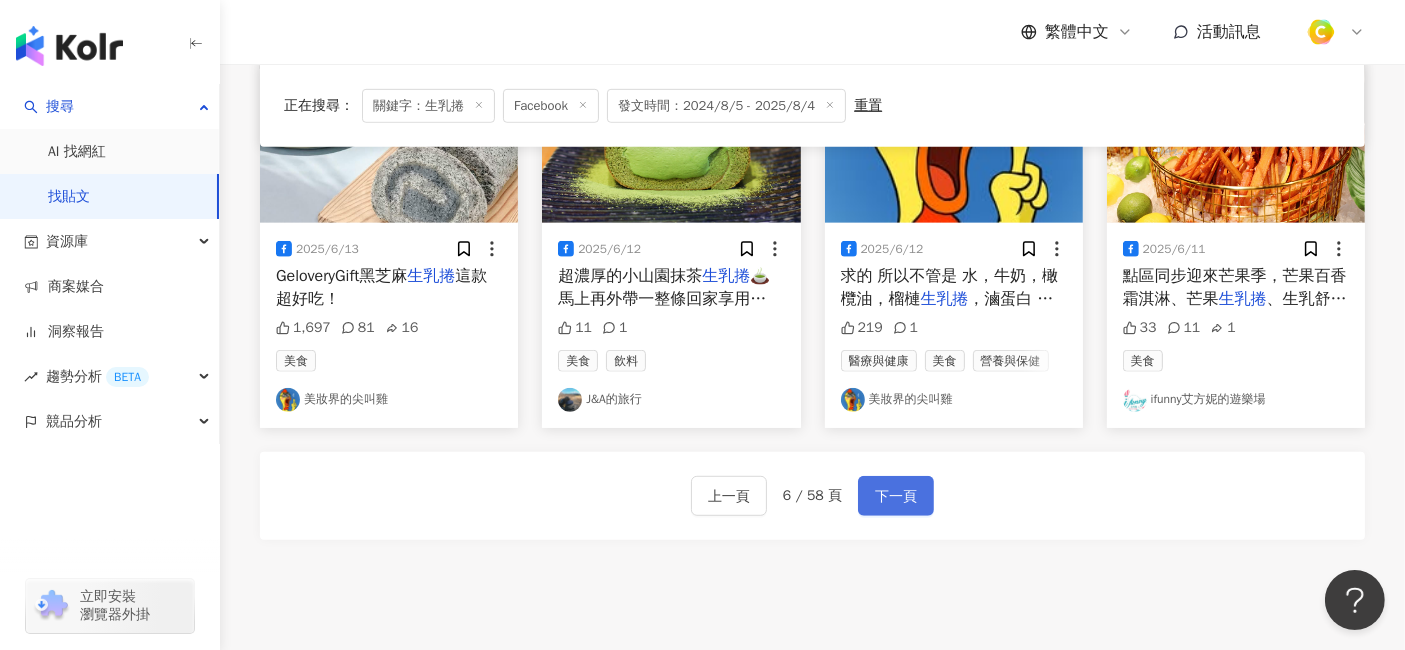 click on "下一頁" at bounding box center [896, 497] 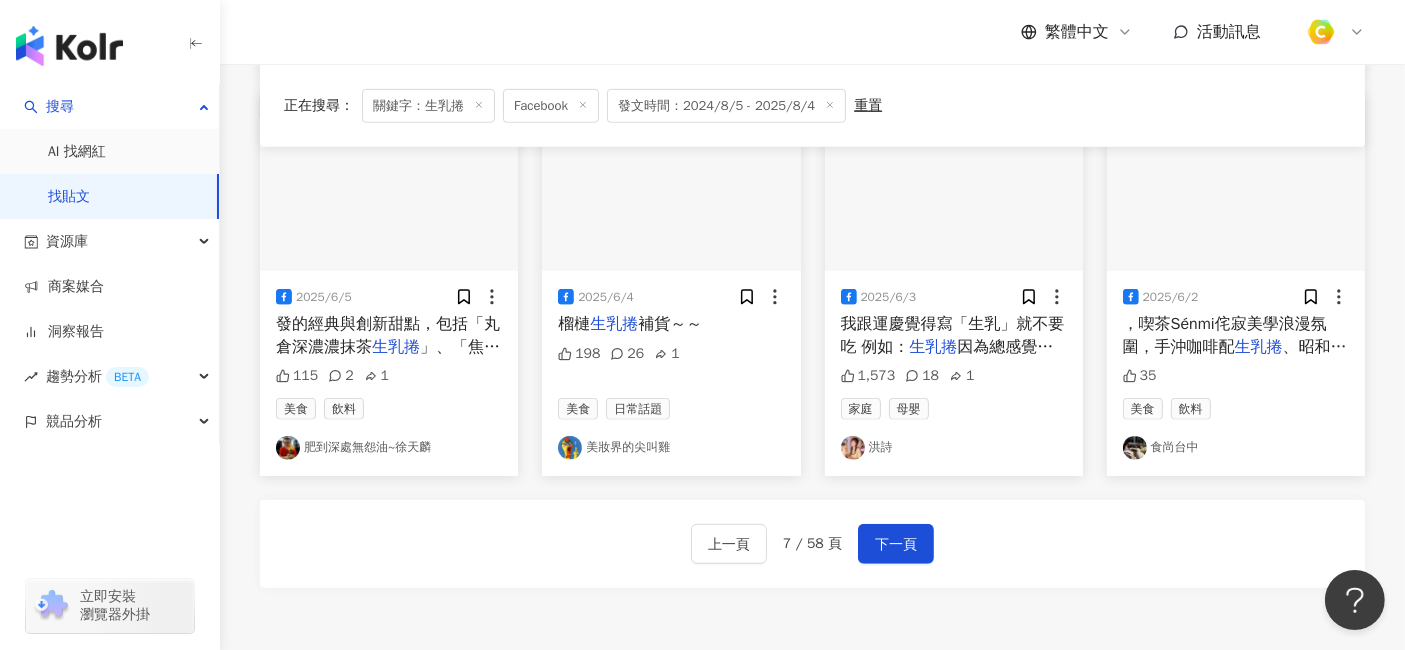 scroll, scrollTop: 1111, scrollLeft: 0, axis: vertical 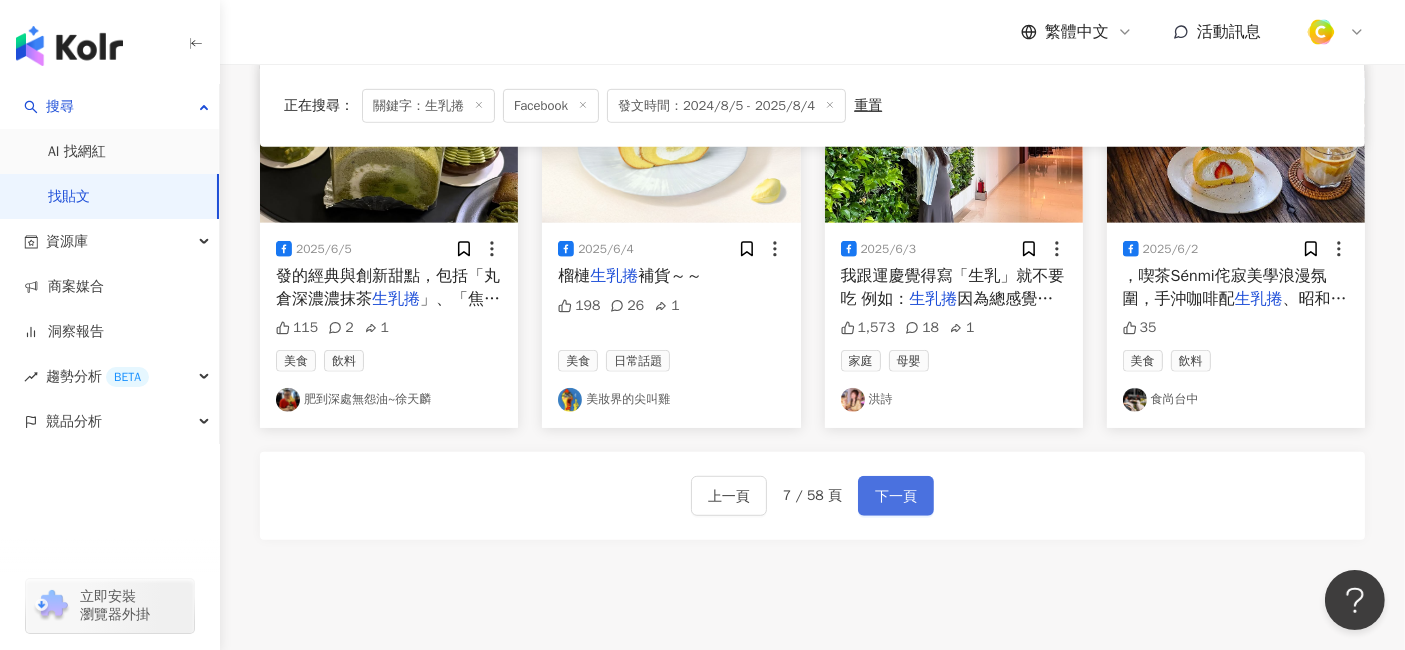 click on "下一頁" at bounding box center (896, 497) 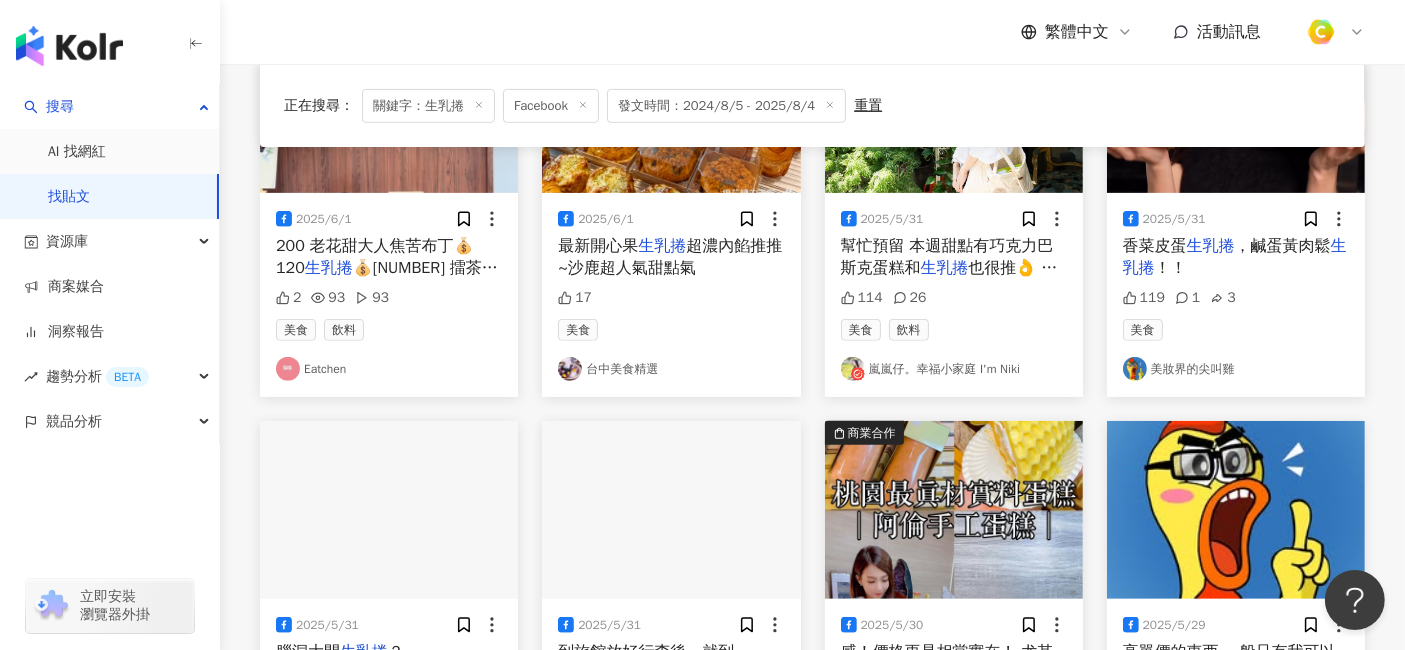 scroll, scrollTop: 1000, scrollLeft: 0, axis: vertical 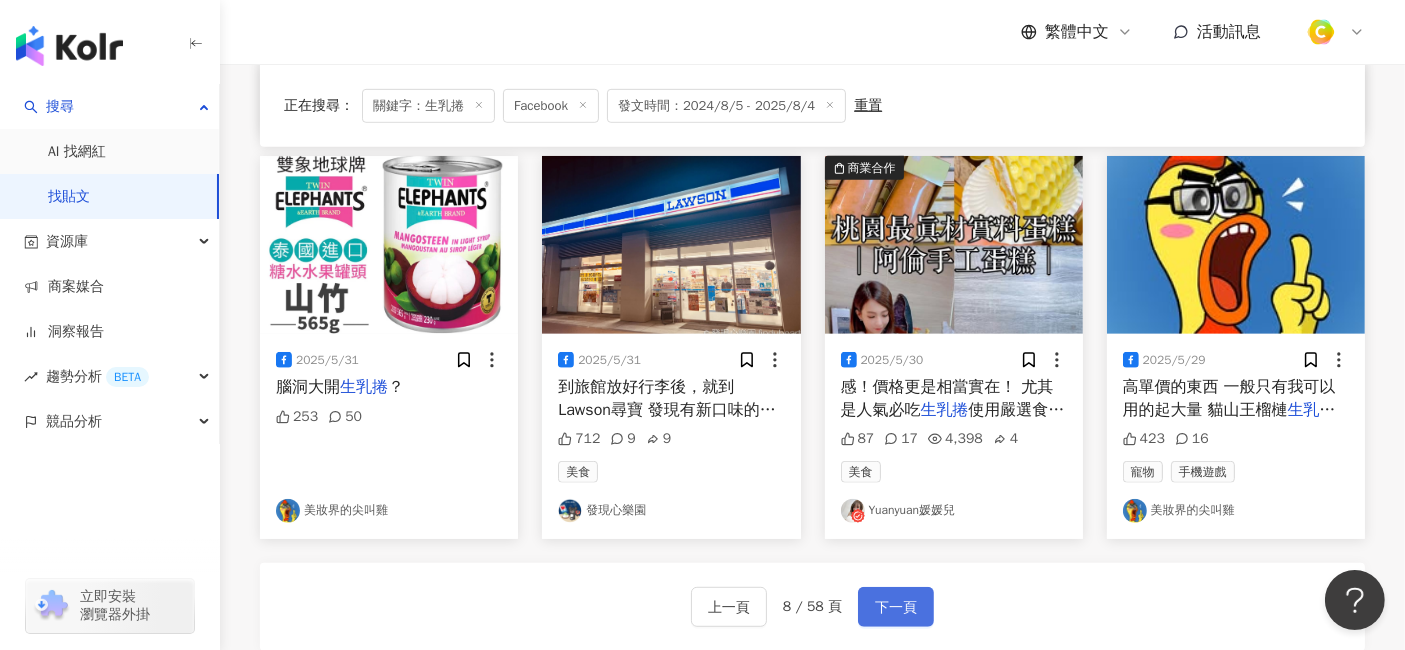 click on "下一頁" at bounding box center (896, 608) 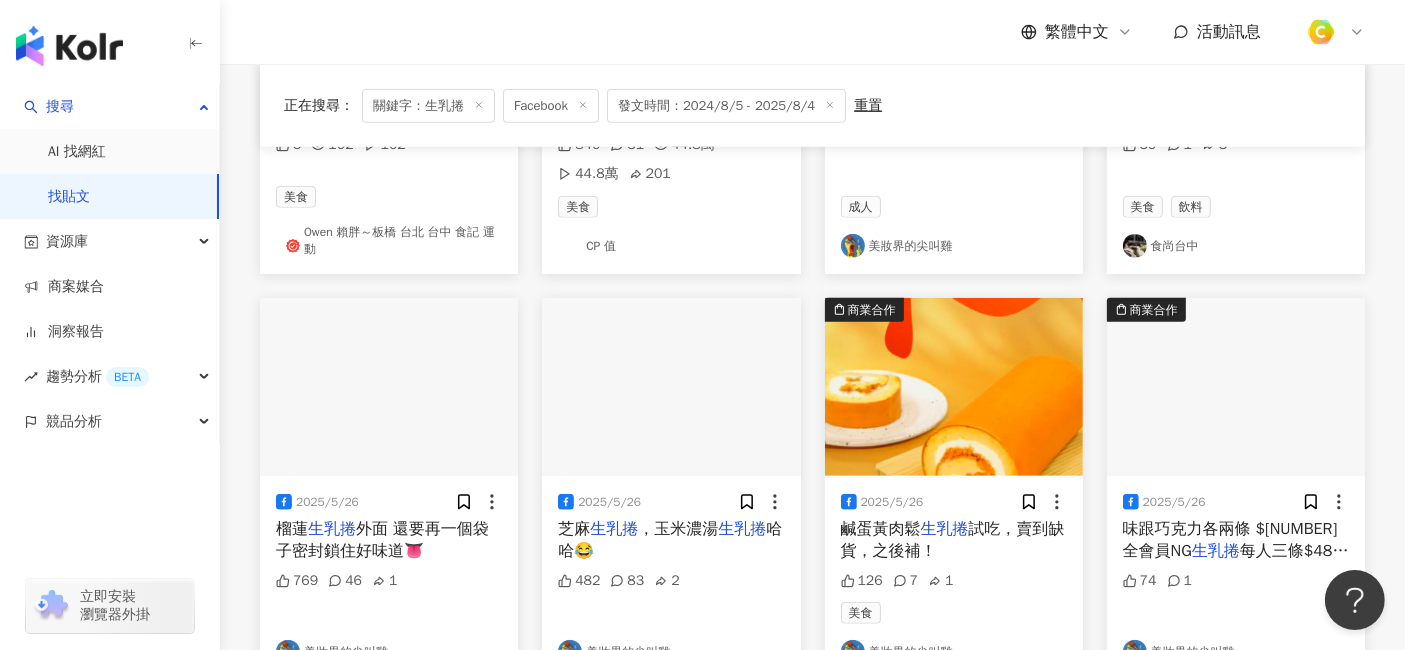 scroll, scrollTop: 1222, scrollLeft: 0, axis: vertical 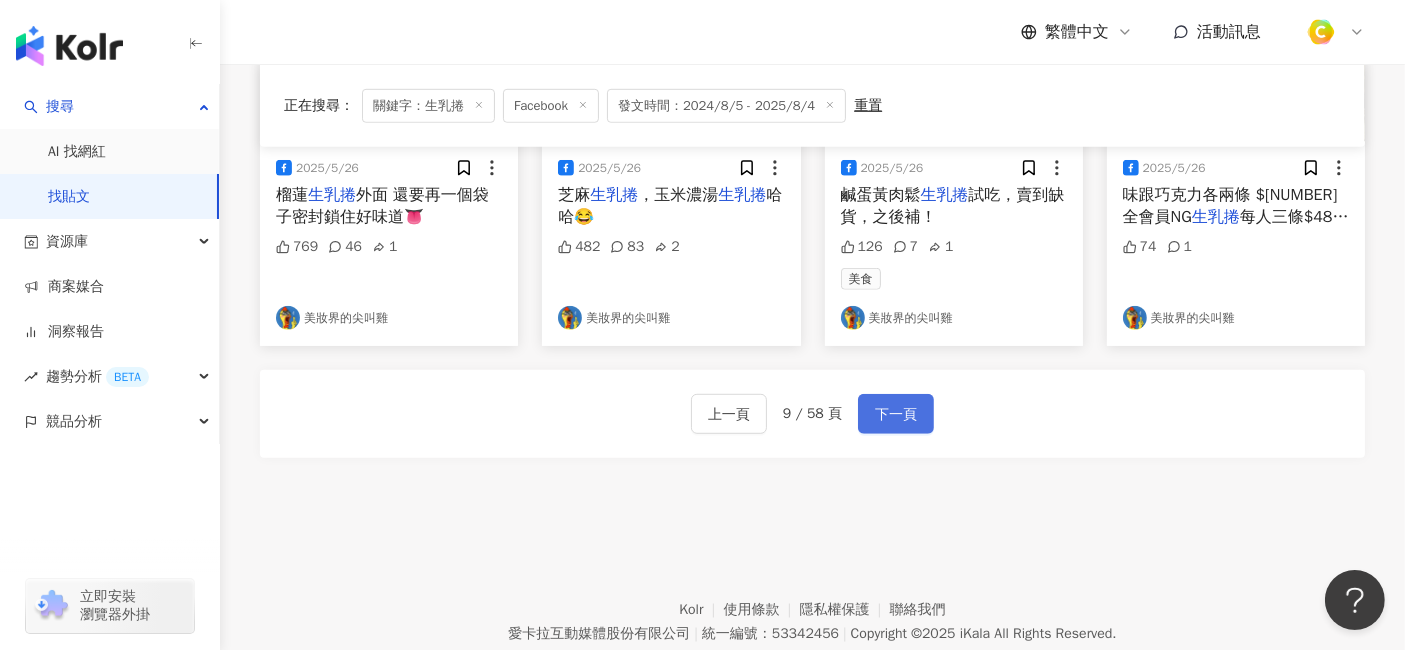 click on "下一頁" at bounding box center (896, 414) 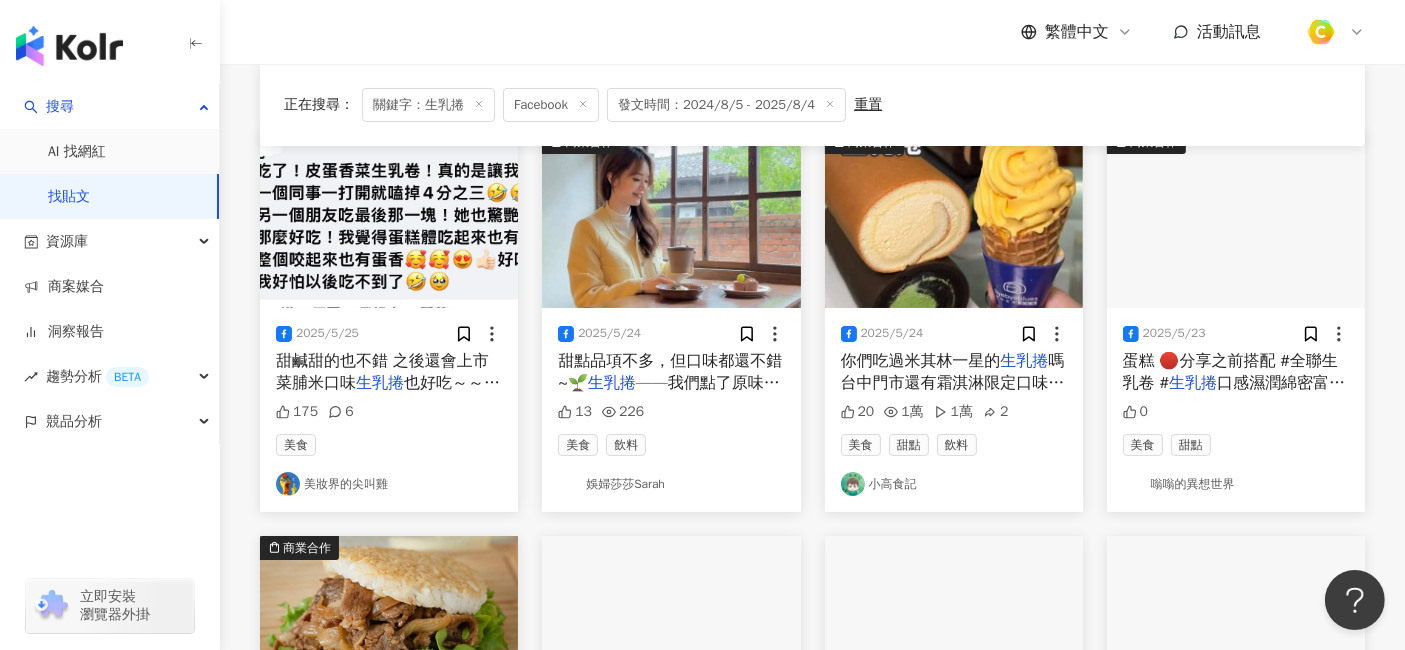 scroll, scrollTop: 222, scrollLeft: 0, axis: vertical 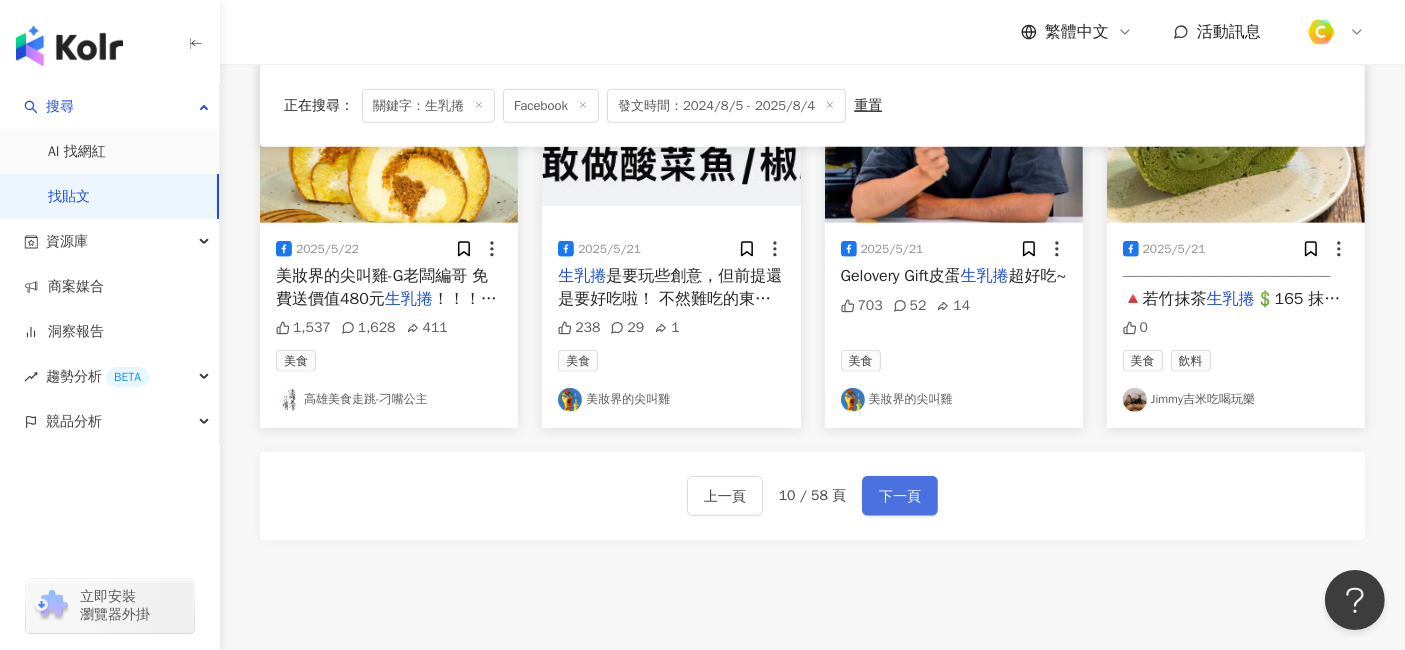click on "下一頁" at bounding box center (900, 497) 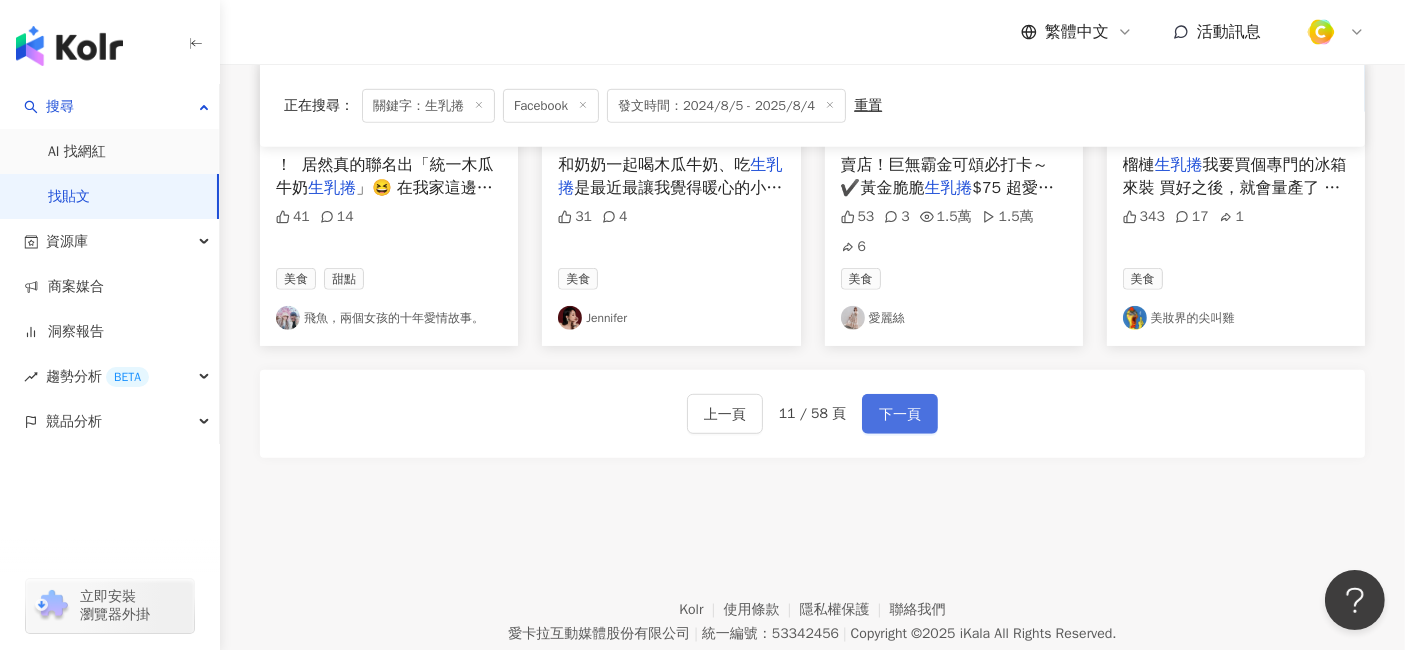 click on "下一頁" at bounding box center (900, 415) 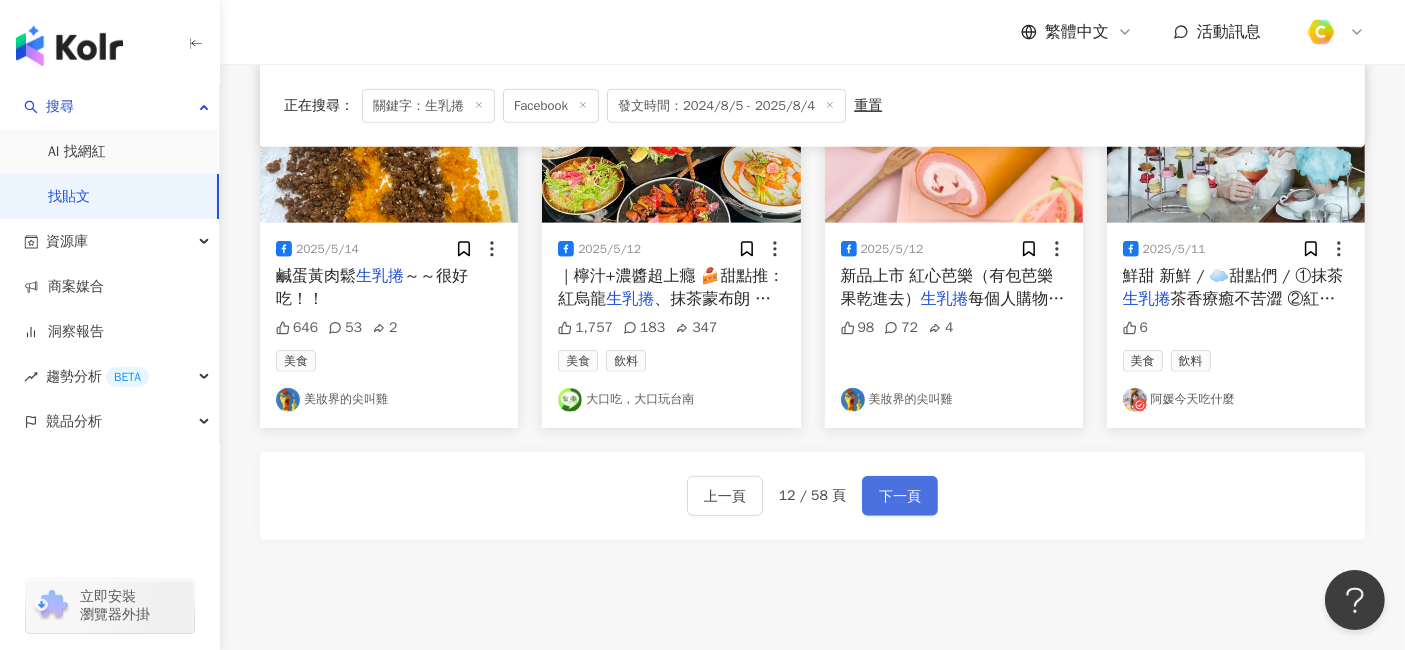 click on "下一頁" at bounding box center [900, 497] 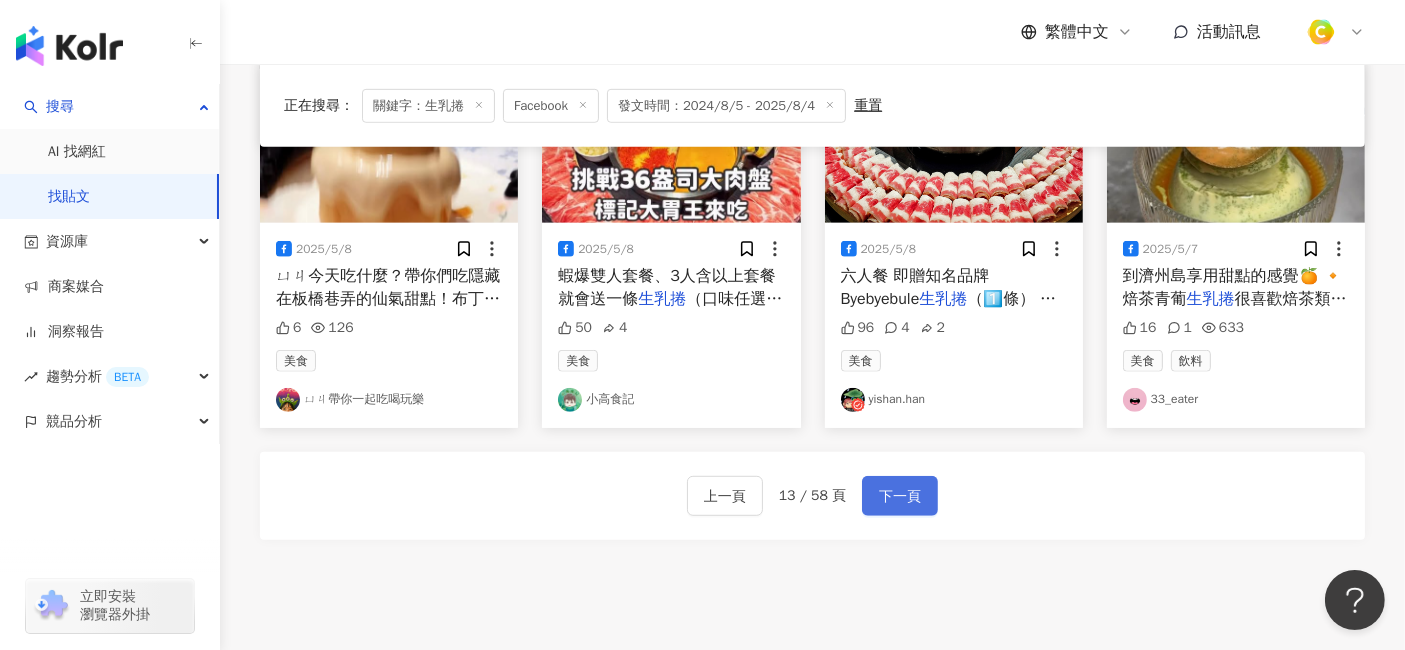 click on "下一頁" at bounding box center [900, 496] 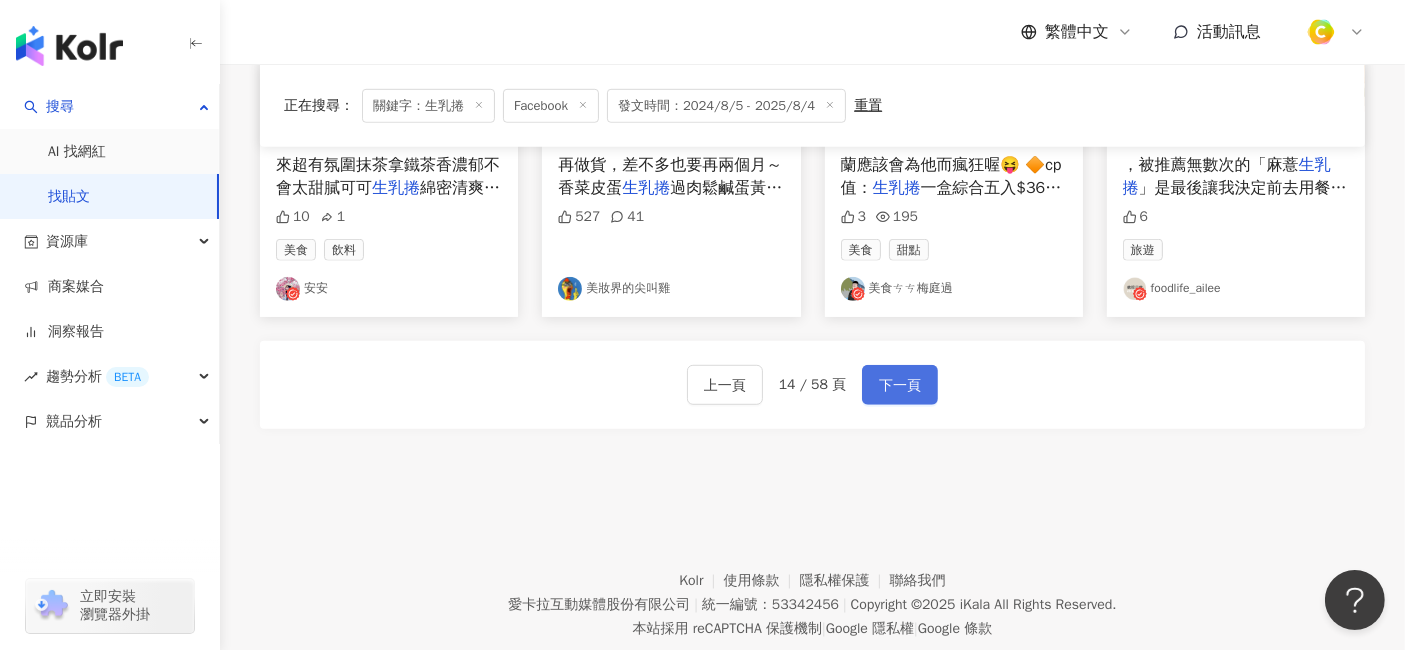 click on "下一頁" at bounding box center (900, 385) 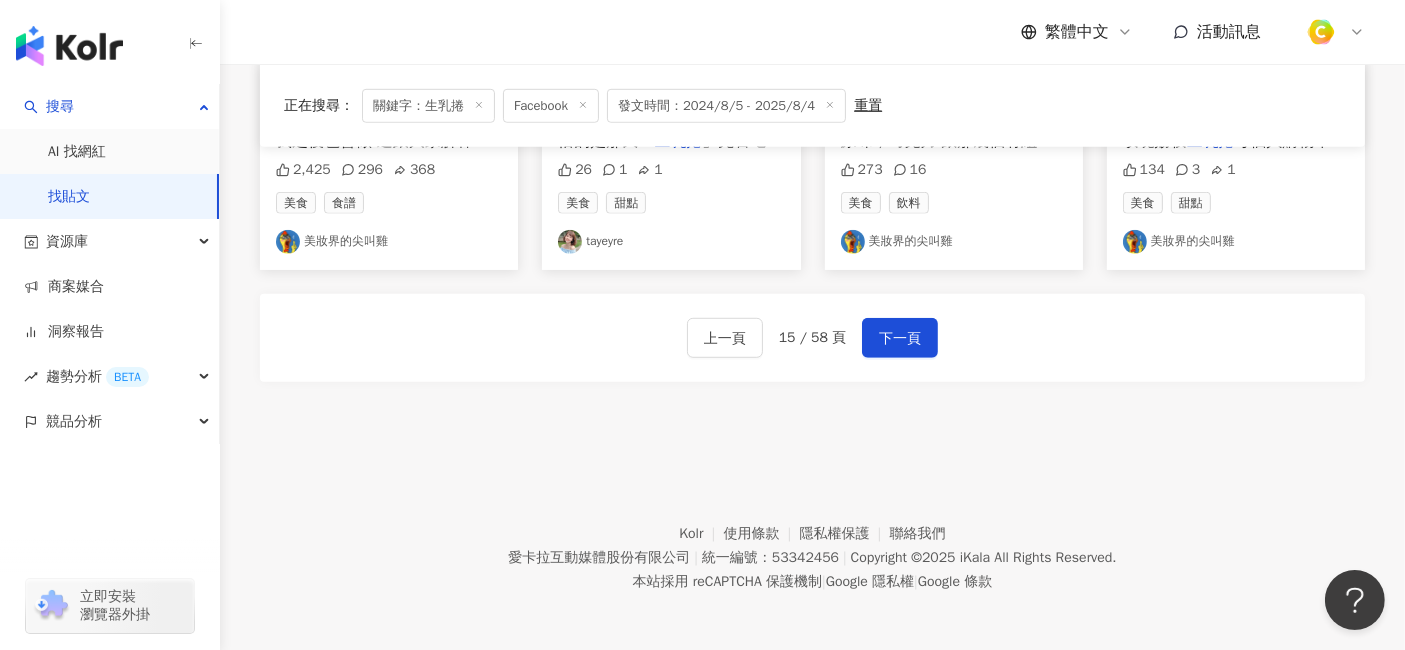 click on "Kolr 使用條款 隱私權保護 聯絡我們 愛卡拉互動媒體股份有限公司  |  統一編號：53342456  |  Copyright ©  2025   iKala   All Rights Reserved. 本站採用 reCAPTCHA 保護機制  |  Google 隱私權  |  Google 條款" at bounding box center [812, 543] 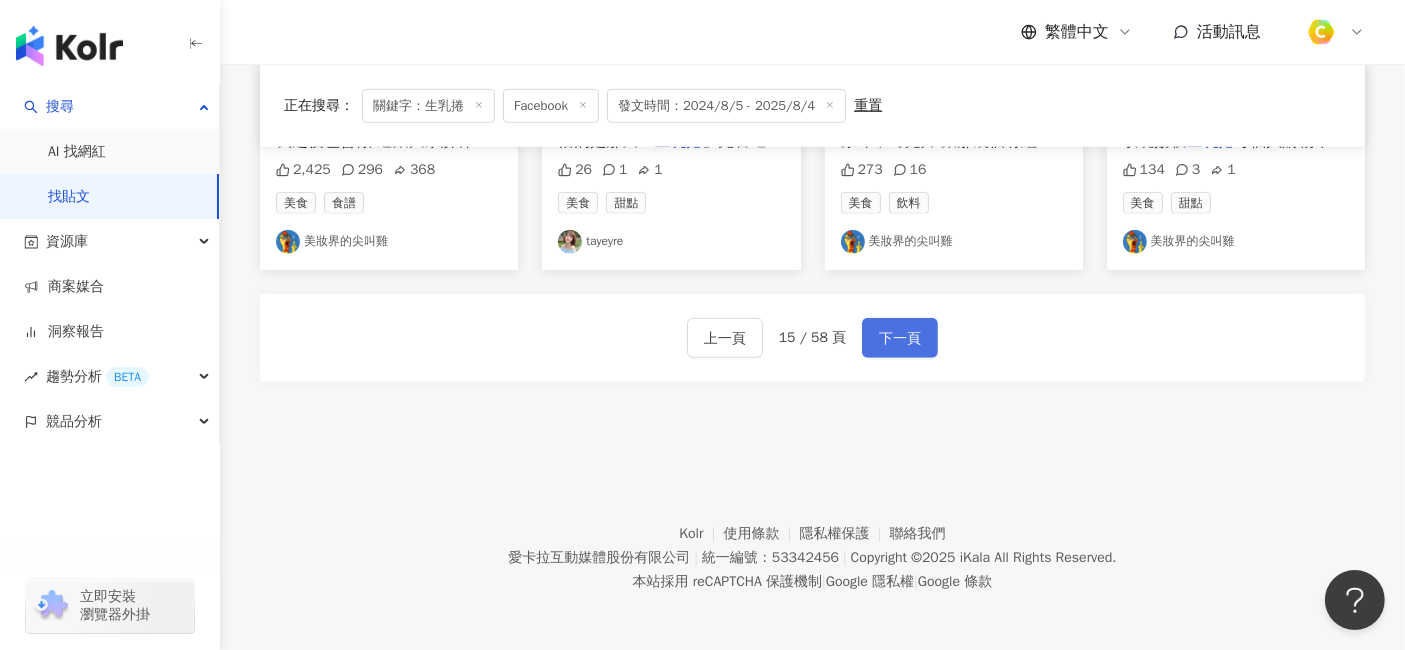 click on "下一頁" at bounding box center [900, 338] 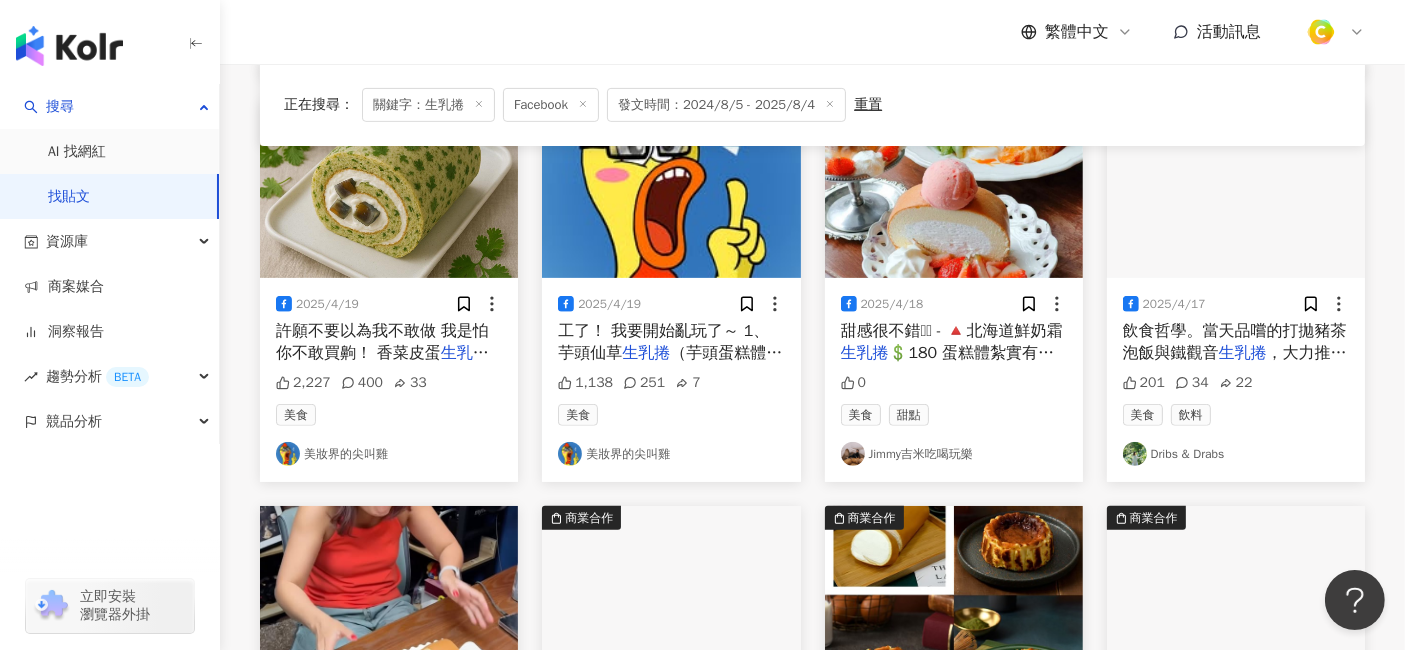 scroll, scrollTop: 1000, scrollLeft: 0, axis: vertical 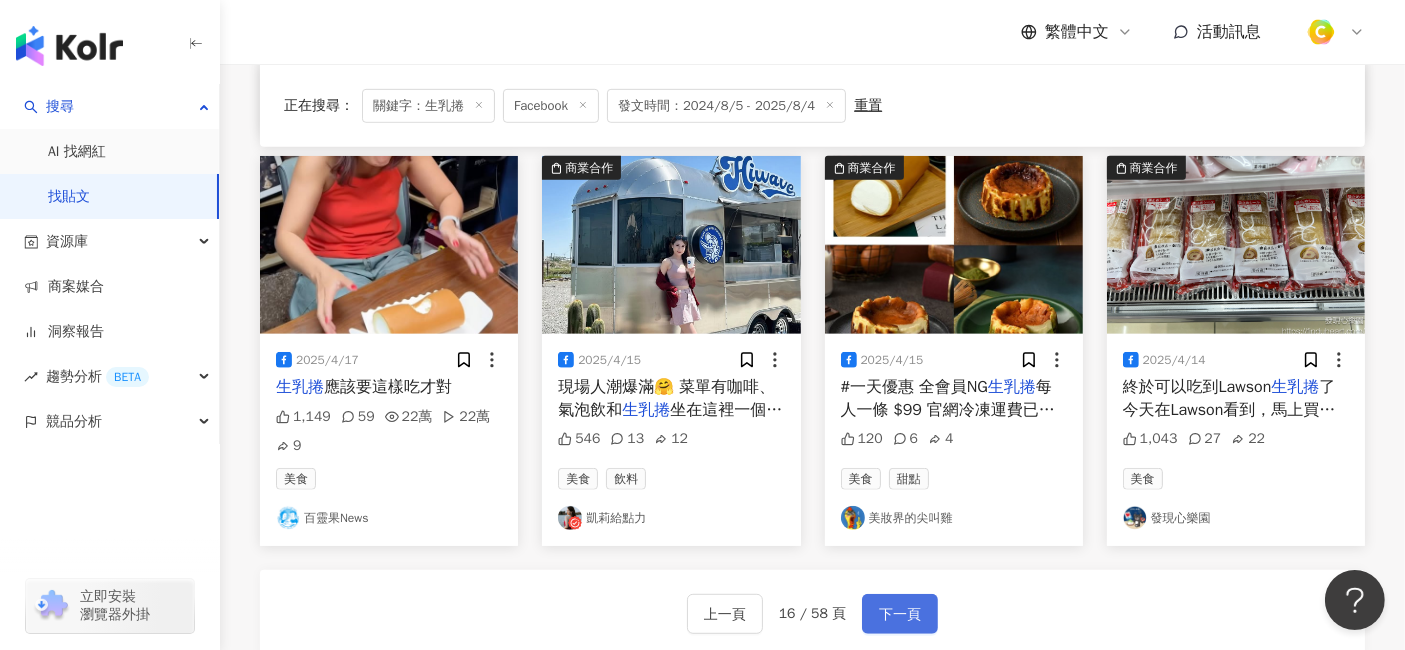 click on "下一頁" at bounding box center (900, 615) 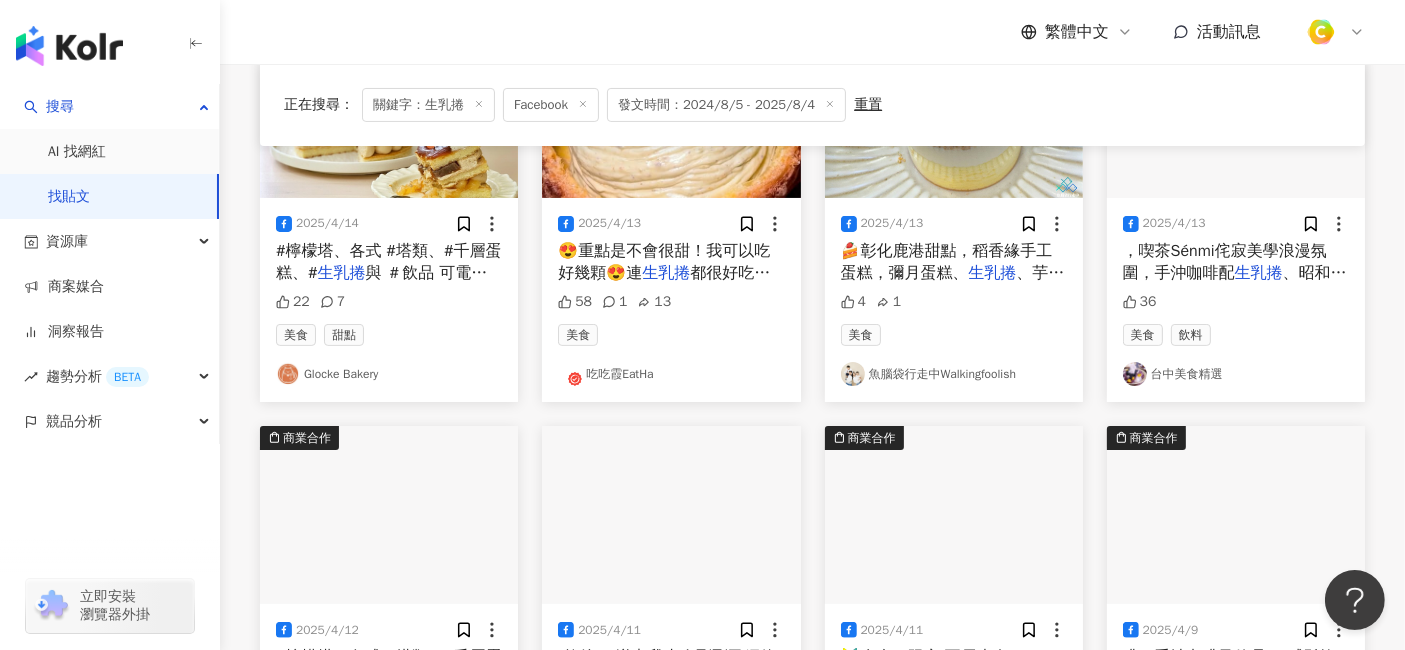 scroll, scrollTop: 111, scrollLeft: 0, axis: vertical 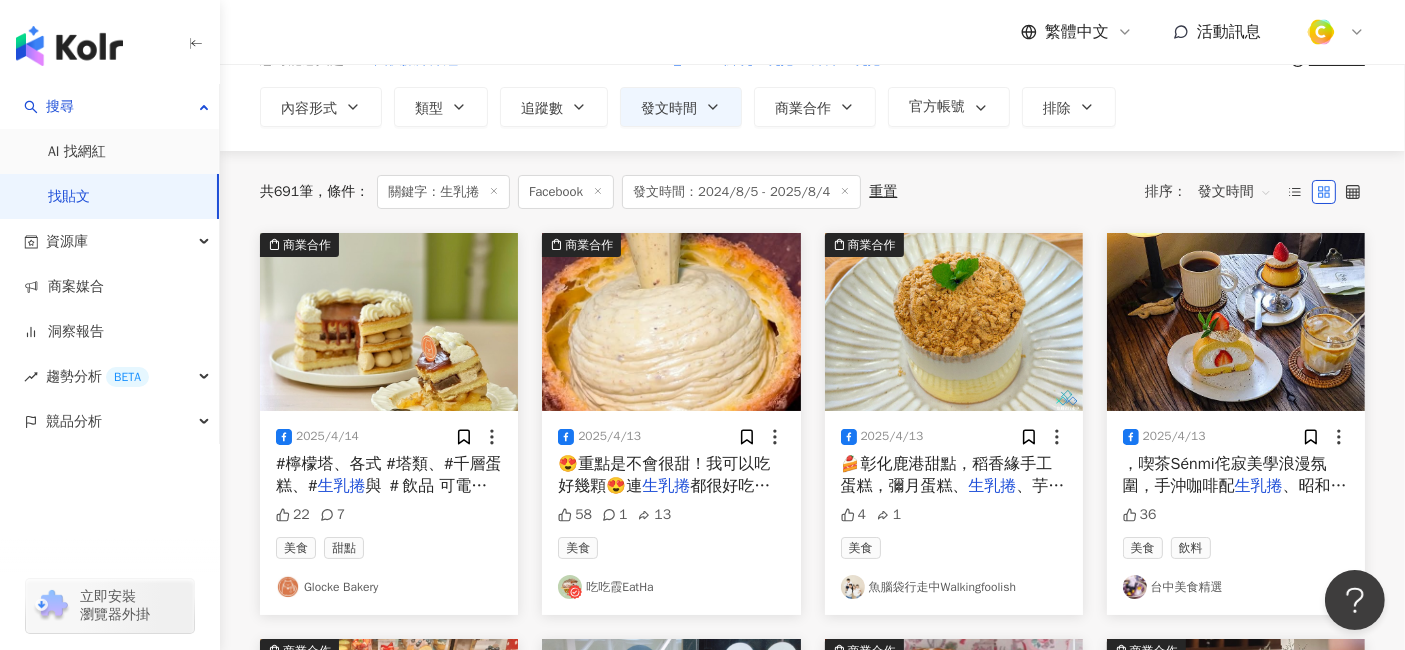 click on "😍重點是不會很甜！我可以吃好幾顆😍連" at bounding box center (664, 475) 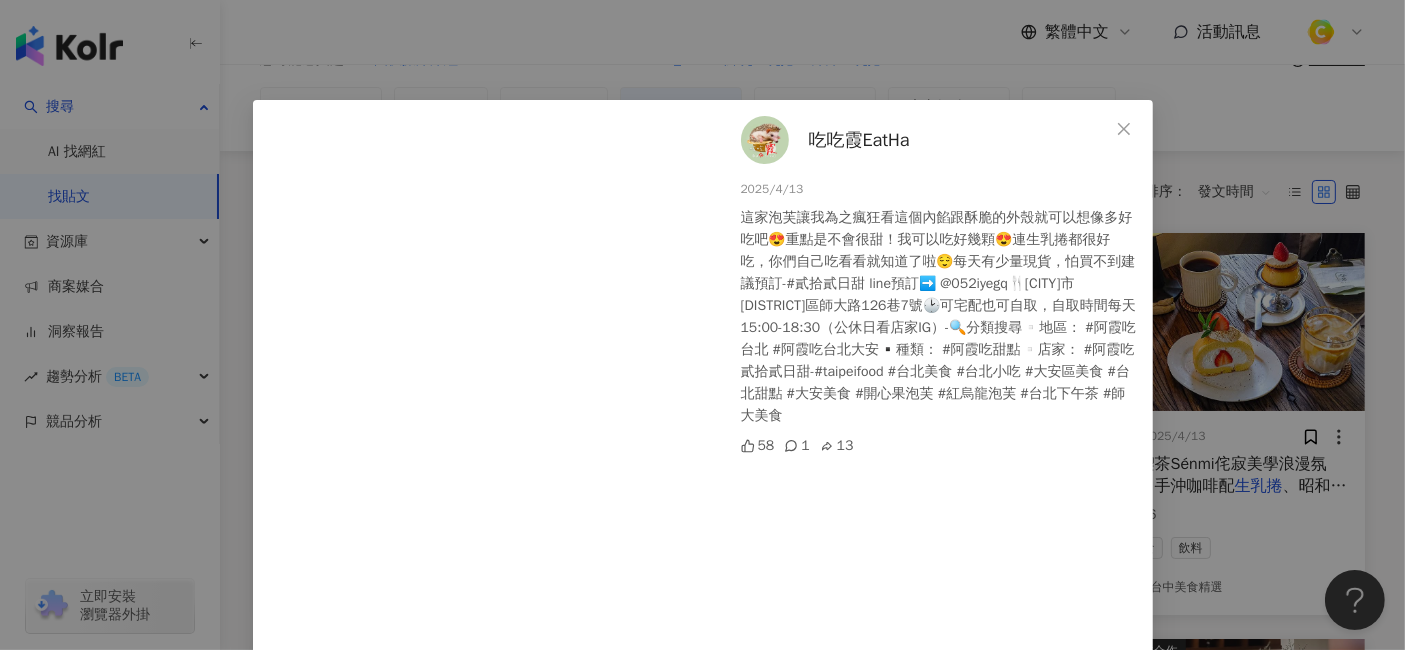 click on "吃吃霞EatHa 2025/4/13  這家泡芙讓我為之瘋狂看這個內餡跟酥脆的外殼就可以想像多好吃吧😍重點是不會很甜！我可以吃好幾顆😍連生乳捲都很好吃，你們自己吃看看就知道了啦😌每天有少量現貨，怕買不到建議預訂-#貳拾貳日甜 line預訂➡️ @052iyegq🍴[CITY]市大安區師大路126巷7號🕑可宅配也可自取，自取時間每天15:00-18:30（公休日看店家IG）-🔍分類搜尋▫️地區： #阿霞吃[CITY] #阿霞吃[CITY]大安▪️種類： #阿霞吃甜點▫️店家： #阿霞吃貳拾貳日甜-#taipeifood #[CITY]美食 #[CITY]小吃 #[CITY]區美食 #[CITY]甜點 #[CITY]美食 #開心果泡芙 #紅烏龍泡芙 #[CITY]下午茶 #師大美食 58 1 13 查看原始貼文" at bounding box center (702, 325) 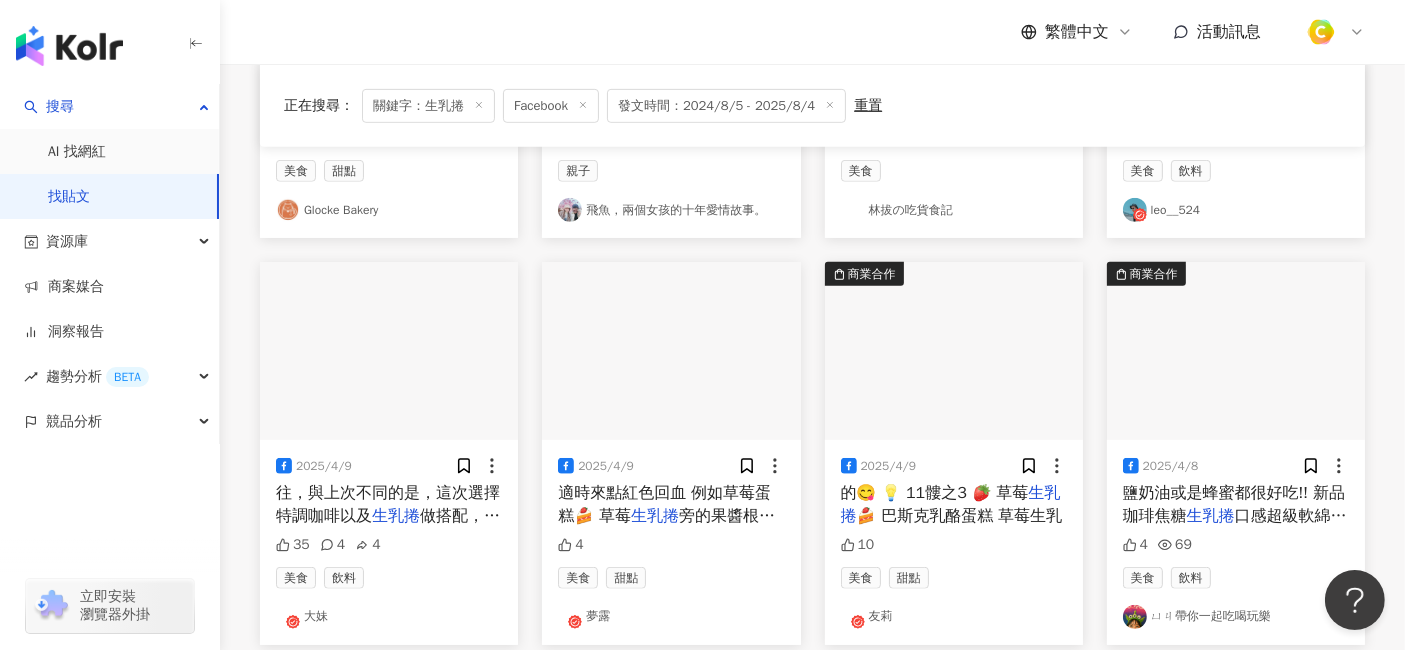 scroll, scrollTop: 1000, scrollLeft: 0, axis: vertical 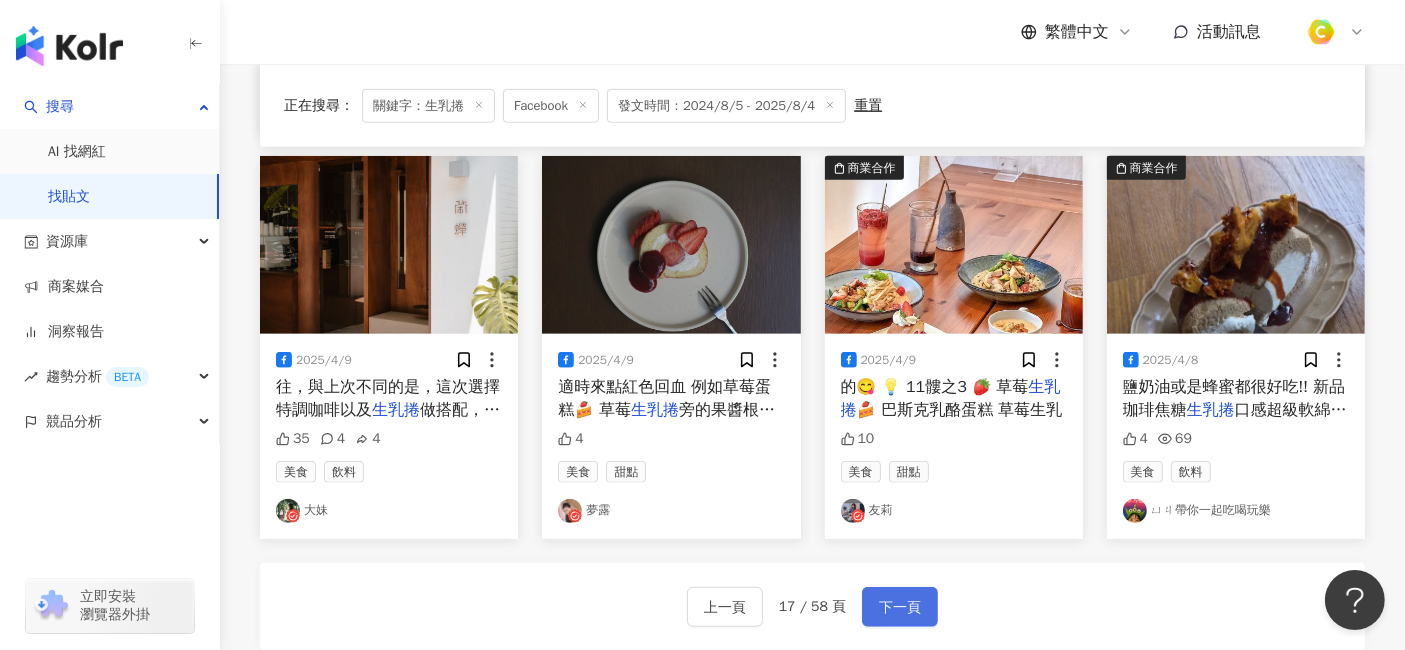click on "下一頁" at bounding box center [900, 608] 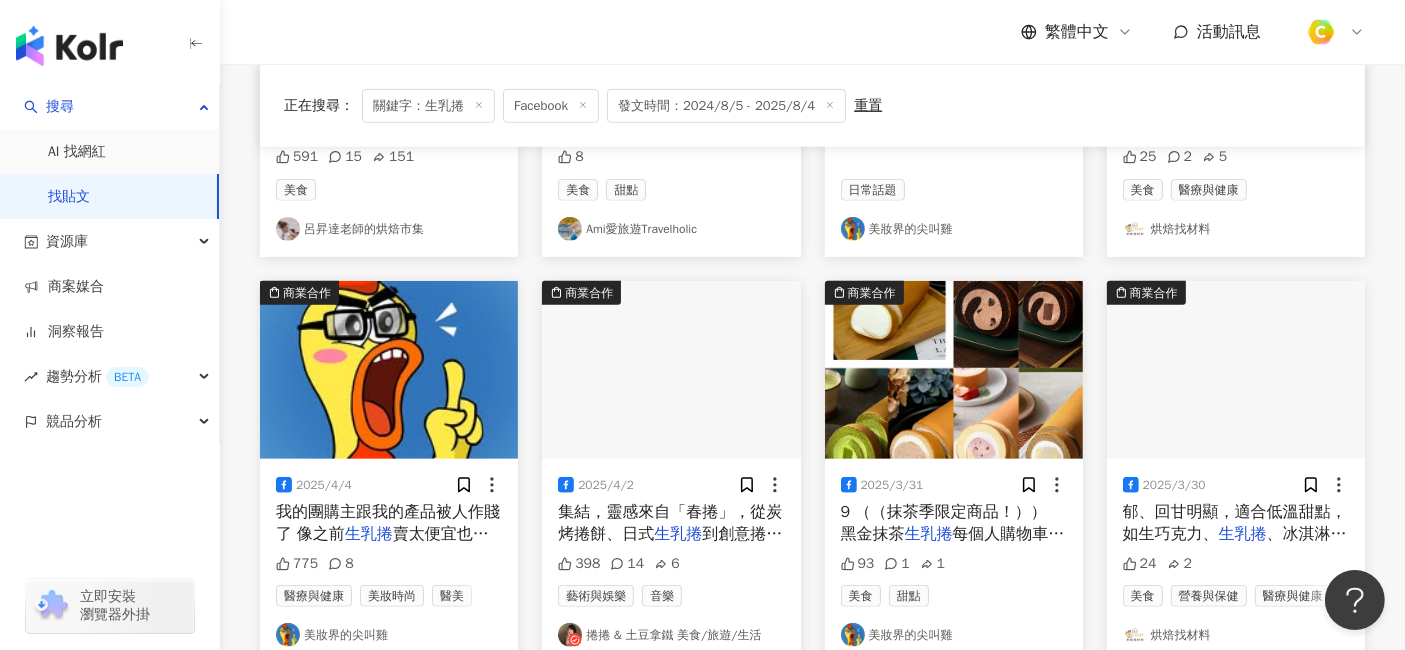 scroll, scrollTop: 1111, scrollLeft: 0, axis: vertical 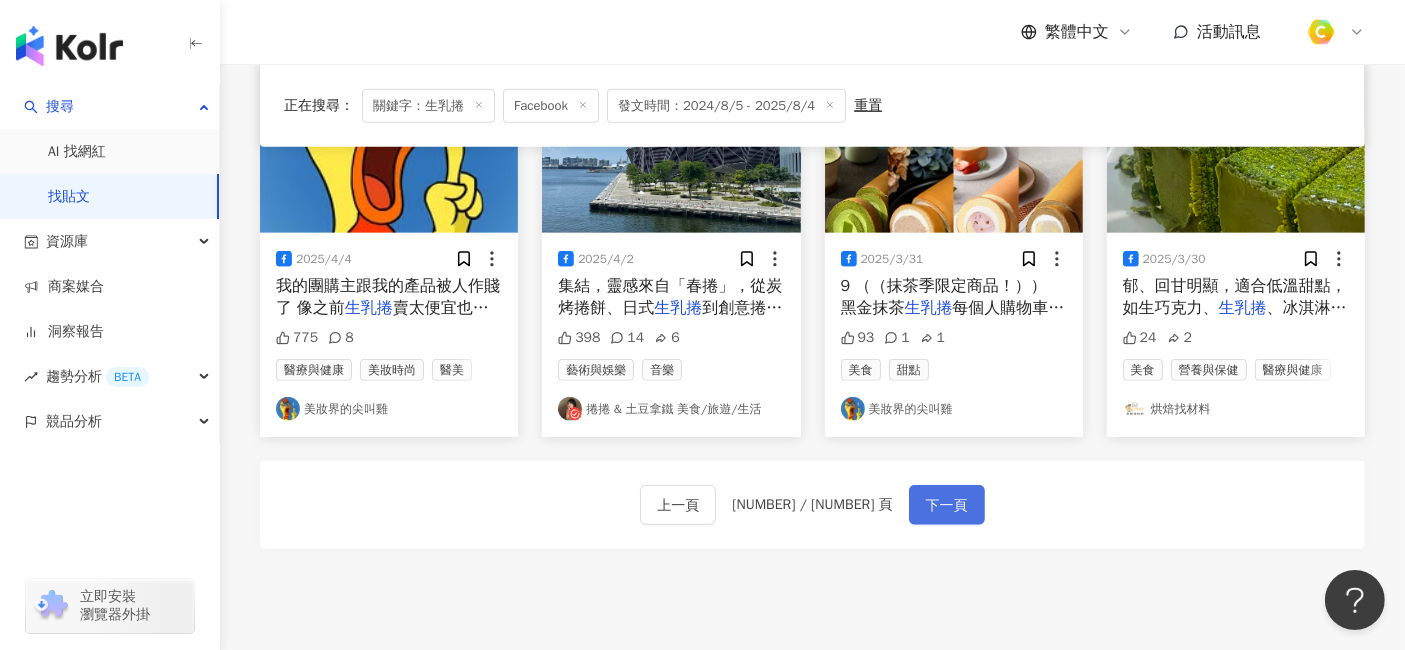 click on "下一頁" at bounding box center (947, 506) 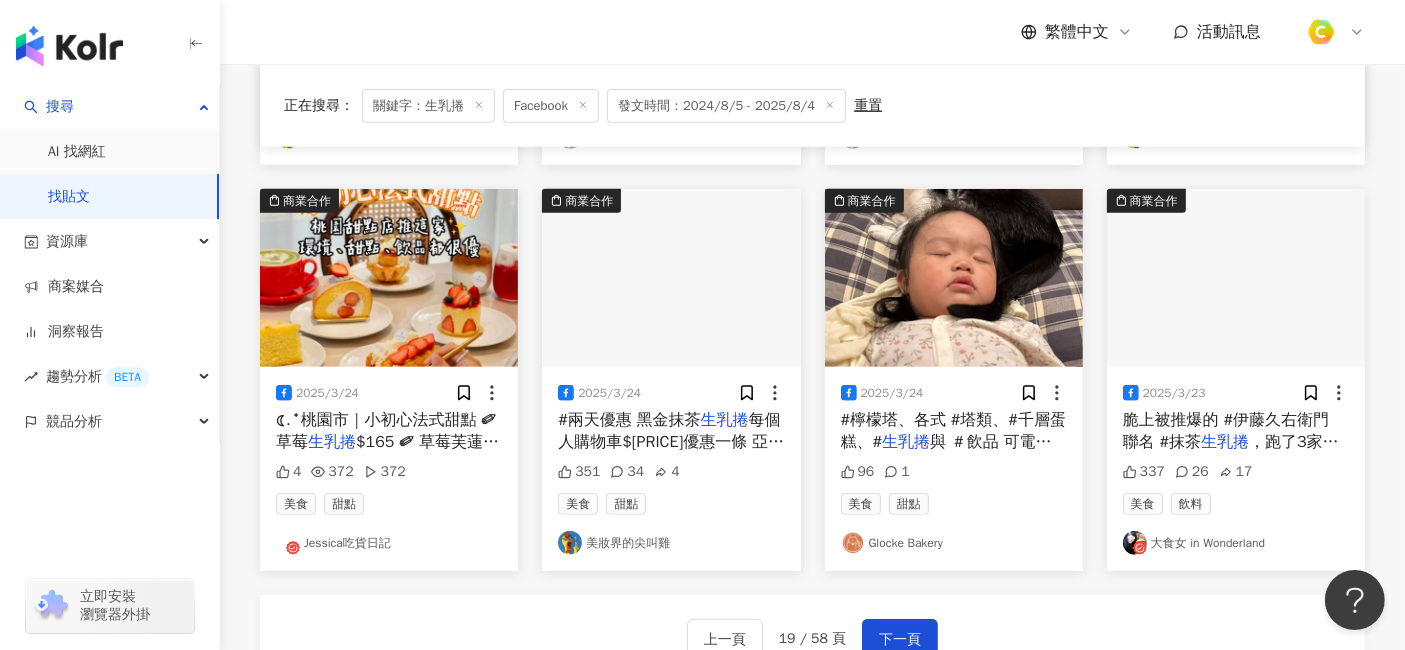 scroll, scrollTop: 1000, scrollLeft: 0, axis: vertical 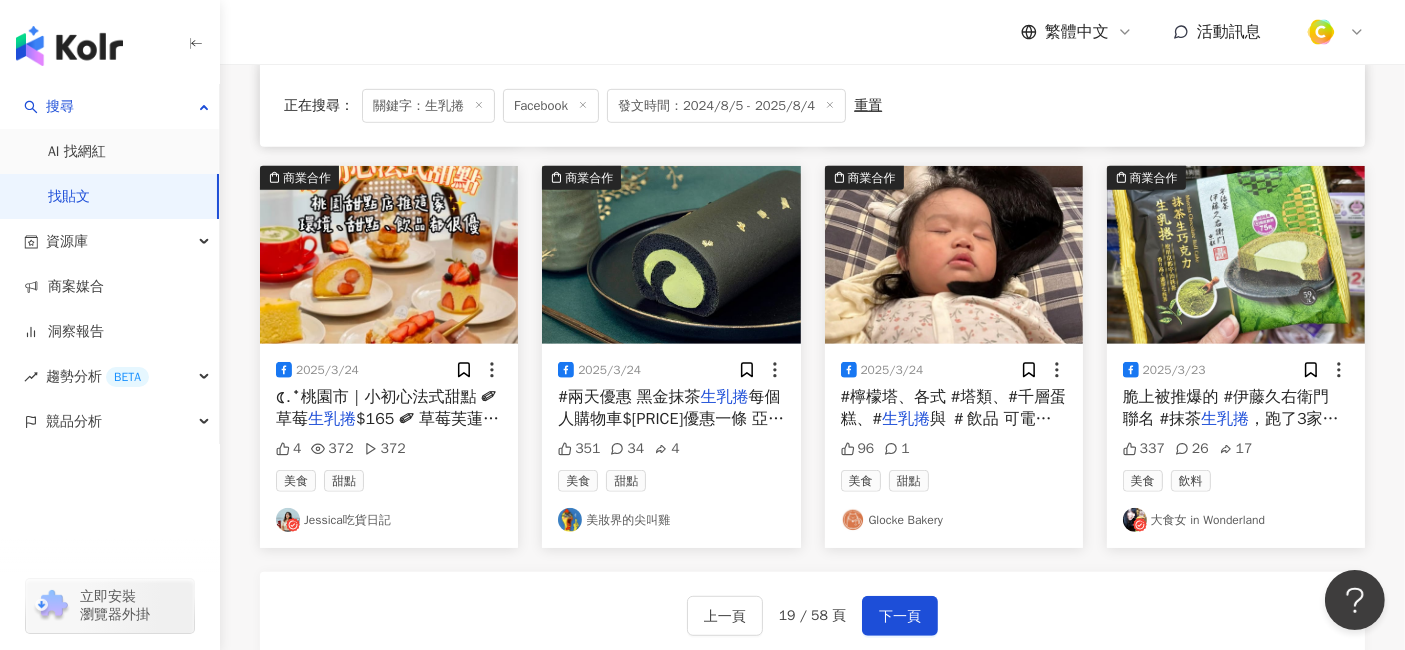 click on "上一頁 19 / 58 頁 下一頁" at bounding box center (812, 616) 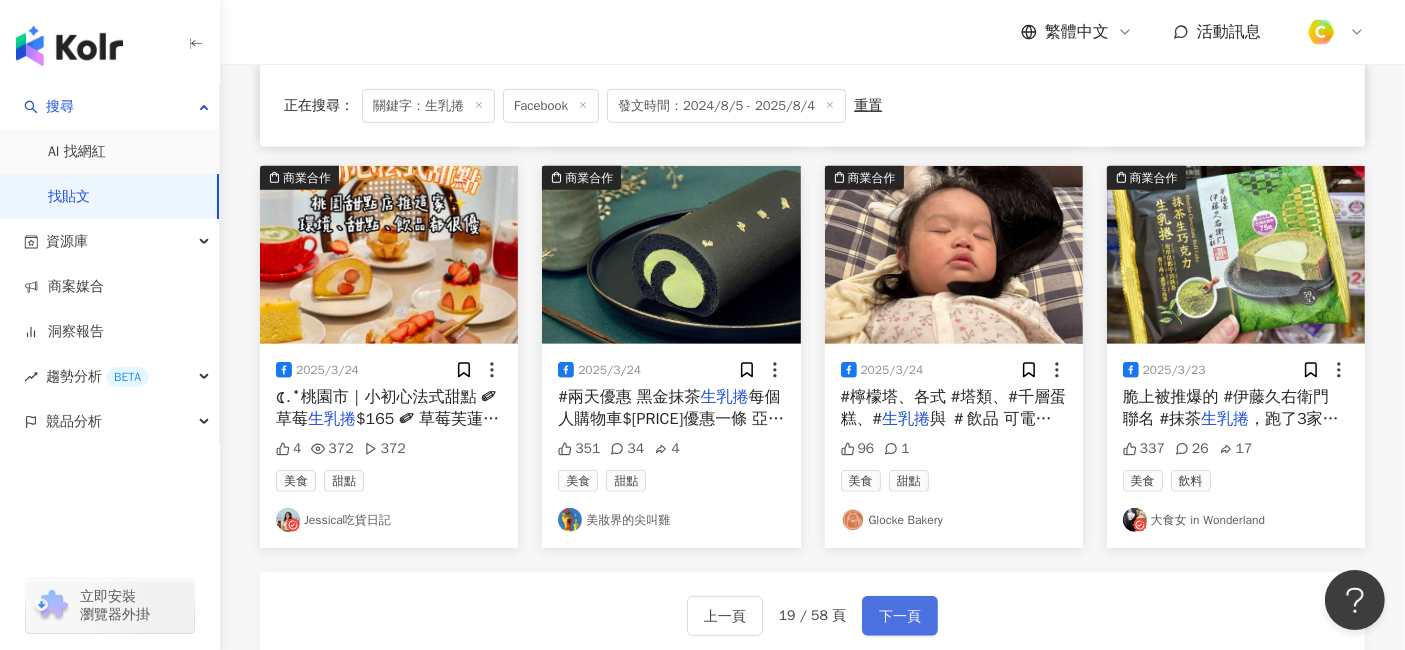 click on "下一頁" at bounding box center (900, 617) 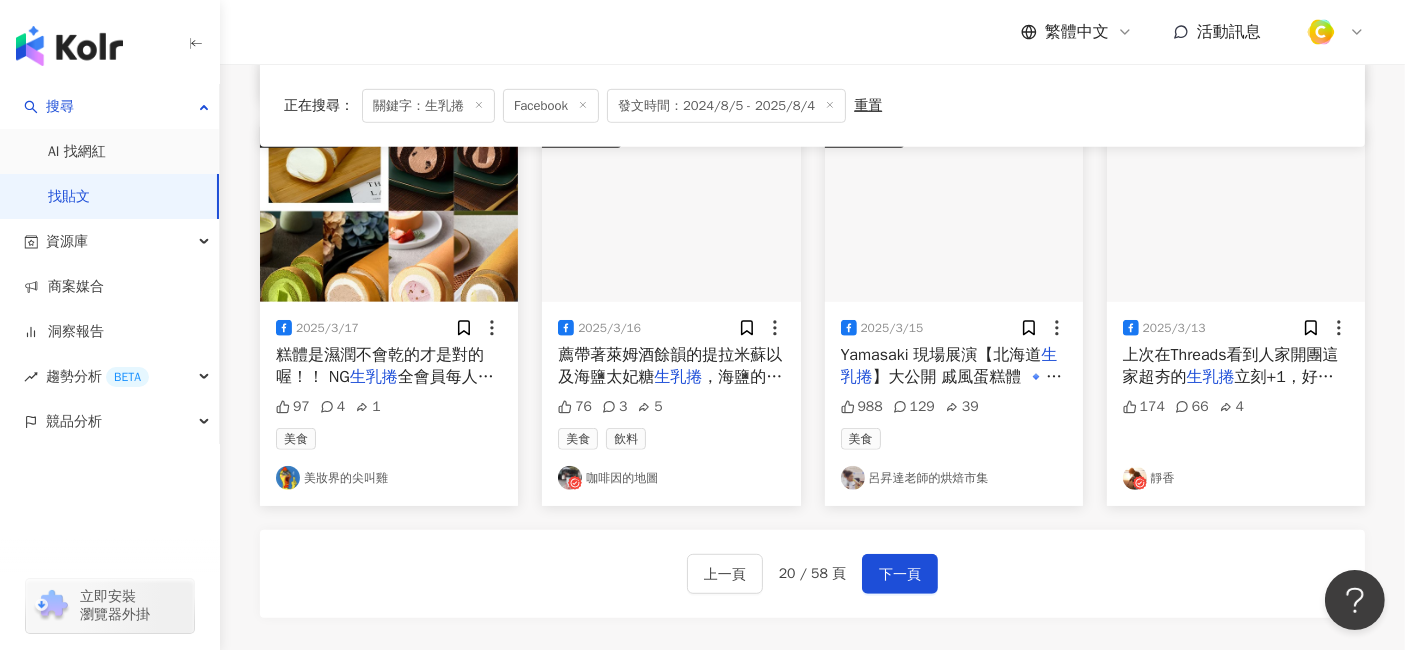 scroll, scrollTop: 1222, scrollLeft: 0, axis: vertical 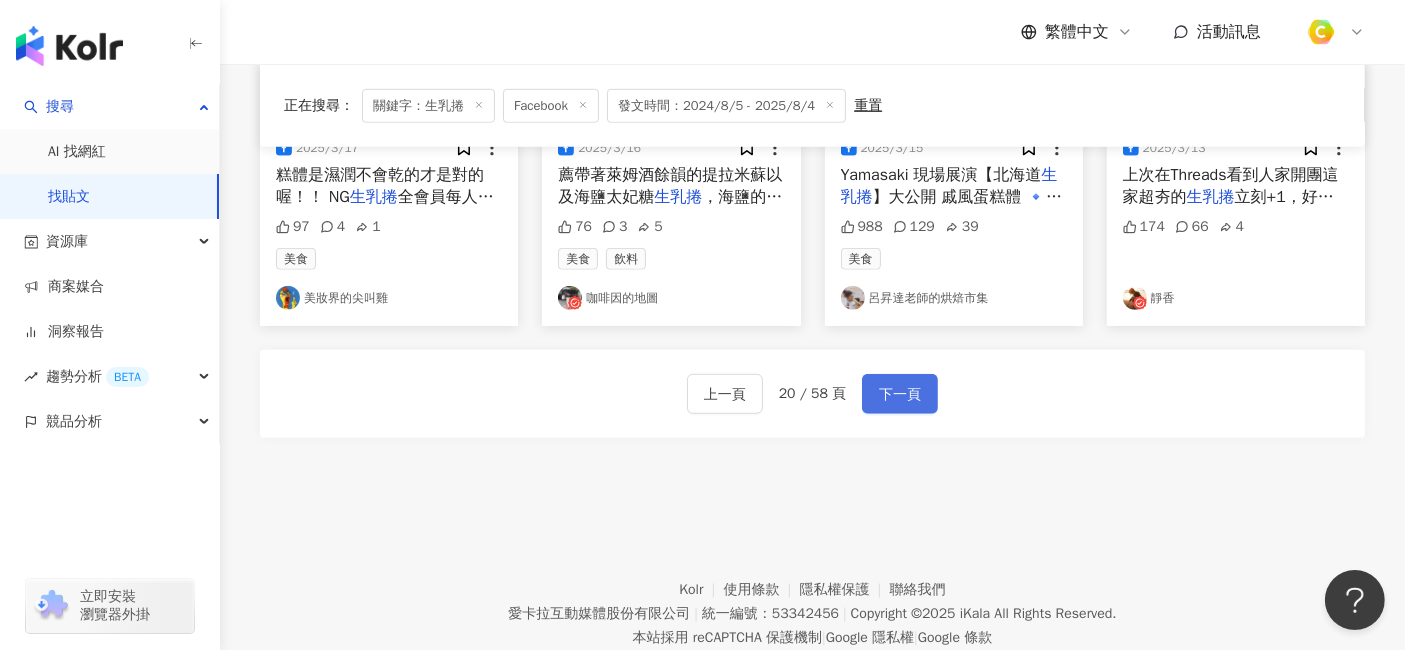 click on "下一頁" at bounding box center [900, 395] 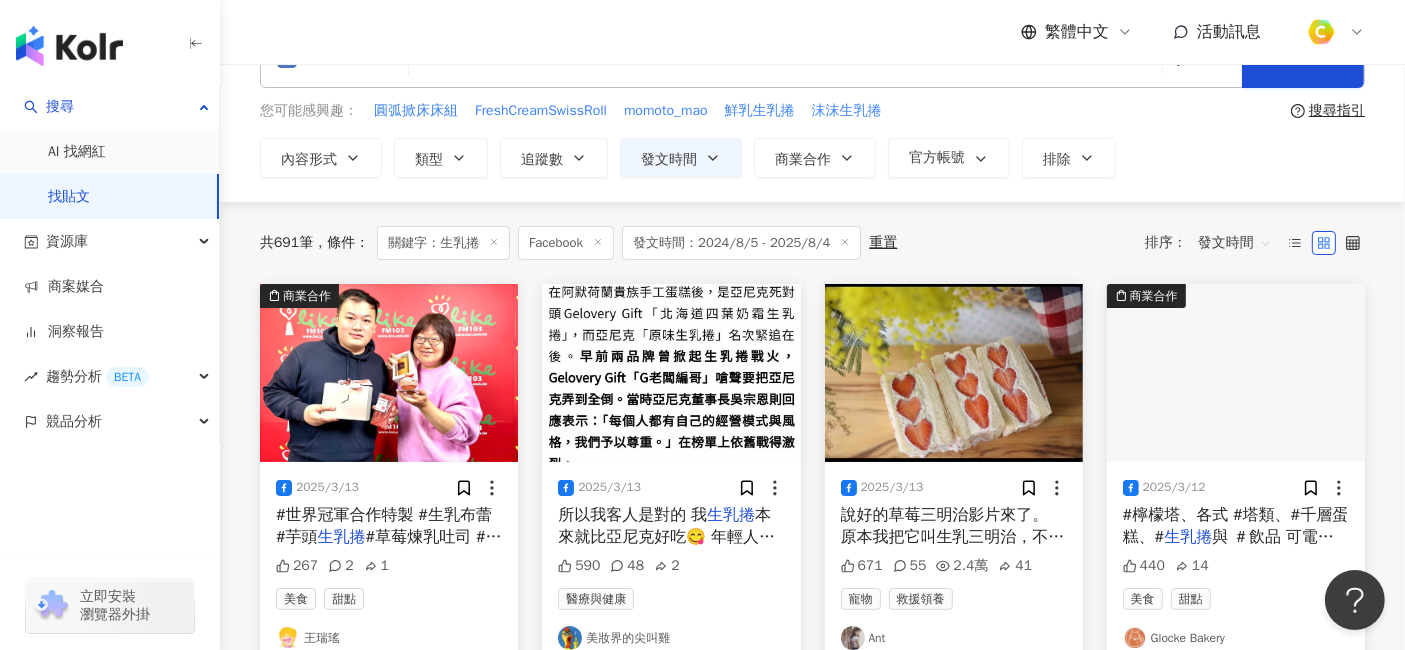 scroll, scrollTop: 111, scrollLeft: 0, axis: vertical 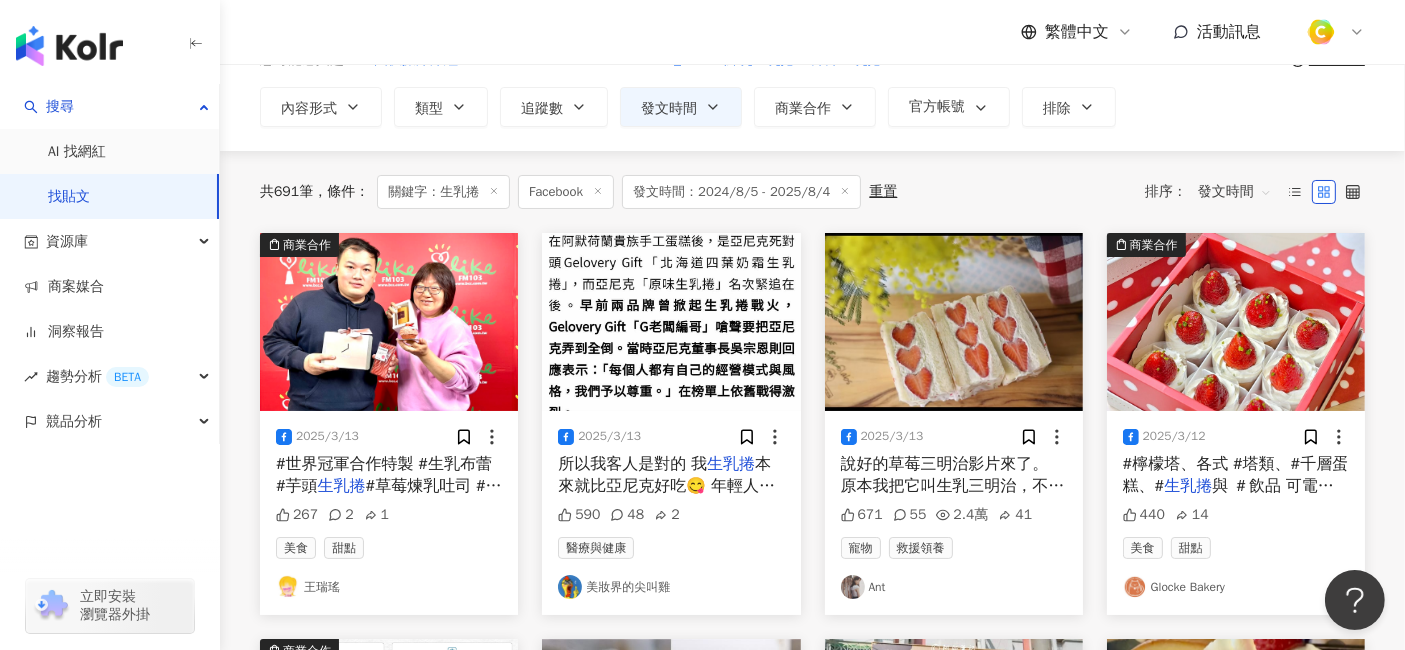 click on "#世界冠軍合作特製 #生乳布蕾 #芋頭" at bounding box center (384, 475) 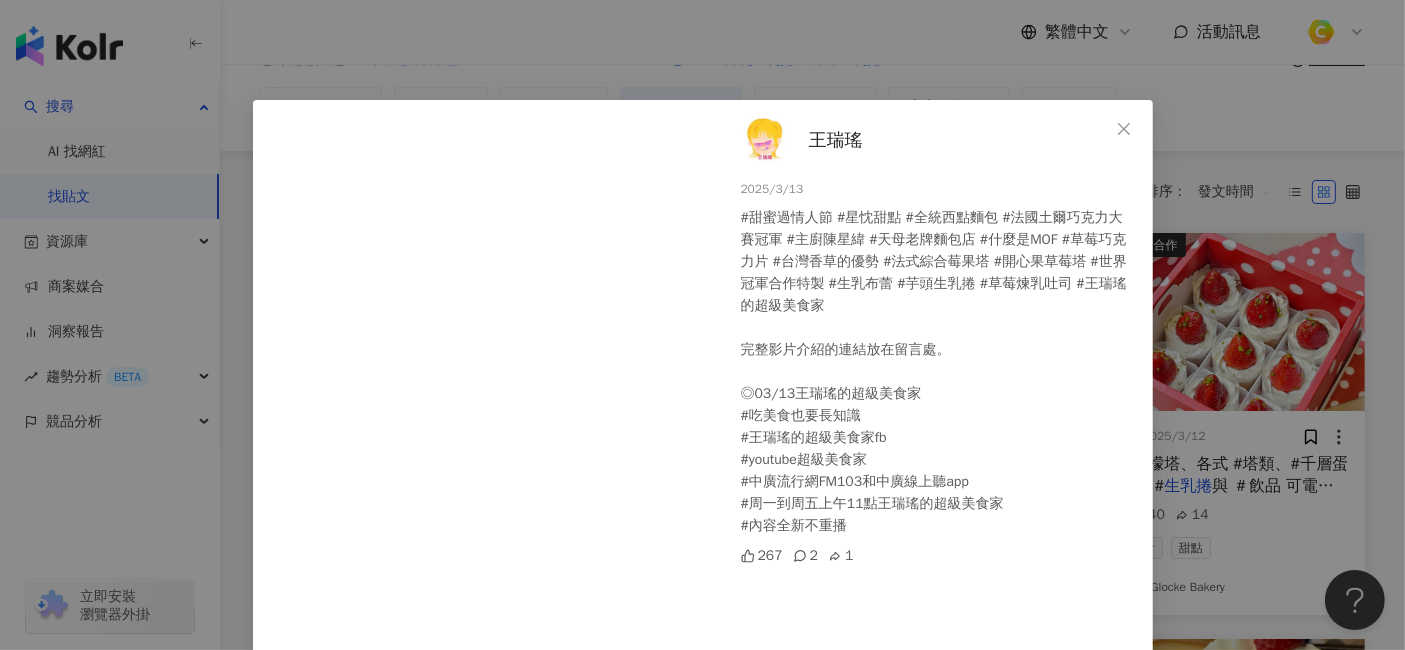 scroll, scrollTop: 0, scrollLeft: 0, axis: both 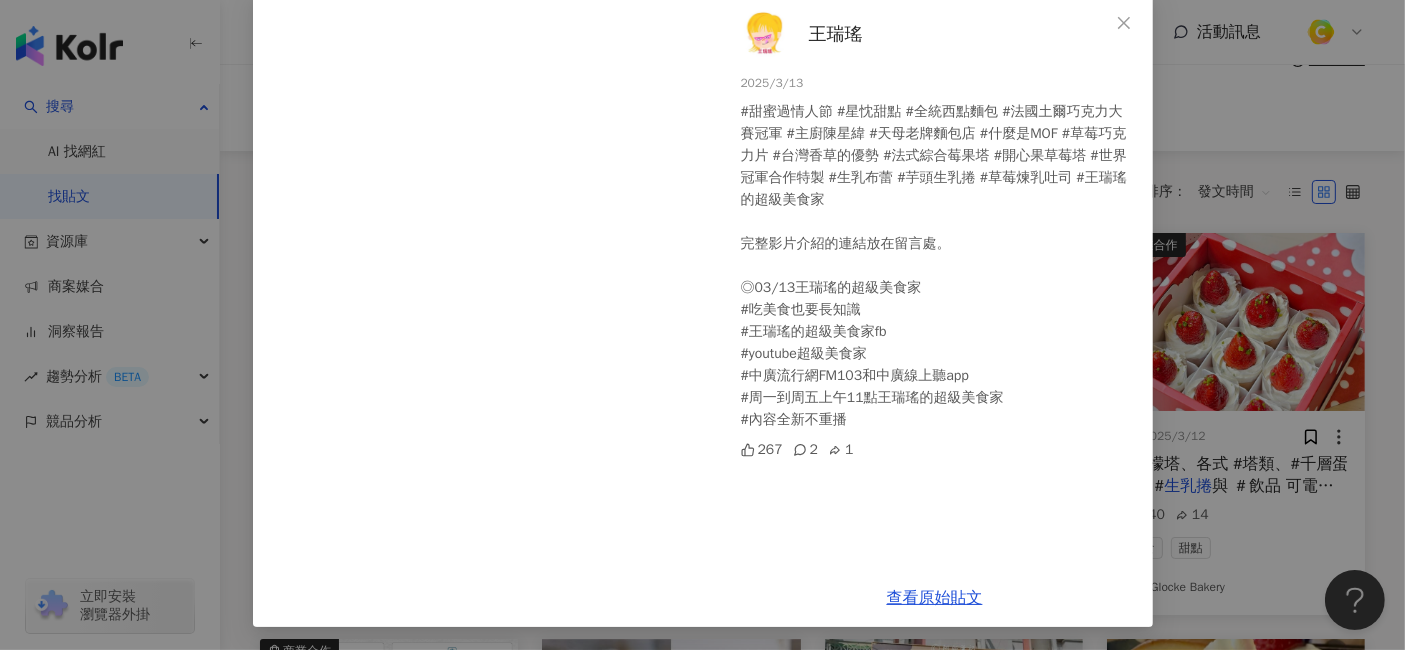 click on "王瑞瑤 2025/3/13  #甜蜜過情人節 #星忱甜點 #全統西點麵包 #法國土爾巧克力大賽冠軍 #主廚陳星緯 #天母老牌麵包店 #什麼是MOF #草莓巧克力片 #台灣香草的優勢 #法式綜合莓果塔 #開心果草莓塔 #世界冠軍合作特製 #生乳布蕾 #芋頭生乳捲 #草莓煉乳吐司 #王瑞瑤的超級美食家
完整影片介紹的連結放在留言處。
◎03/13王瑞瑤的超級美食家
#吃美食也要長知識
#王瑞瑤的超級美食家fb
#youtube超級美食家
#中廣流行網FM103和中廣線上聽app
#周一到周五上午11點王瑞瑤的超級美食家
#內容全新不重播 267 2 1 查看原始貼文" at bounding box center [702, 325] 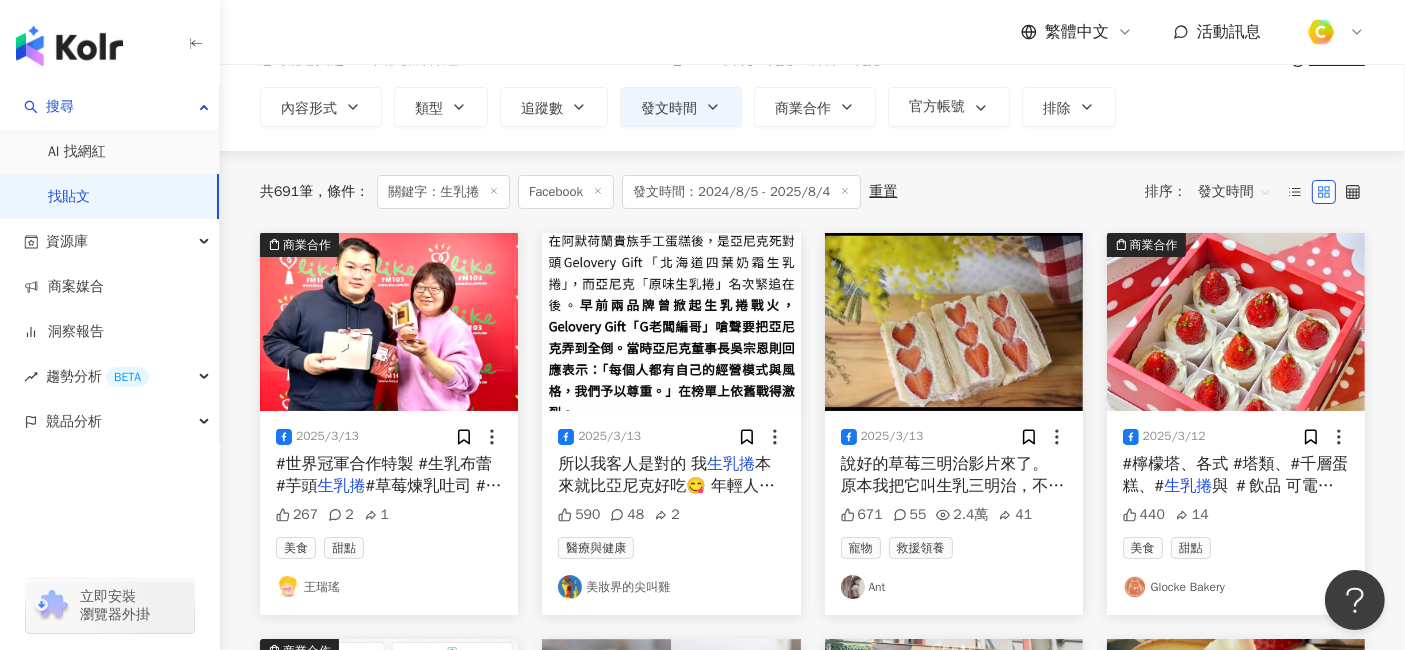 click on "共  691  筆 條件 ： 關鍵字：生乳捲 Facebook 發文時間：2024/8/5 - 2025/8/4 重置 排序： 發文時間 商業合作 2025/3/13  #世界冠軍合作特製 #生乳布蕾 #芋頭 生乳捲  #草莓煉乳吐司 #王瑞瑤的超級美 267 2 1 美食 甜點 王瑞瑤 2025/3/13  所以我客人是對的
我 生乳捲 本來就比亞尼克好吃😋
年輕人不要千萬不要學我做烘焙，死路一條！
物料漲太多了
我是被無蹤恩害的
要就開牙醫 哈哈😂 590 48 2 醫療與健康 美妝界的尖叫雞 2025/3/13 說好的草莓三明治影片來了。
原本我把它叫生乳三明治，不過 生乳捲 生乳捲 671 55 2.4萬 41 寵物 救援領養 Ant 商業合作 2025/3/12  #檸檬塔、各式 #塔類、#千層蛋糕、# 生乳捲  與 ＃飲品
可電話預留甜點與訂位 440 14 美食 甜點 Glocke Bakery 商業合作 2025/3/12  他現在低溫
我看一派是買中餐比較多
一派是買 生乳捲 比較多
一派是兩個都買
然後單買 生乳捲 生乳捲 6" at bounding box center [812, 870] 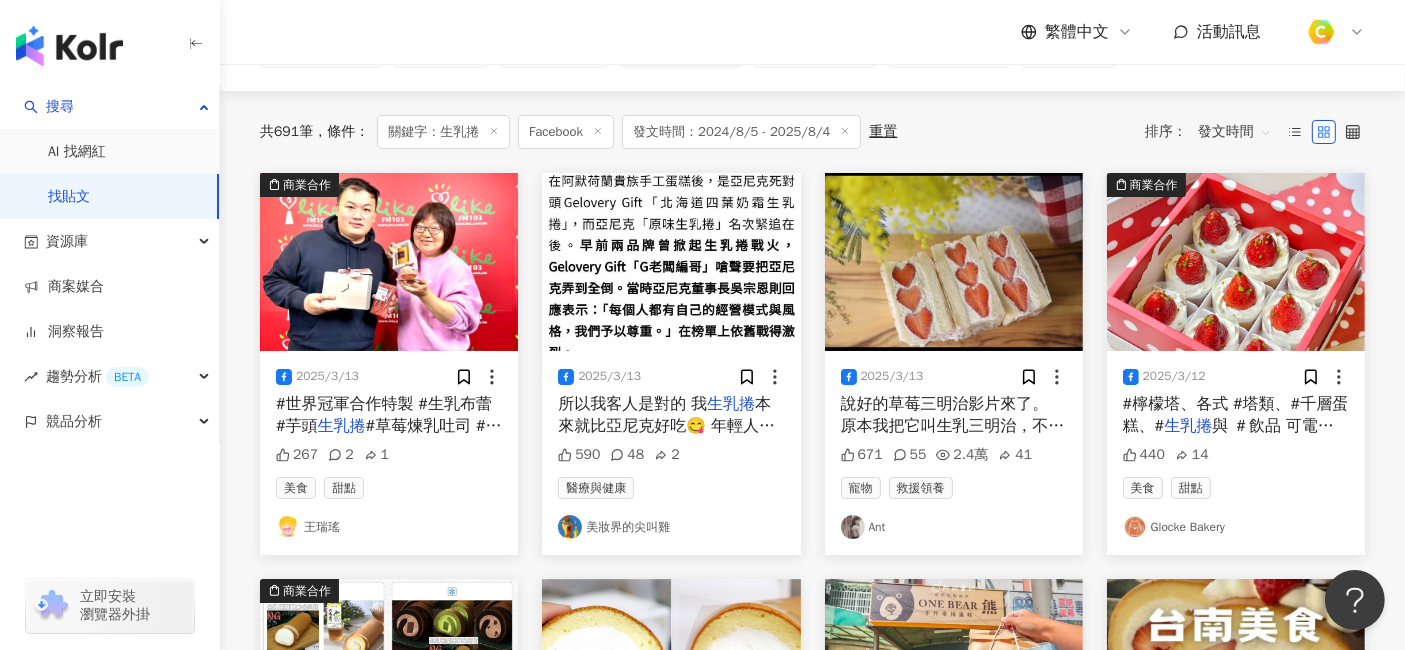 scroll, scrollTop: 222, scrollLeft: 0, axis: vertical 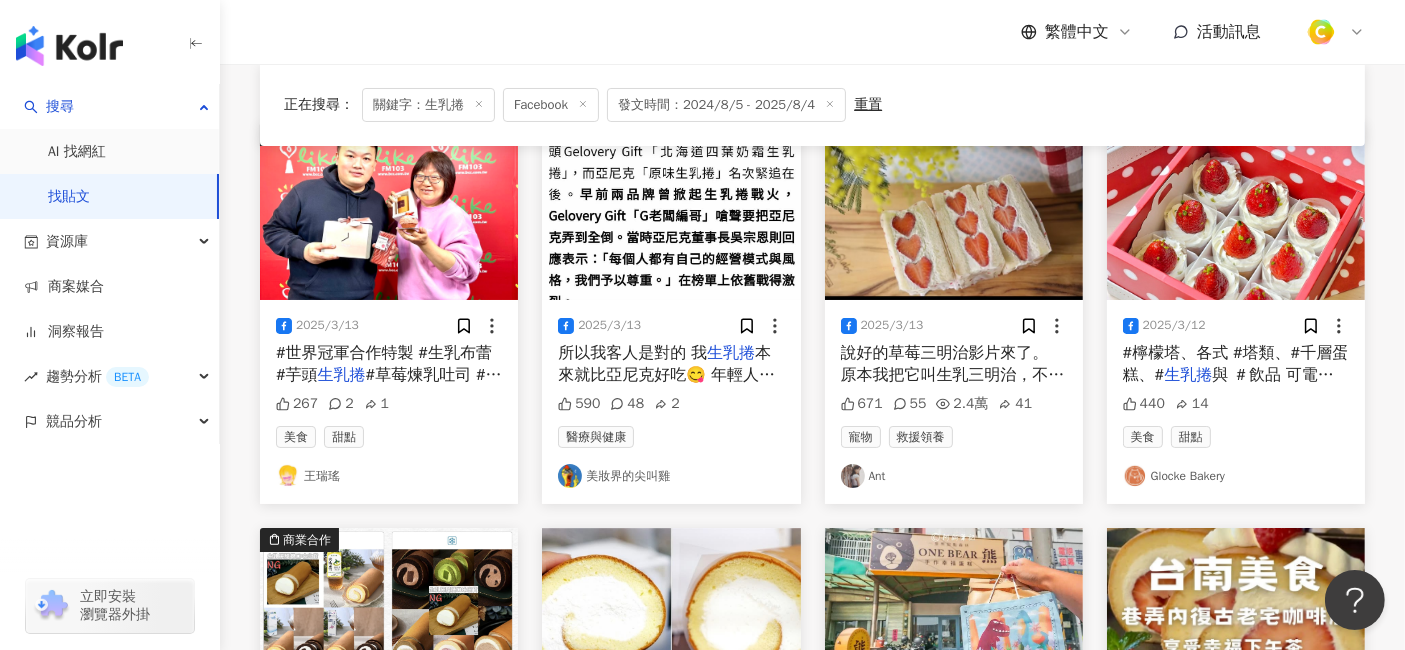 click on "#檸檬塔、各式 #塔類、#千層蛋糕、#" at bounding box center (1236, 364) 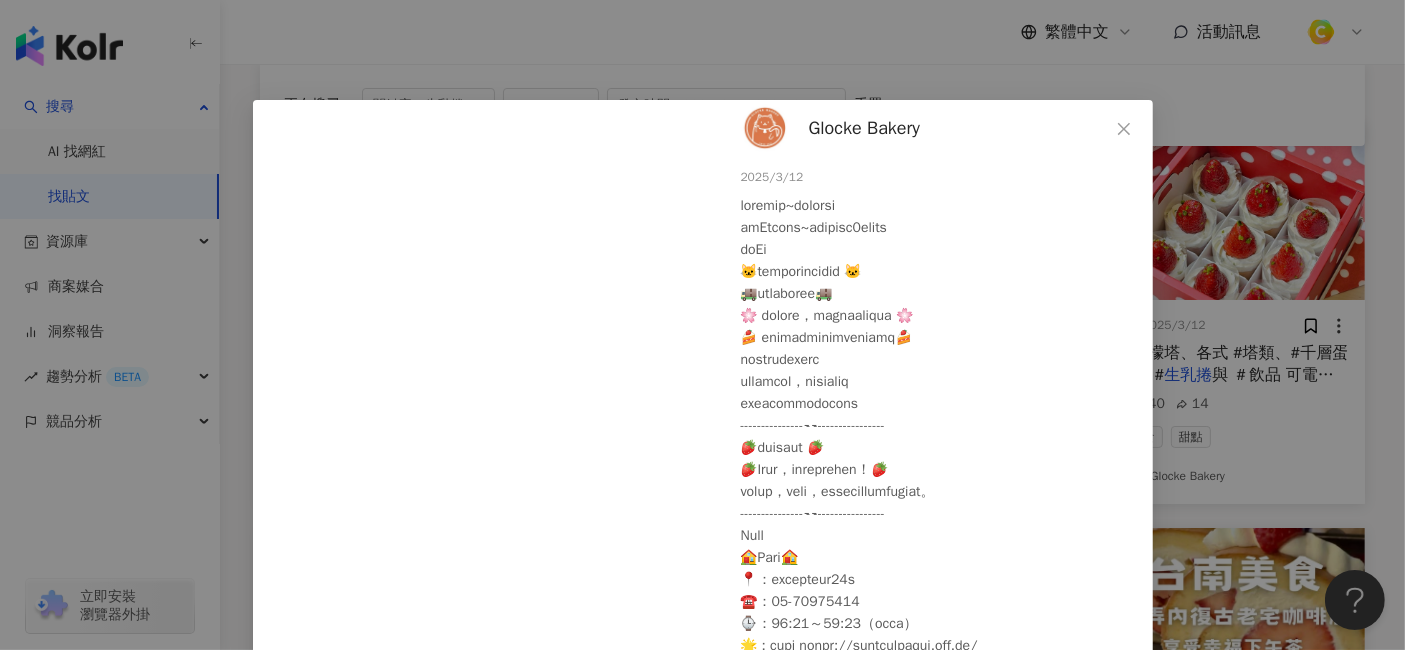 scroll, scrollTop: 55, scrollLeft: 0, axis: vertical 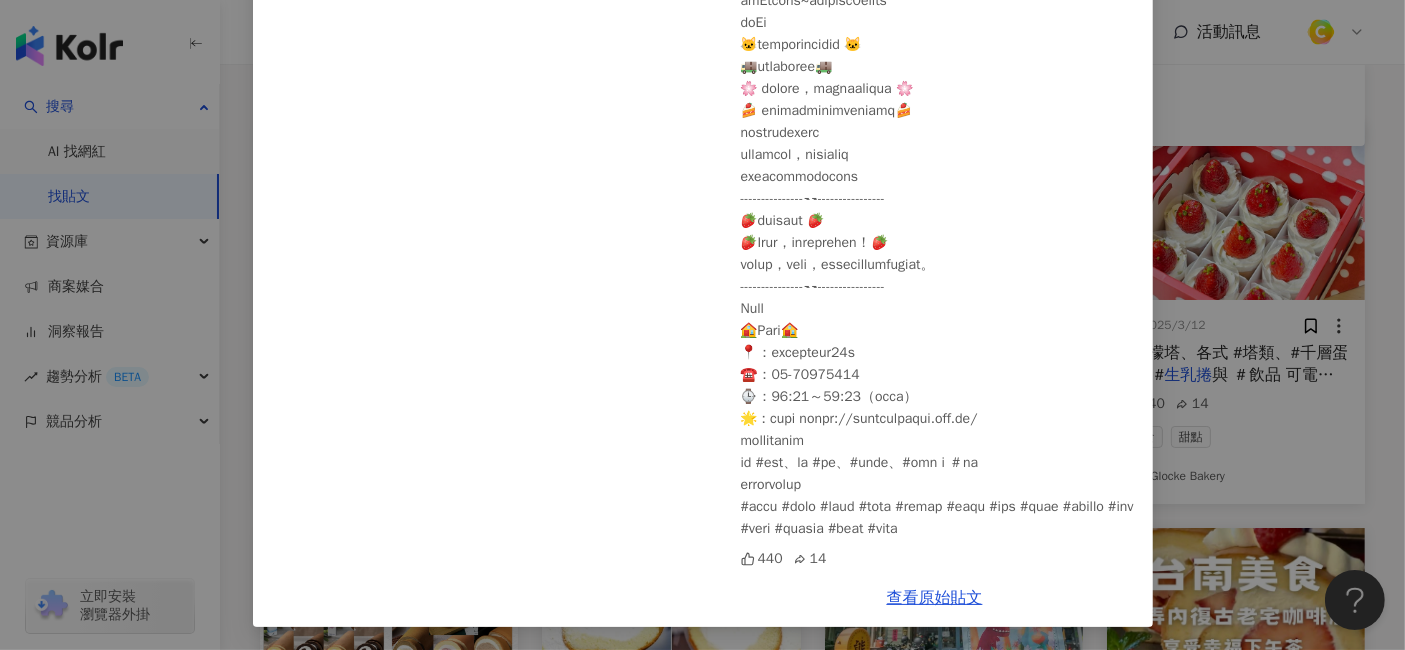 click on "Glocke Bakery 2025/3/12 440 14 查看原始貼文" at bounding box center [702, 325] 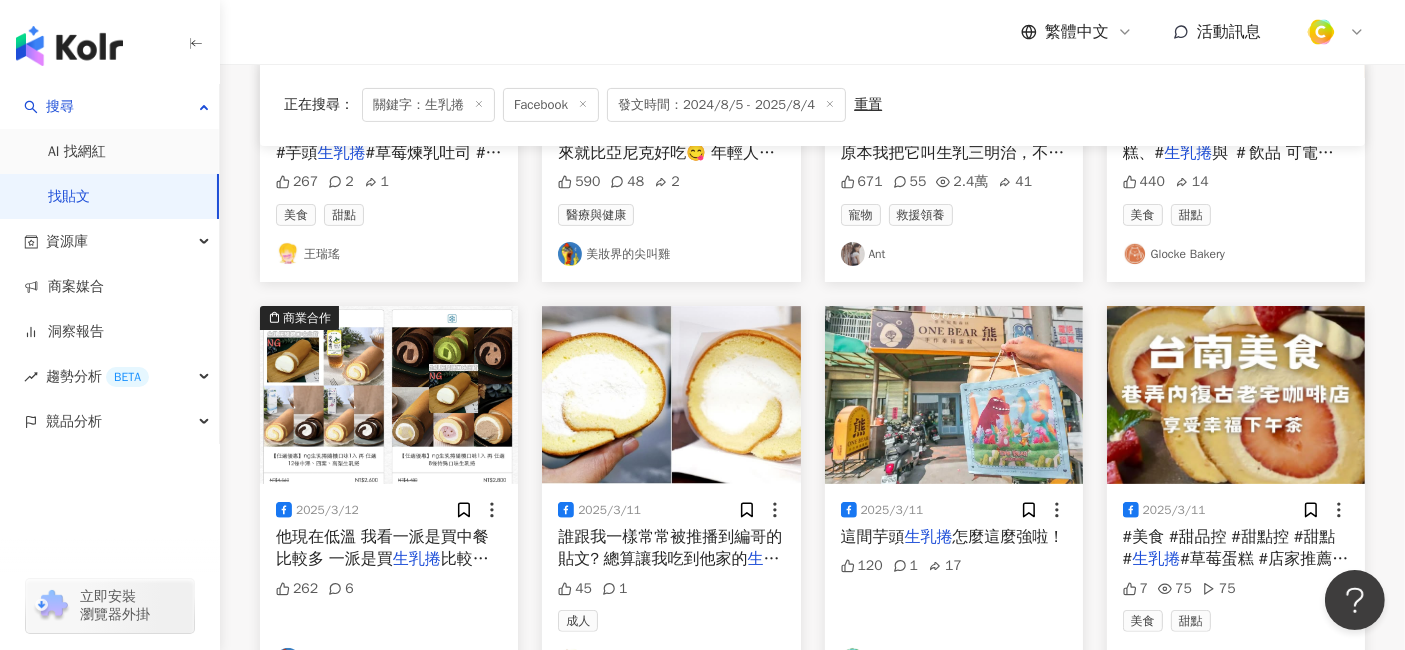 scroll, scrollTop: 666, scrollLeft: 0, axis: vertical 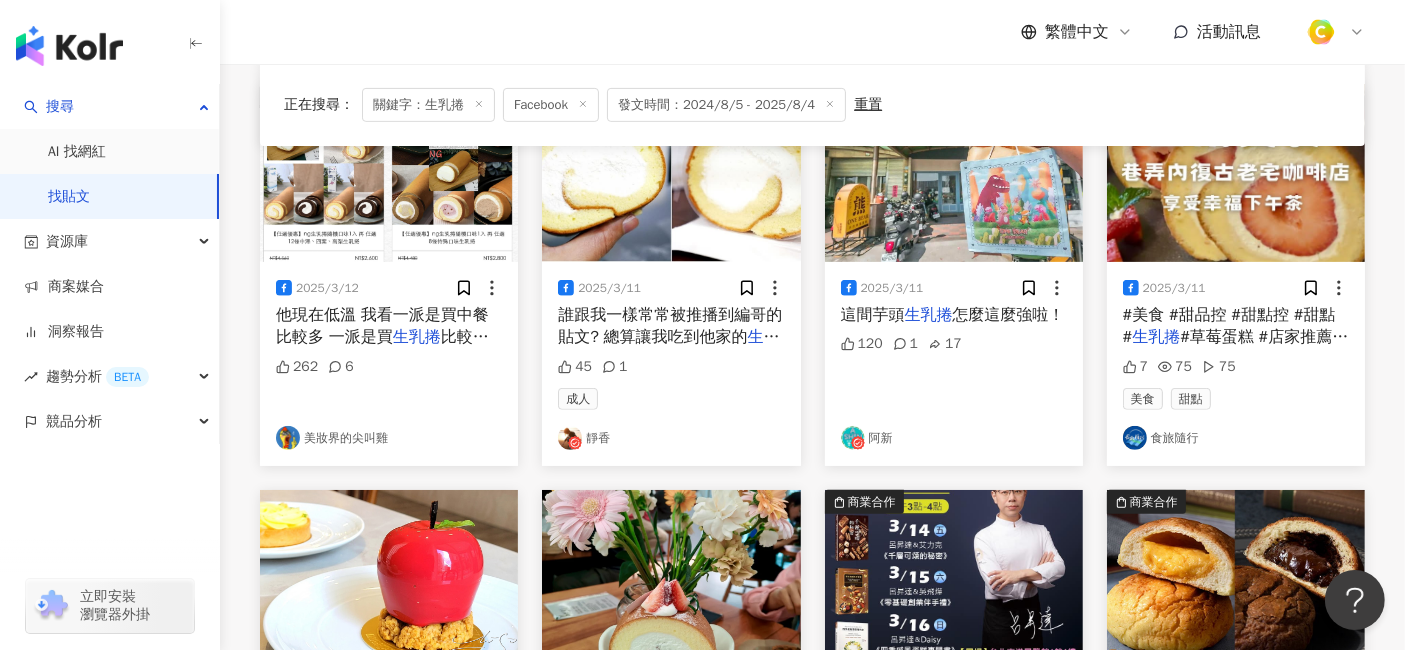 click on "誰跟我一樣常常被推播到編哥的貼文? 總算讓我吃到他家的" at bounding box center [670, 326] 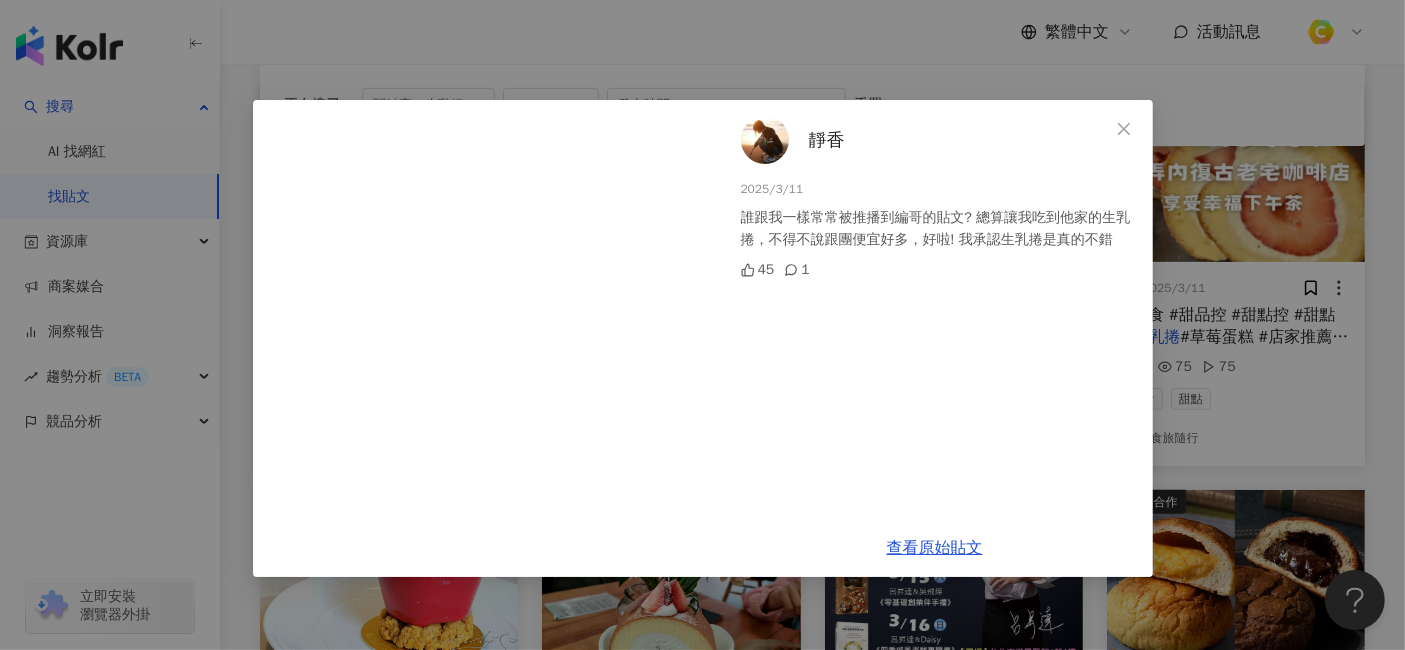 click on "[NAME] 2025/3/11  誰跟我一樣常常被推播到編哥的貼文? 總算讓我吃到他家的生乳捲，不得不說跟團便宜好多，好啦! 我承認生乳捲是真的不錯 45 1 查看原始貼文" at bounding box center [702, 325] 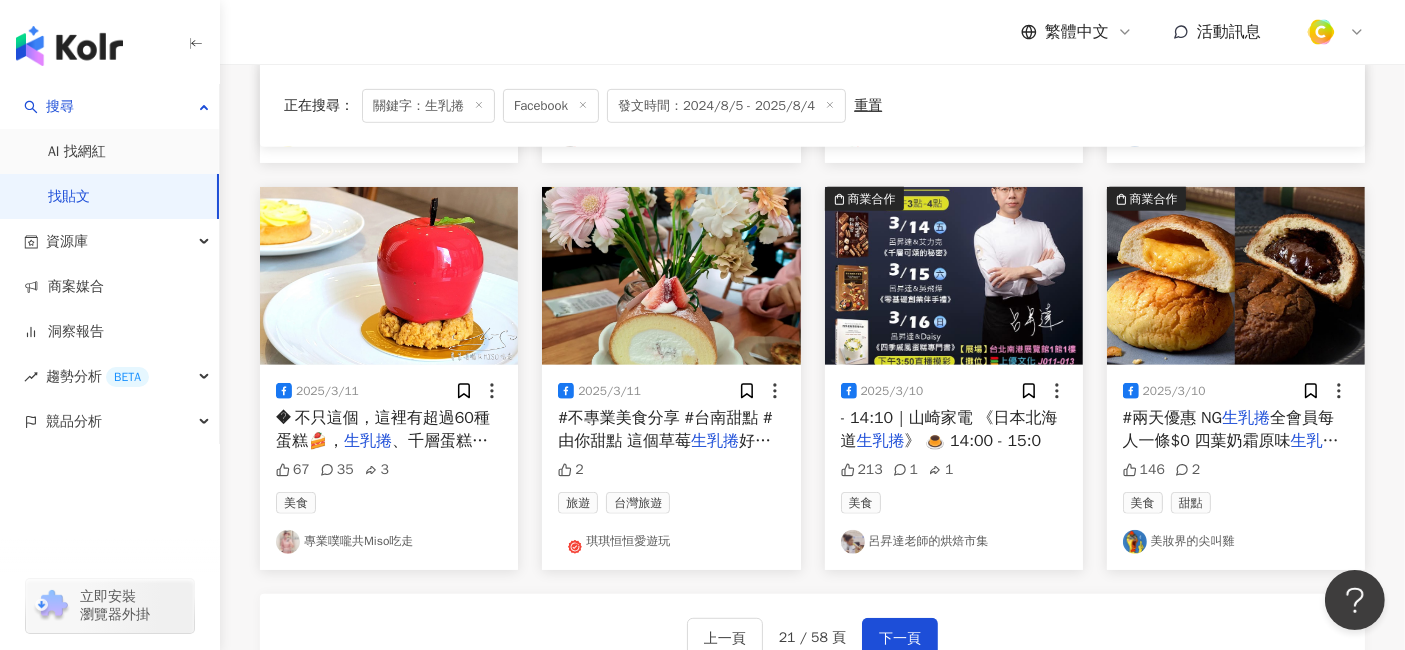scroll, scrollTop: 1000, scrollLeft: 0, axis: vertical 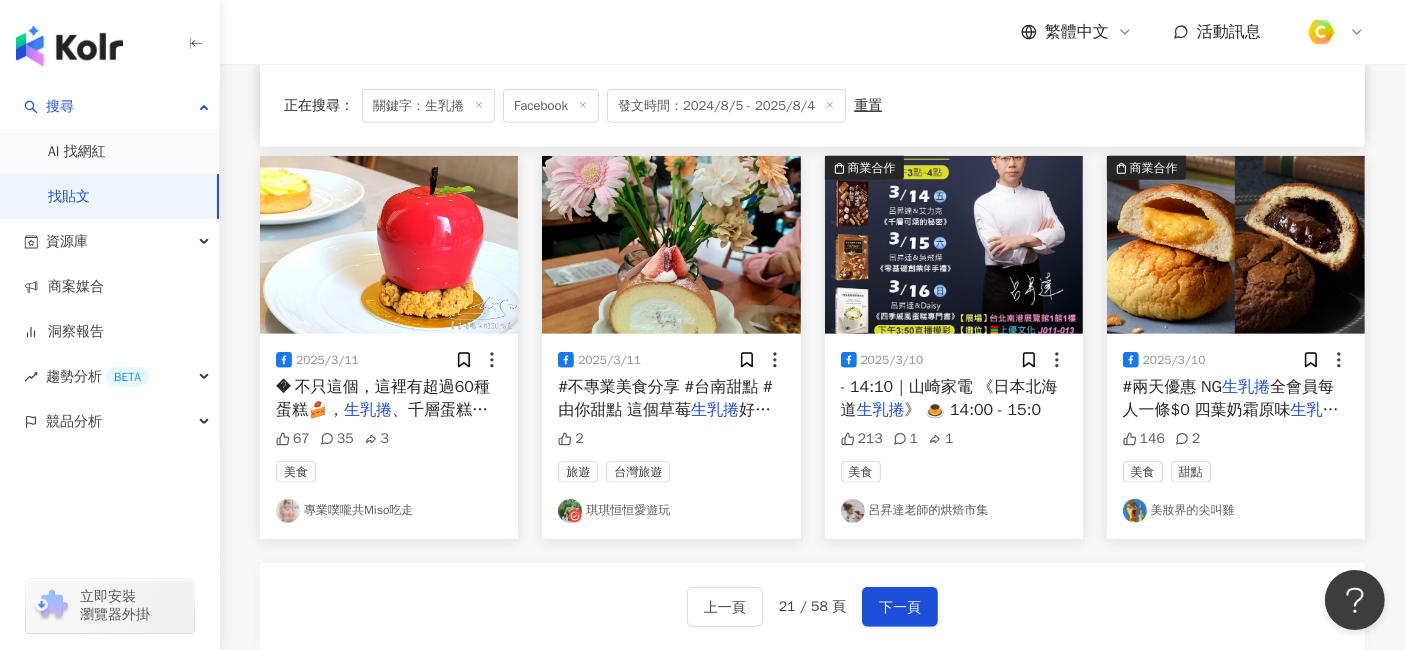 click on "》
🍮 14:00 - 15:0" at bounding box center (973, 410) 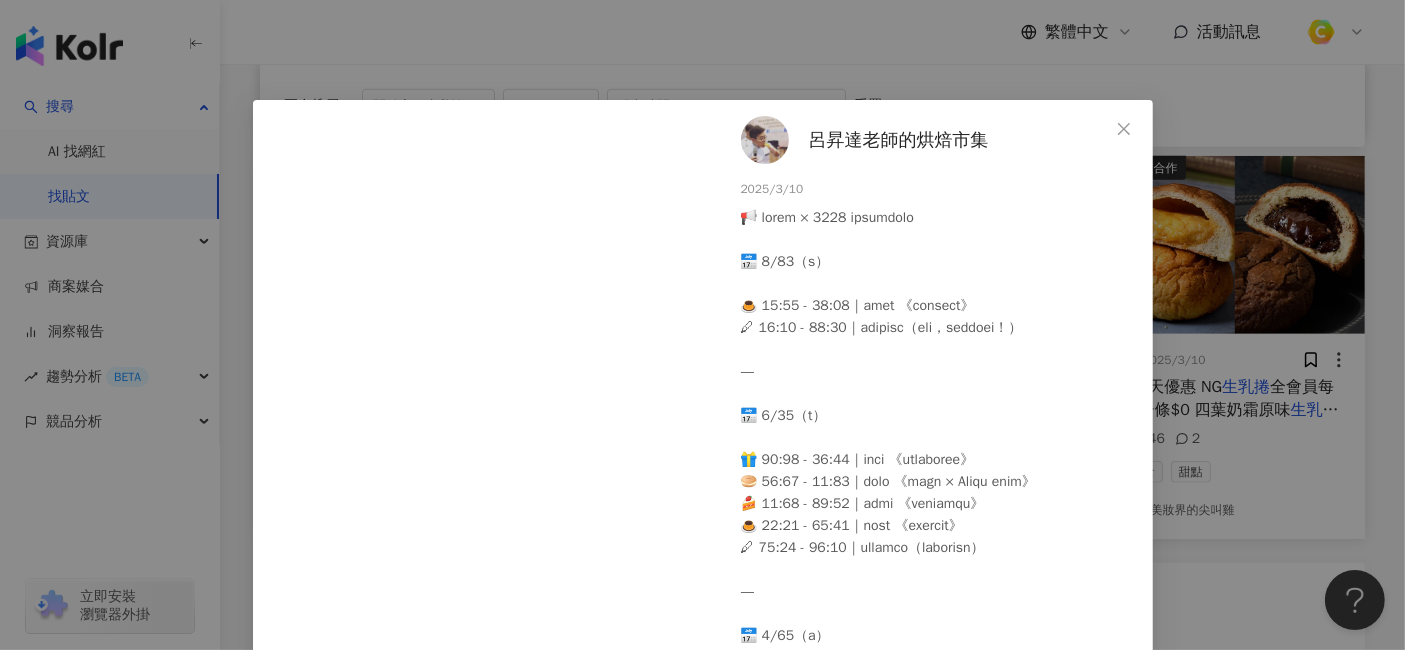 click on "[NAME]老師的烘焙市集  2025/3/10 213 1 1 查看原始貼文" at bounding box center (702, 325) 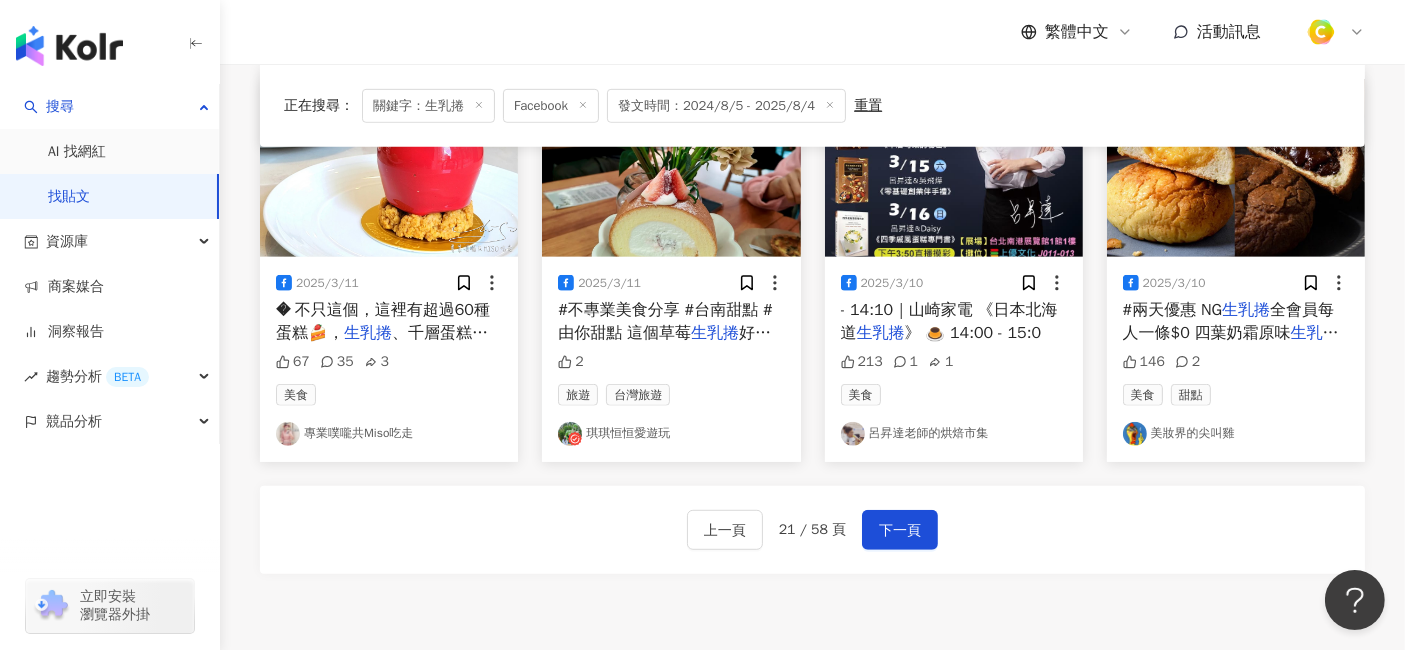 scroll, scrollTop: 1111, scrollLeft: 0, axis: vertical 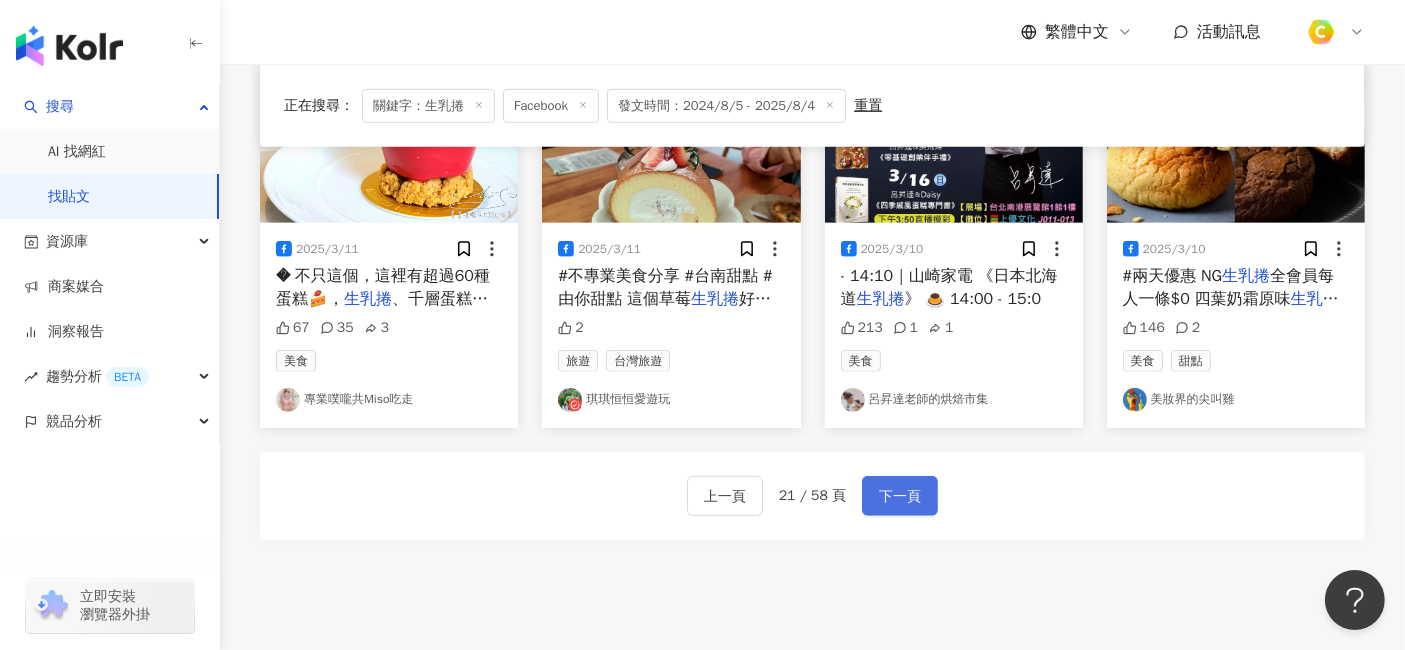click on "下一頁" at bounding box center (900, 496) 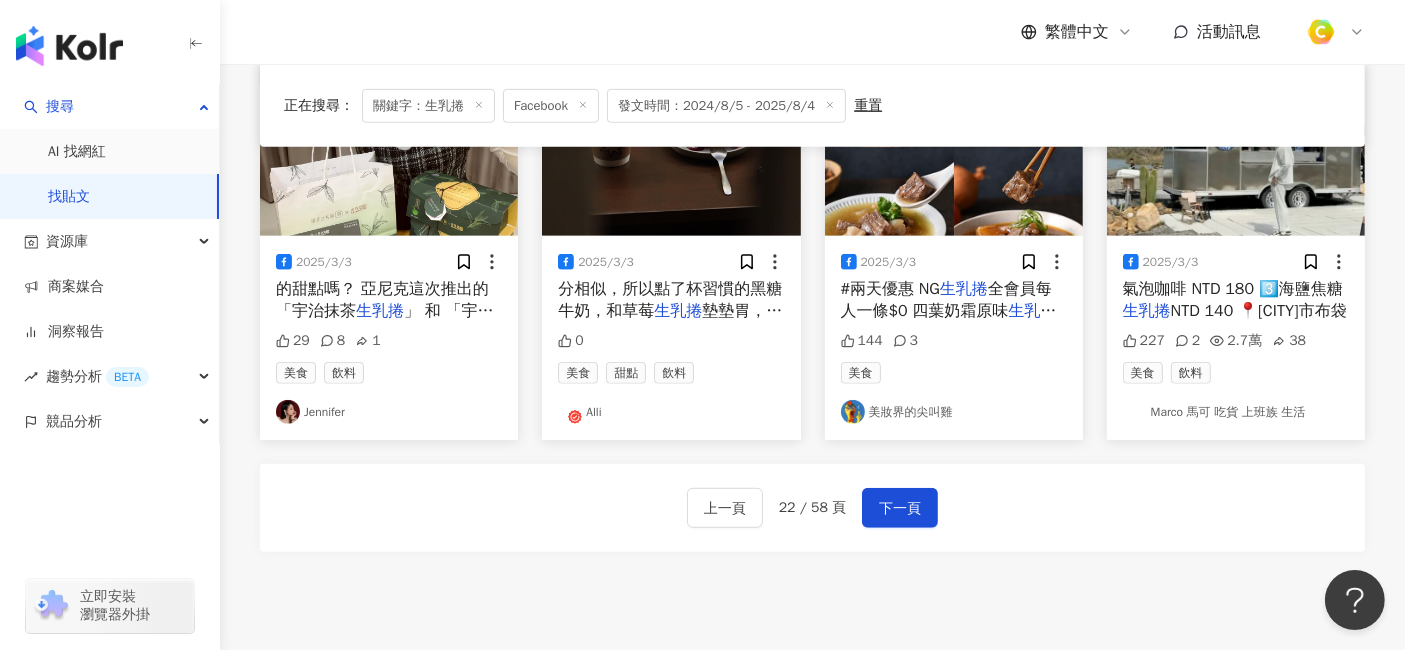 scroll, scrollTop: 1129, scrollLeft: 0, axis: vertical 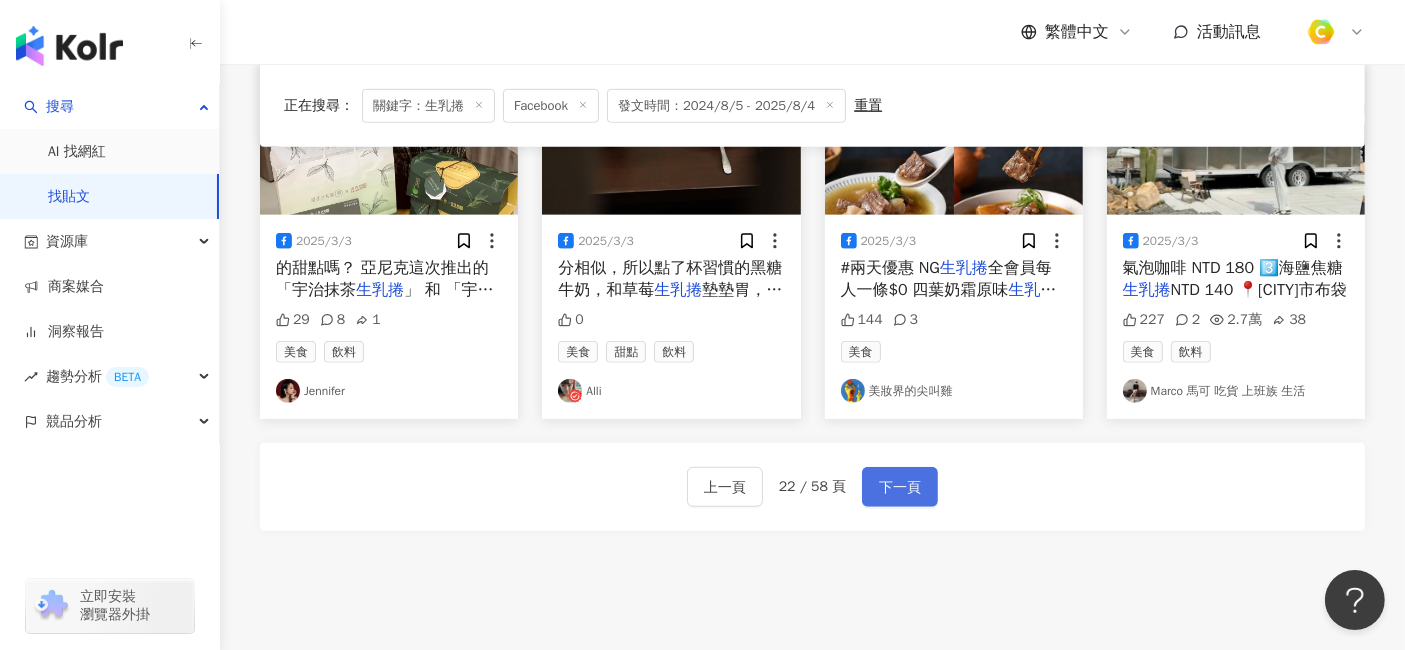 click on "下一頁" at bounding box center (900, 488) 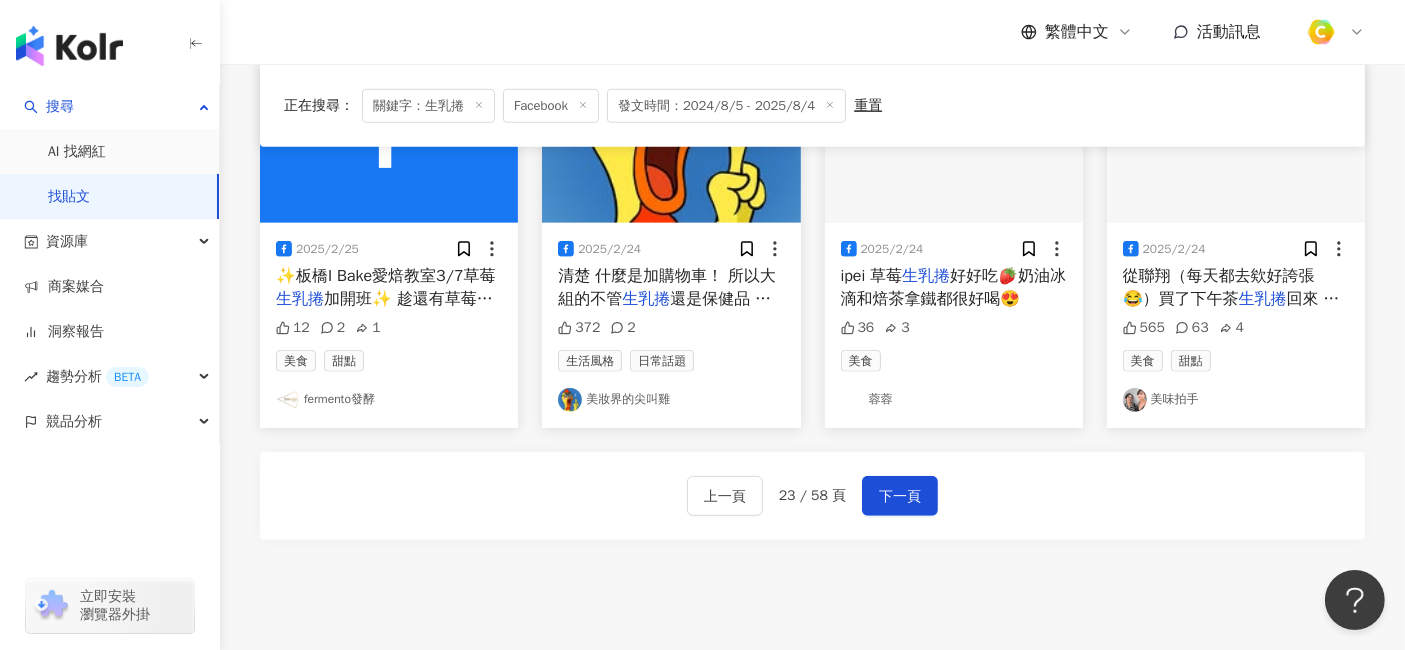 scroll, scrollTop: 1222, scrollLeft: 0, axis: vertical 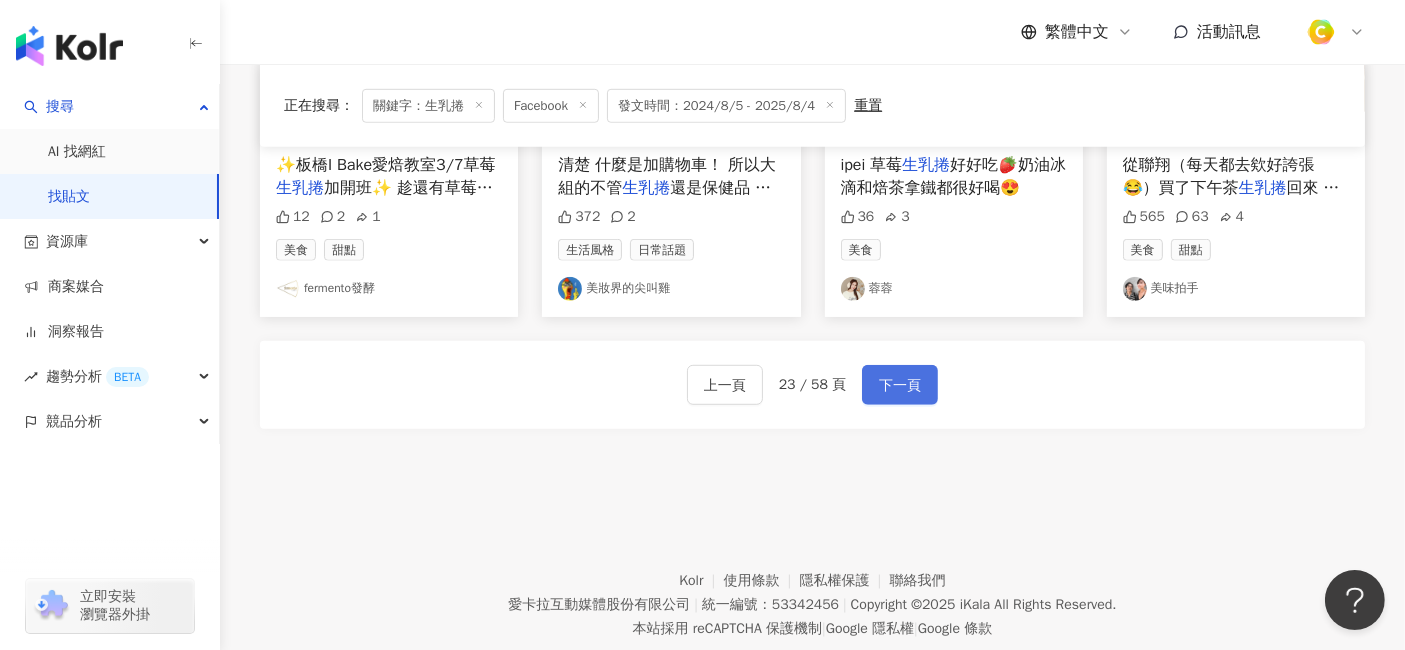 click on "下一頁" at bounding box center (900, 386) 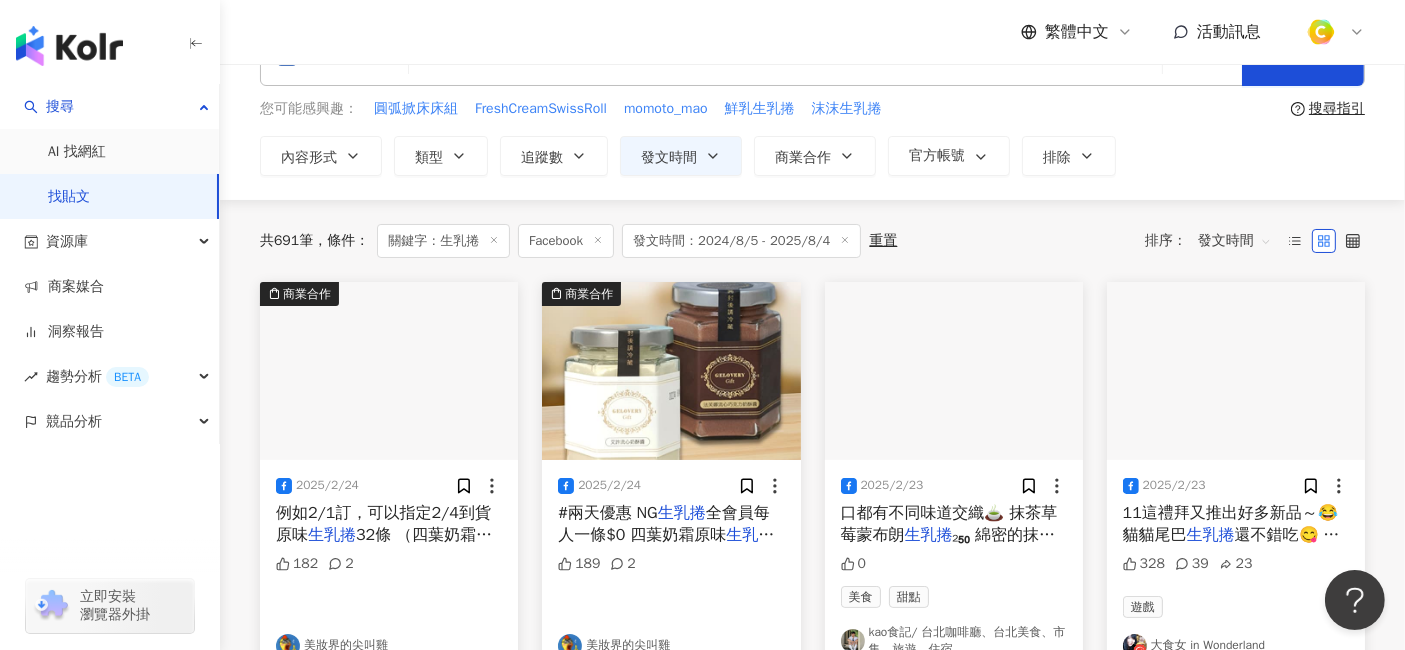 scroll, scrollTop: 18, scrollLeft: 0, axis: vertical 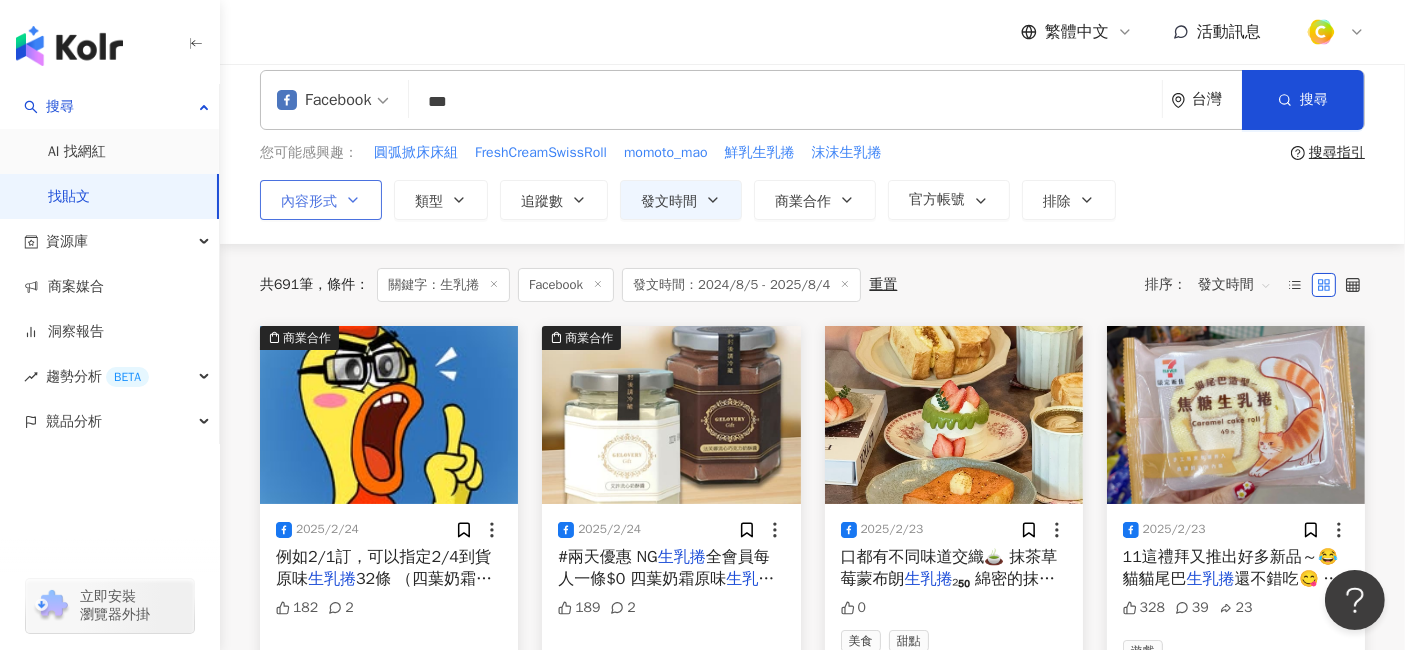 click 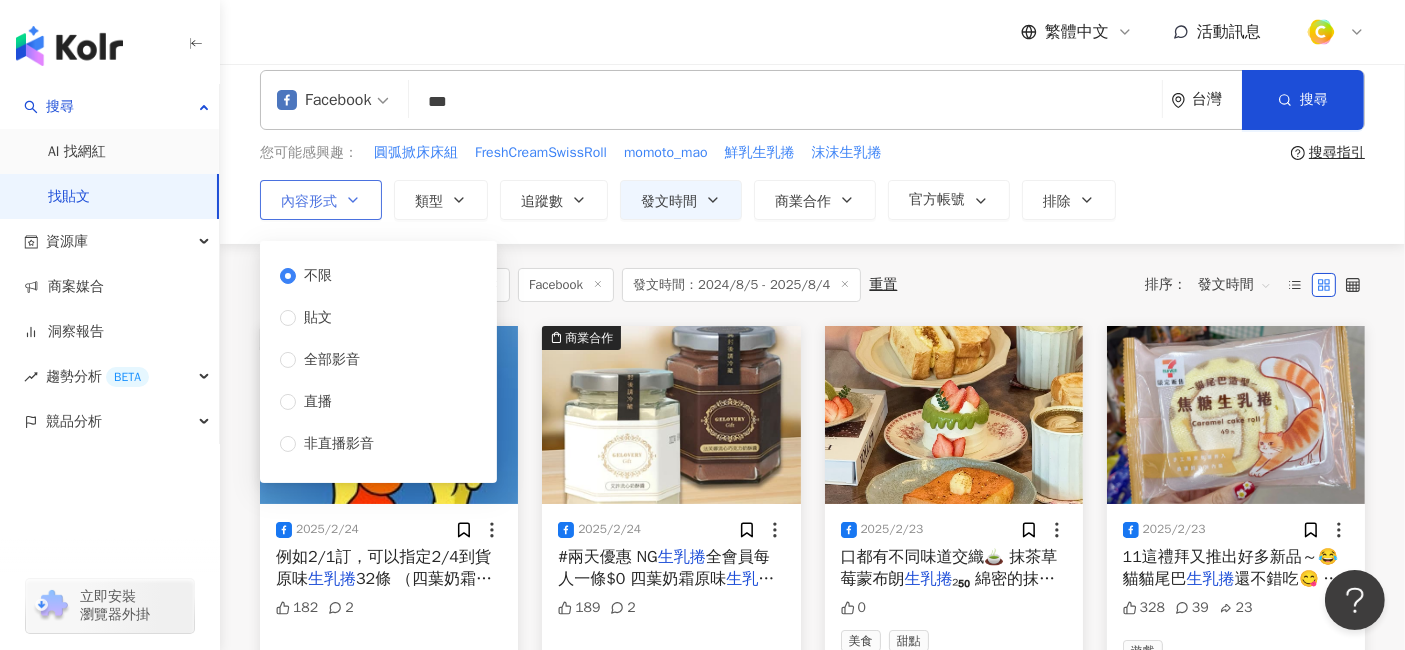 click 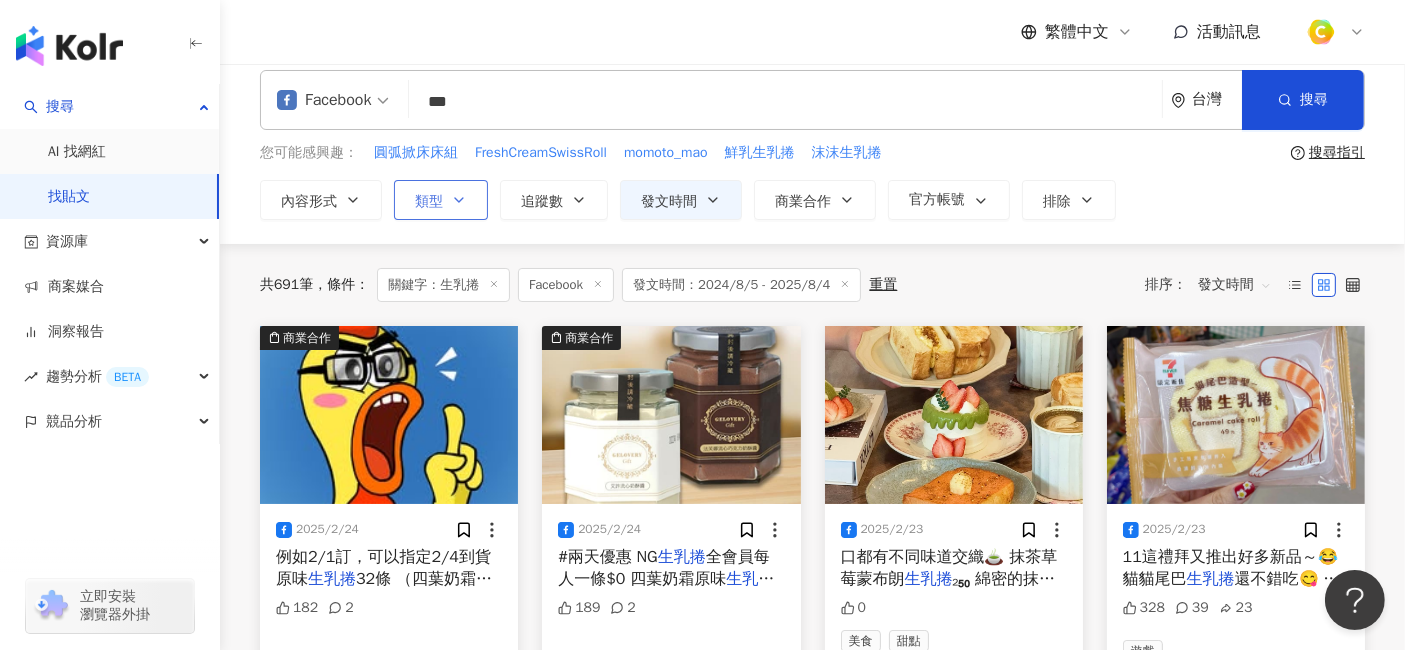 scroll, scrollTop: 0, scrollLeft: 0, axis: both 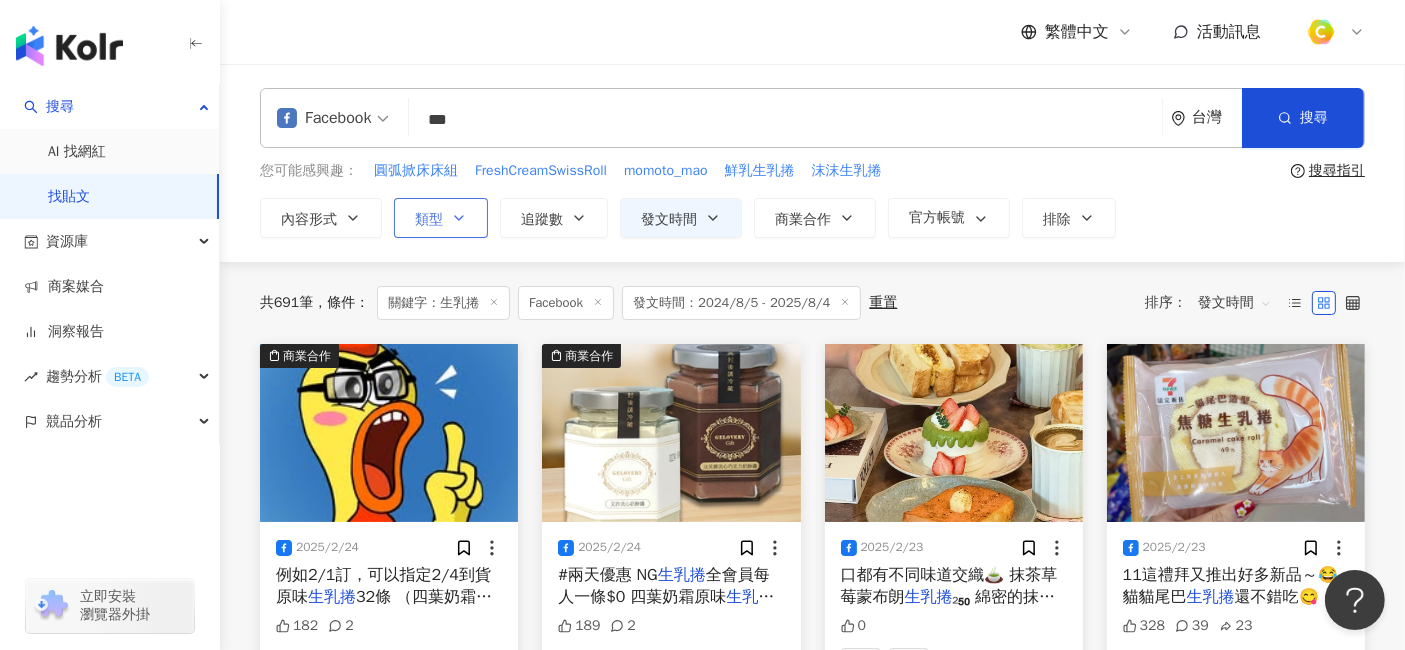 click on "類型" at bounding box center [441, 218] 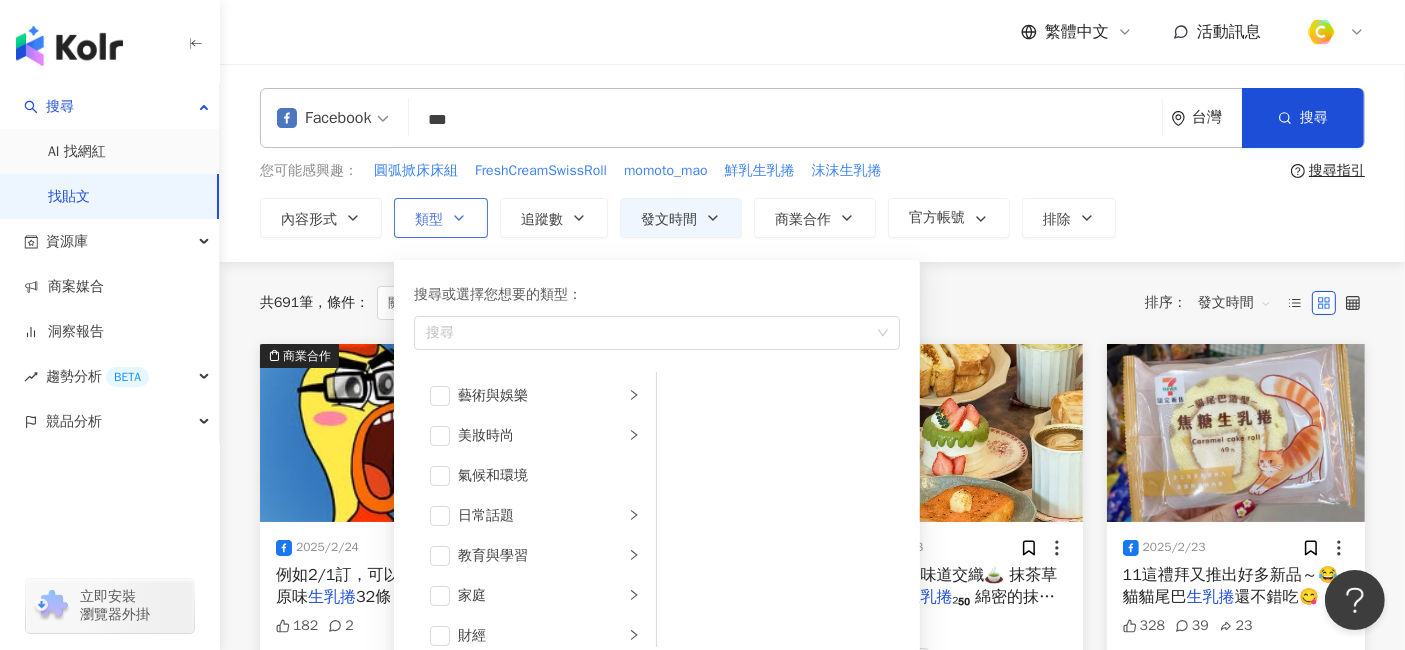 click on "類型 搜尋或選擇您想要的類型：   搜尋 藝術與娛樂 美妝時尚 氣候和環境 日常話題 教育與學習 家庭 財經 美食 命理占卜 遊戲 法政社會 生活風格 影視娛樂 醫療與健康 寵物 攝影 感情 宗教 促購導購 運動 科技 交通工具 旅遊 成人" at bounding box center (441, 218) 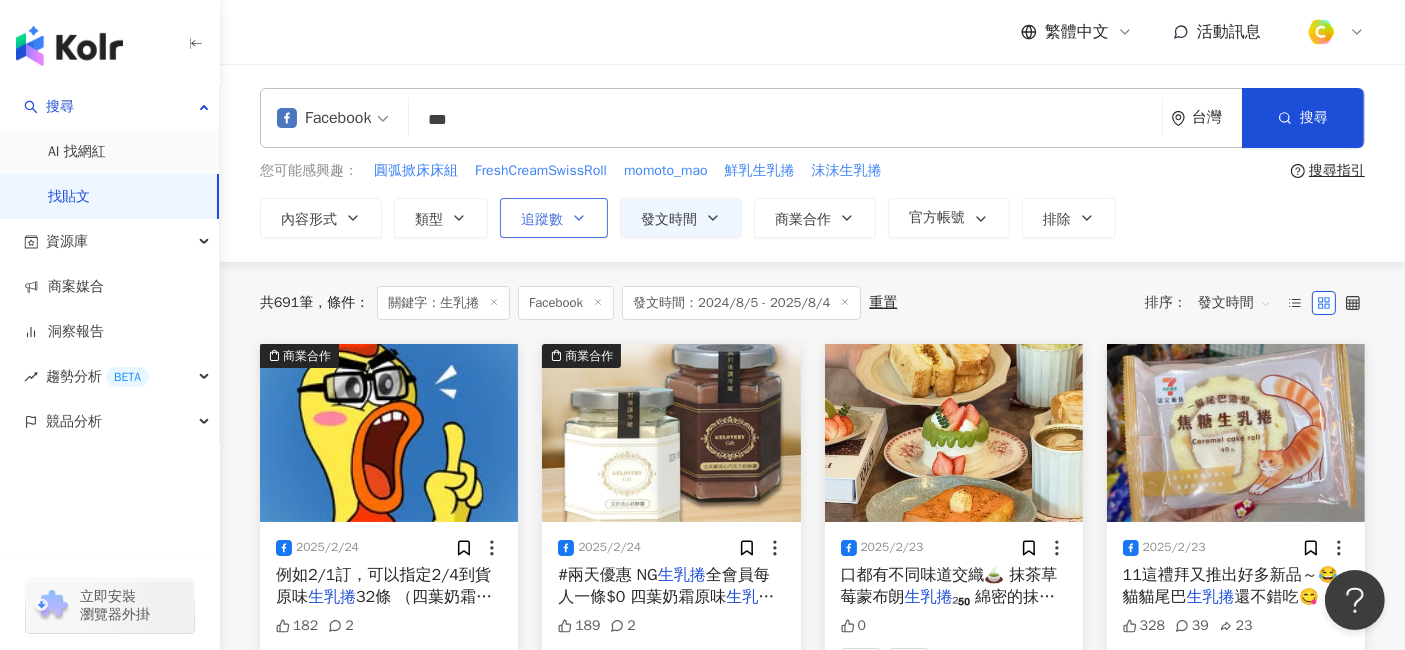 click on "追蹤數" at bounding box center (542, 220) 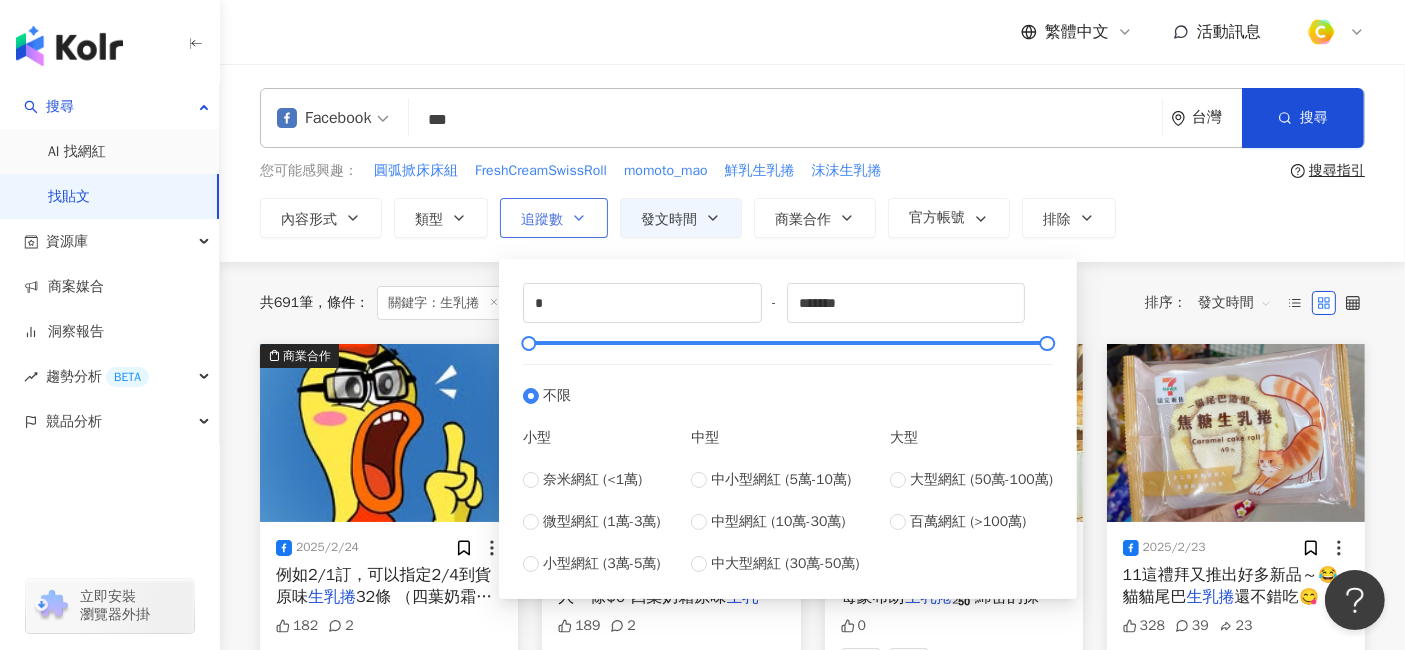 click on "追蹤數" at bounding box center (542, 220) 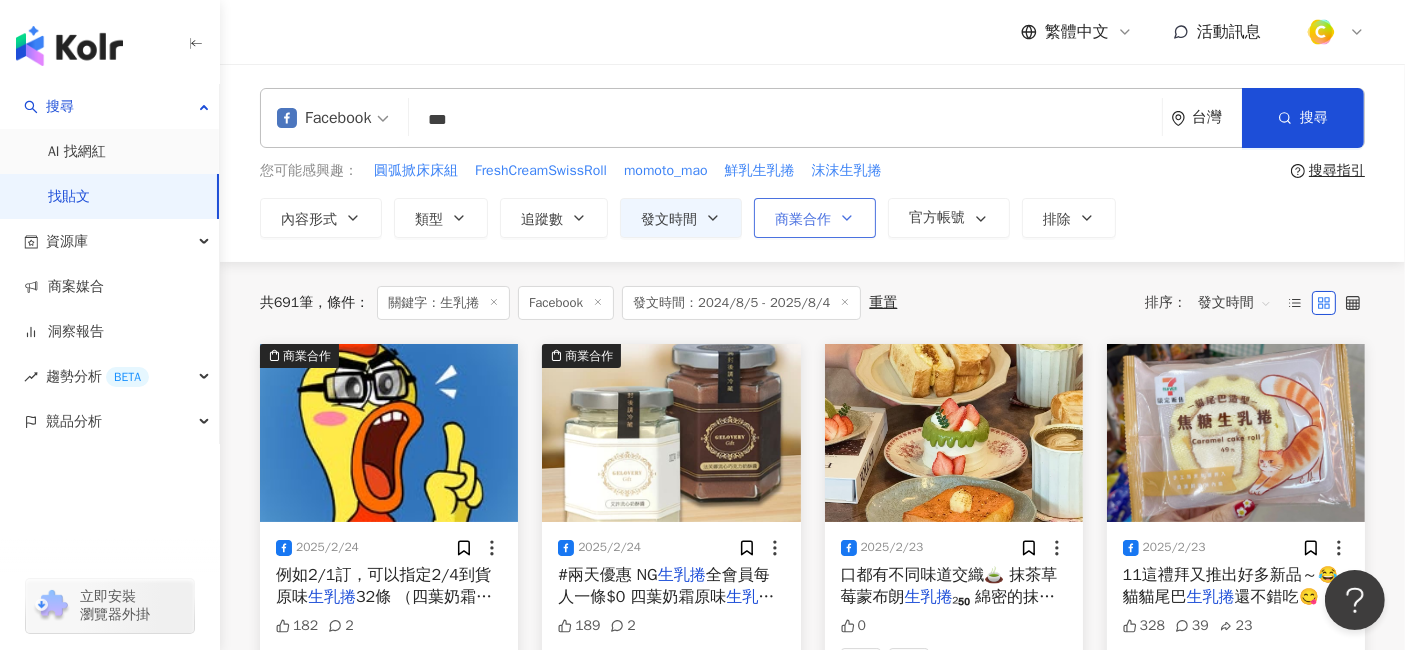 click on "商業合作" at bounding box center [803, 220] 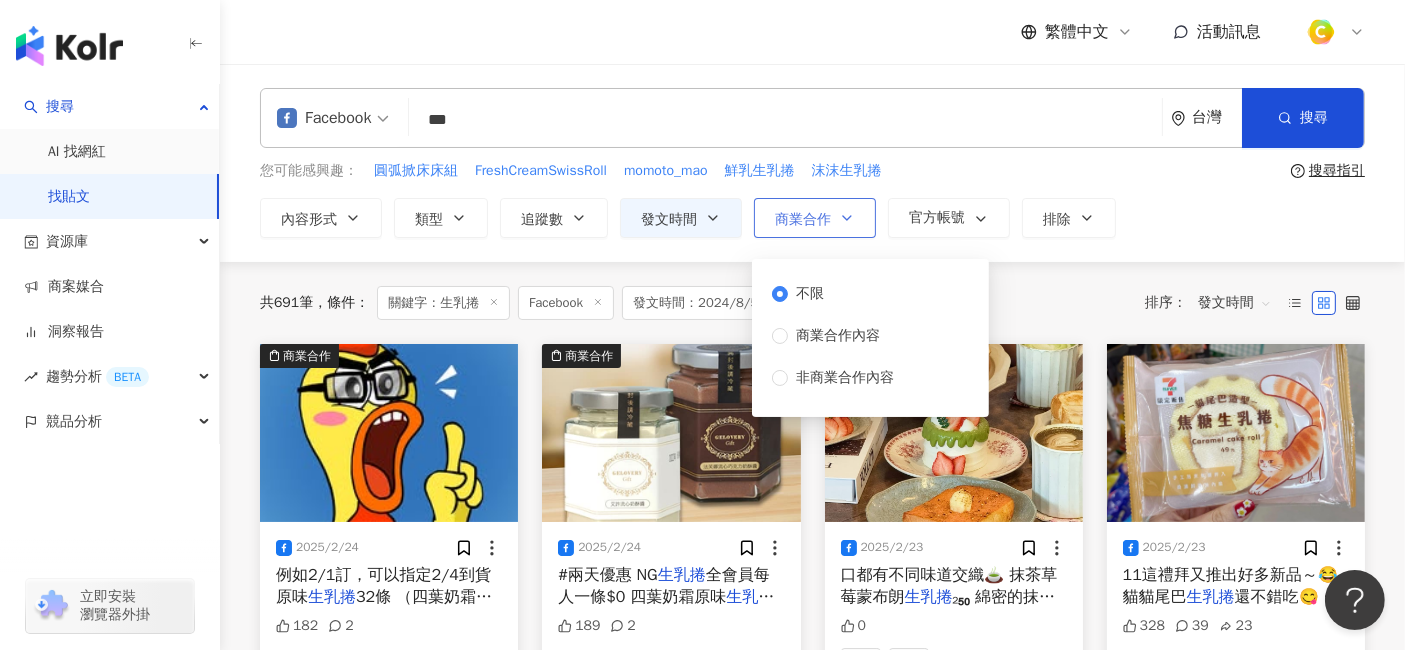 click on "商業合作" at bounding box center [803, 220] 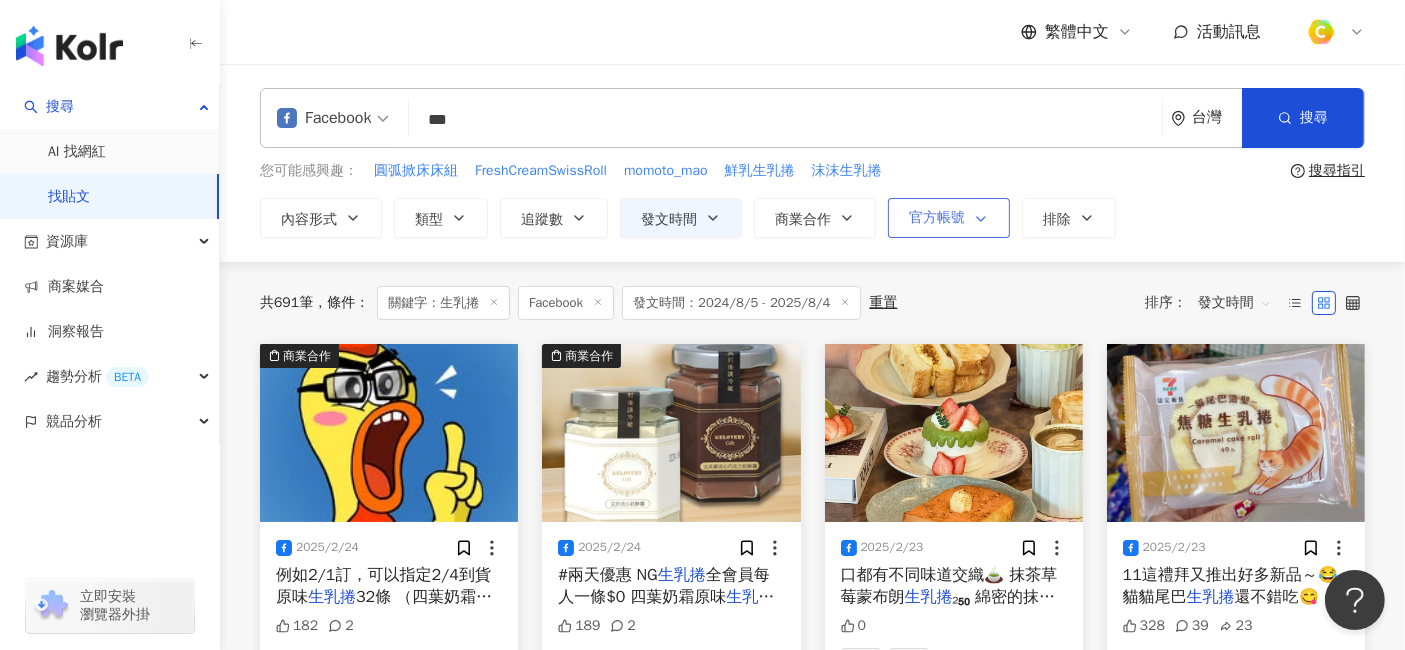 click at bounding box center [977, 219] 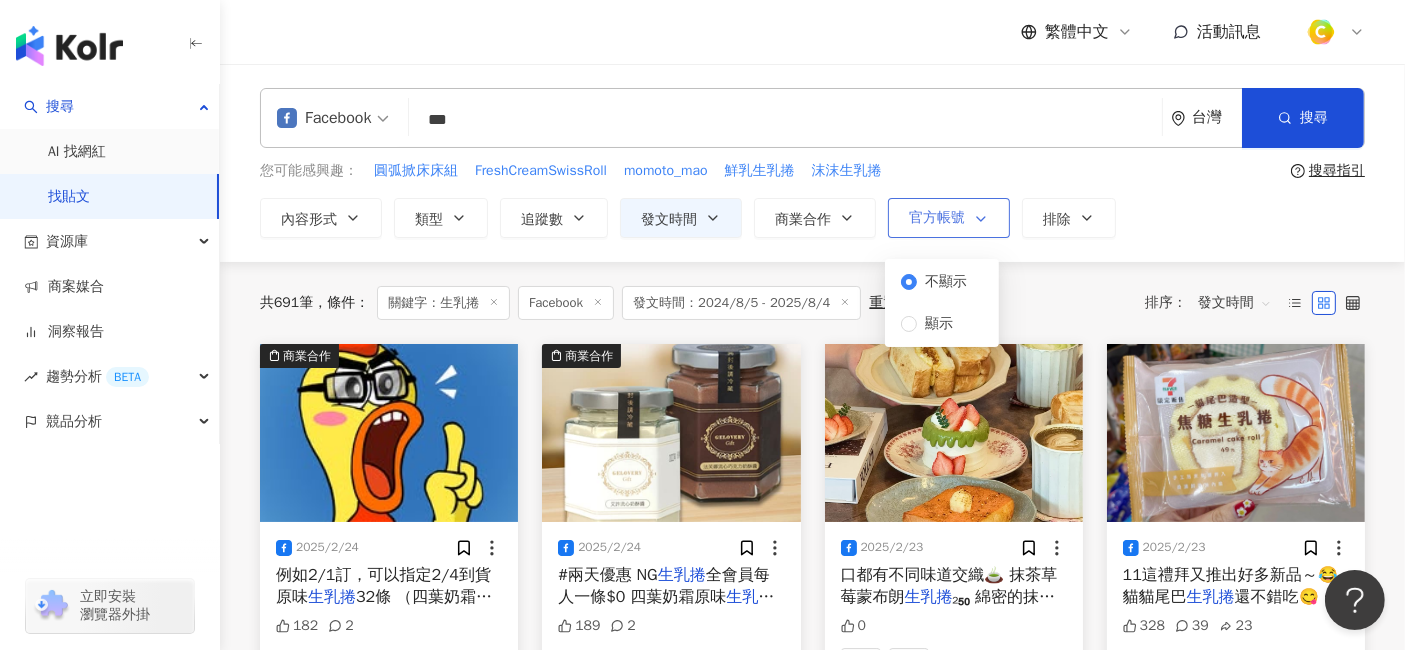 click at bounding box center [977, 219] 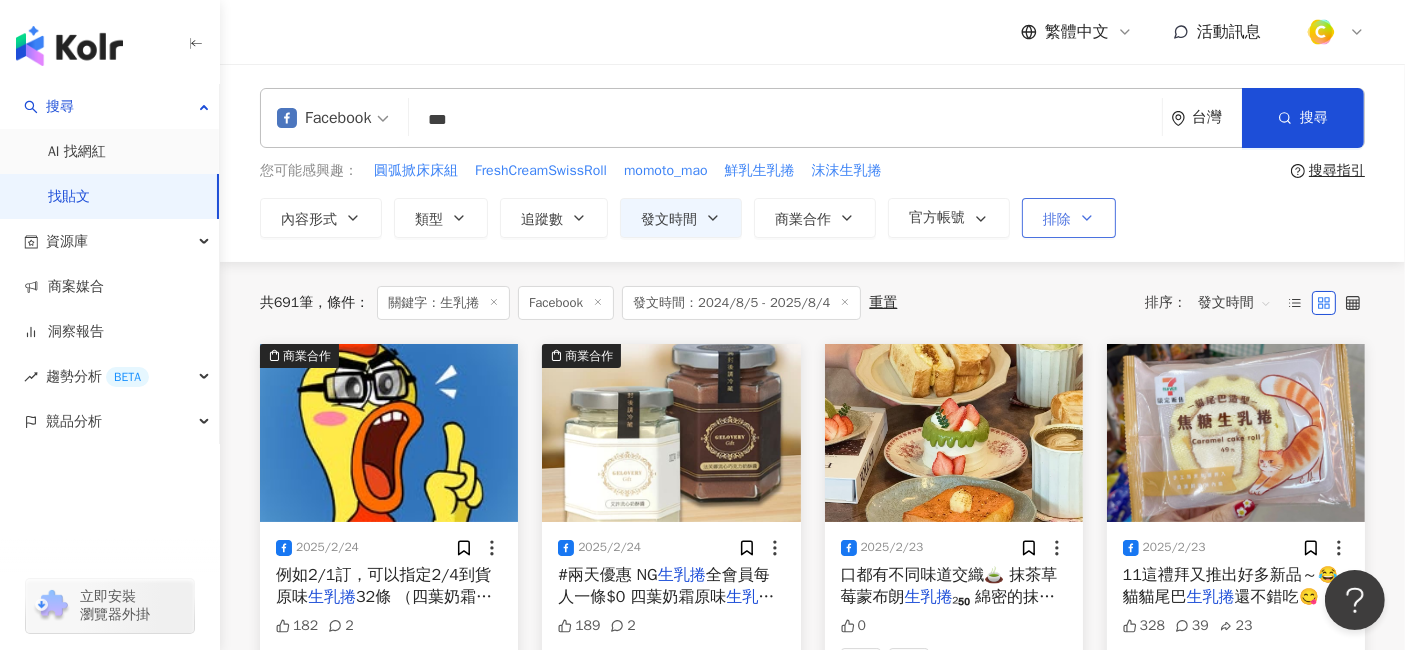 click on "排除" at bounding box center [1069, 218] 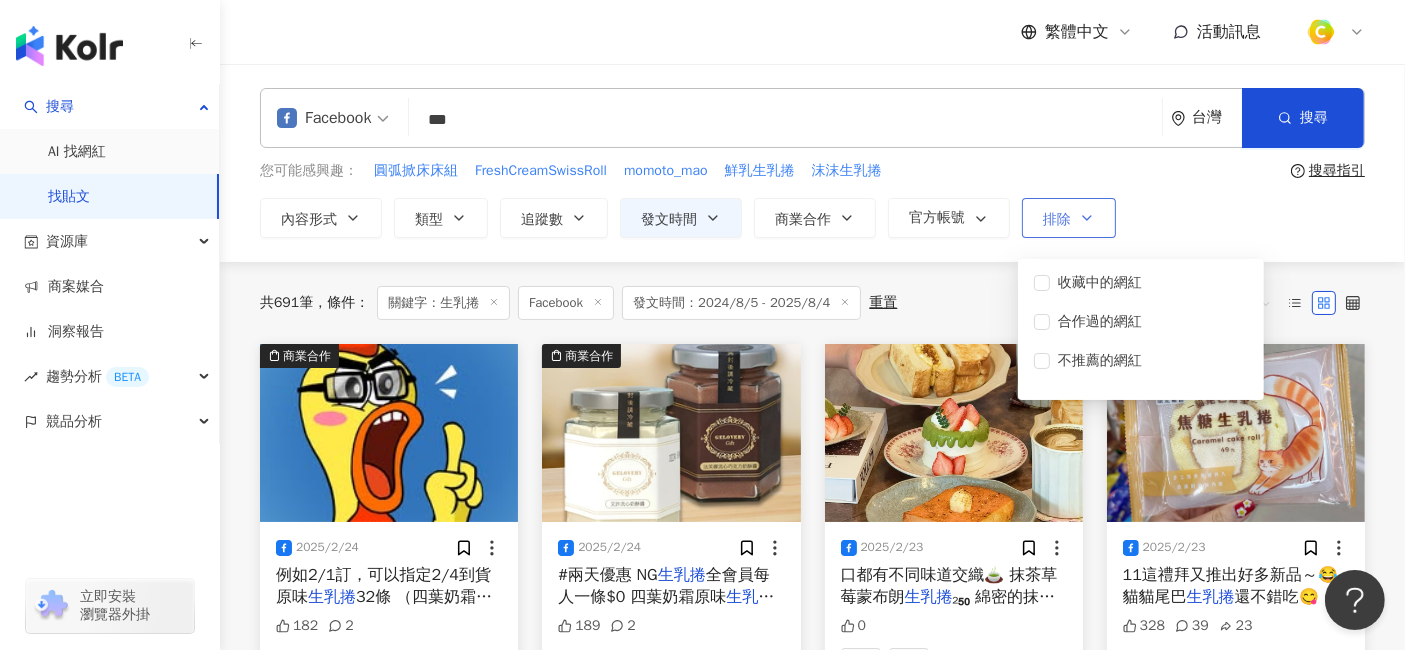 click on "排除" at bounding box center [1069, 218] 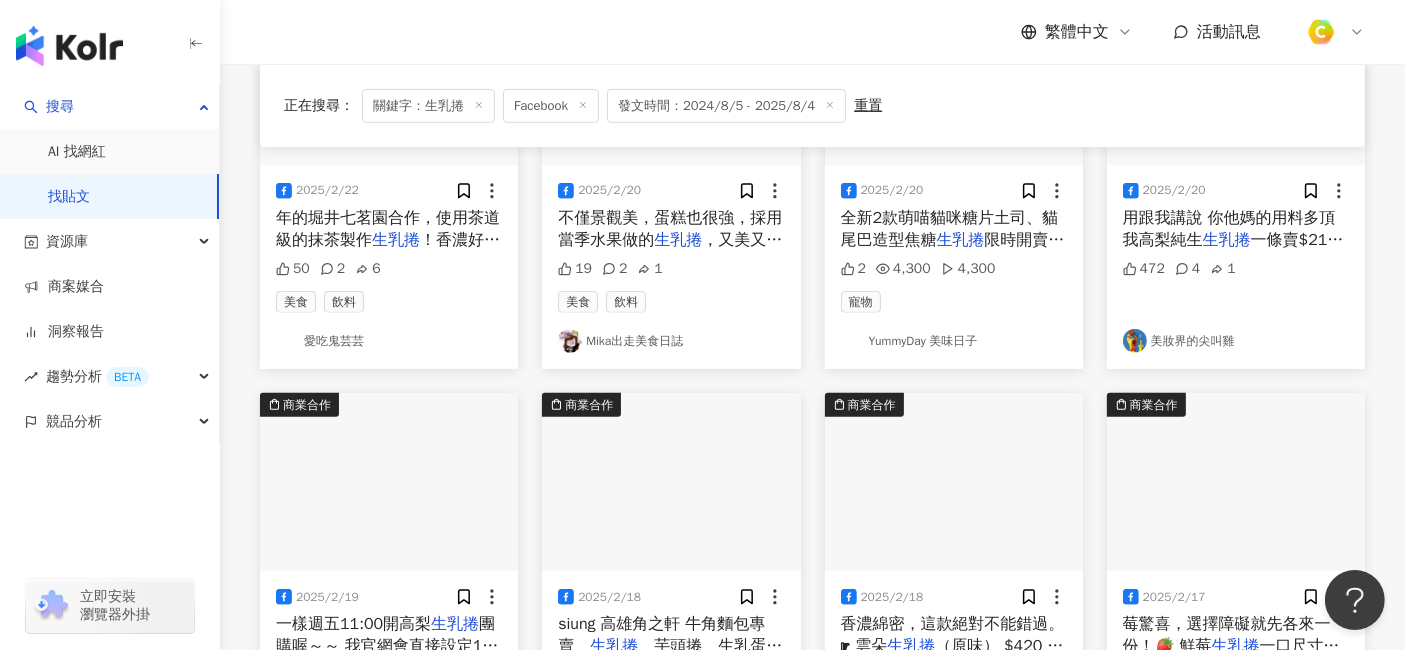 scroll, scrollTop: 666, scrollLeft: 0, axis: vertical 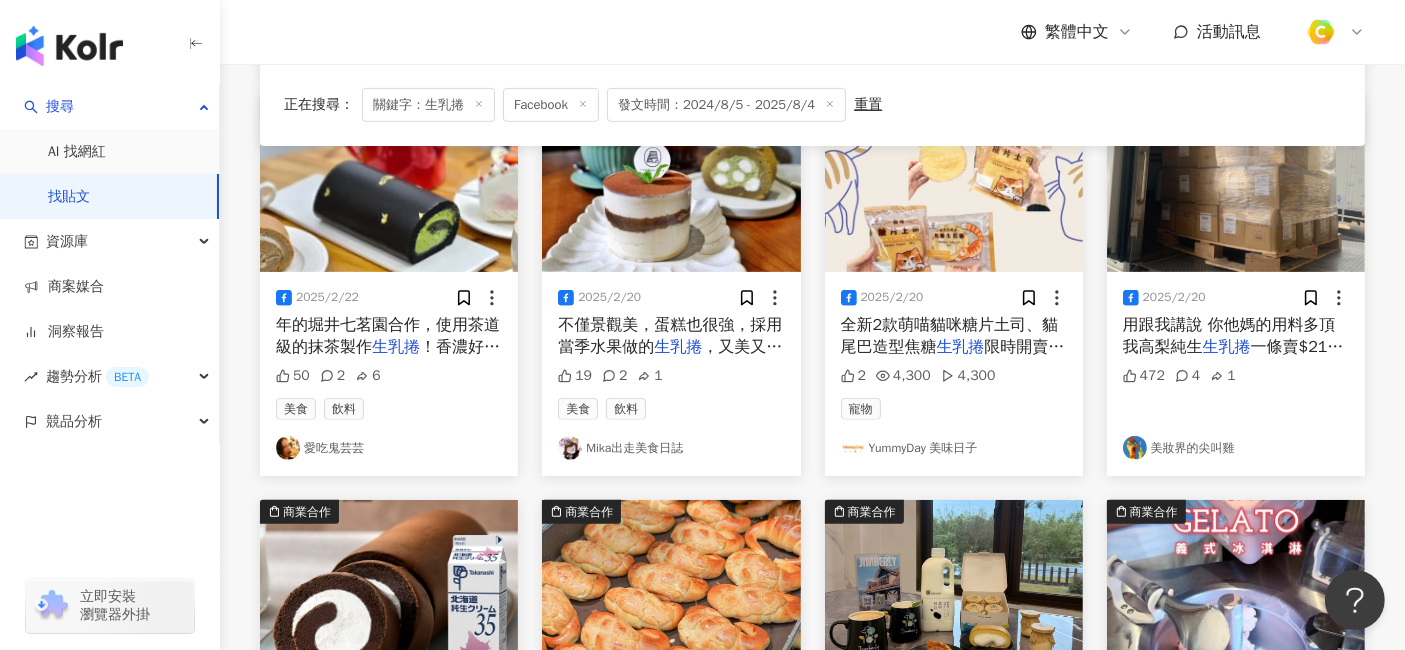 click on "年的堀井七茗園合作，使用茶道級的抹茶製作" at bounding box center [388, 336] 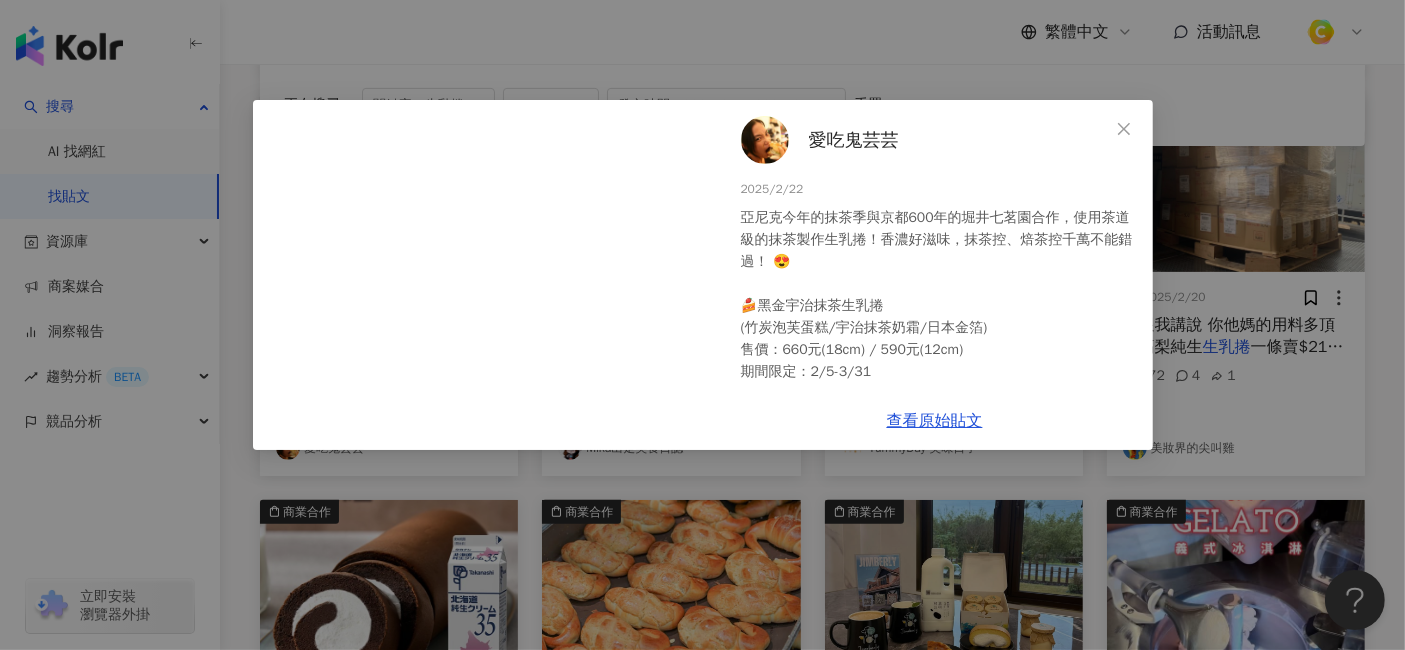 click on "愛吃鬼芸芸 [DATE] 亞尼克今年的抹茶季與京都[NUMBER]年的堀井七茗園合作，使用茶道級的抹茶製作生乳捲！香濃好滋味，抹茶控、焙茶控千萬不能錯過！ 😍
🍰黑金宇治抹茶生乳捲
(竹炭泡芙蛋糕/宇治抹茶奶霜/日本金箔)
售價：$[NUMBER]([NUMBER]cm) / $[NUMBER]([NUMBER]cm)
期間限定：[DATE]-[DATE]
🍰宇治焙茶生乳捲
(焙茶泡芙蛋糕/北海道奶霜/宇治焙茶奶霜)
售價：$[NUMBER]([NUMBER]cm) / $[NUMBER]([NUMBER]cm)
期間限定：[DATE]-[DATE]
#堀井七茗園 #亞尼克 #生乳捲 #亞尼克生乳捲 #黑金宇治抹茶生乳捲 #宇治焙茶生乳捲 #亞尼克菓子工房 [NUMBER] [NUMBER] [NUMBER] 查看原始貼文" at bounding box center (702, 325) 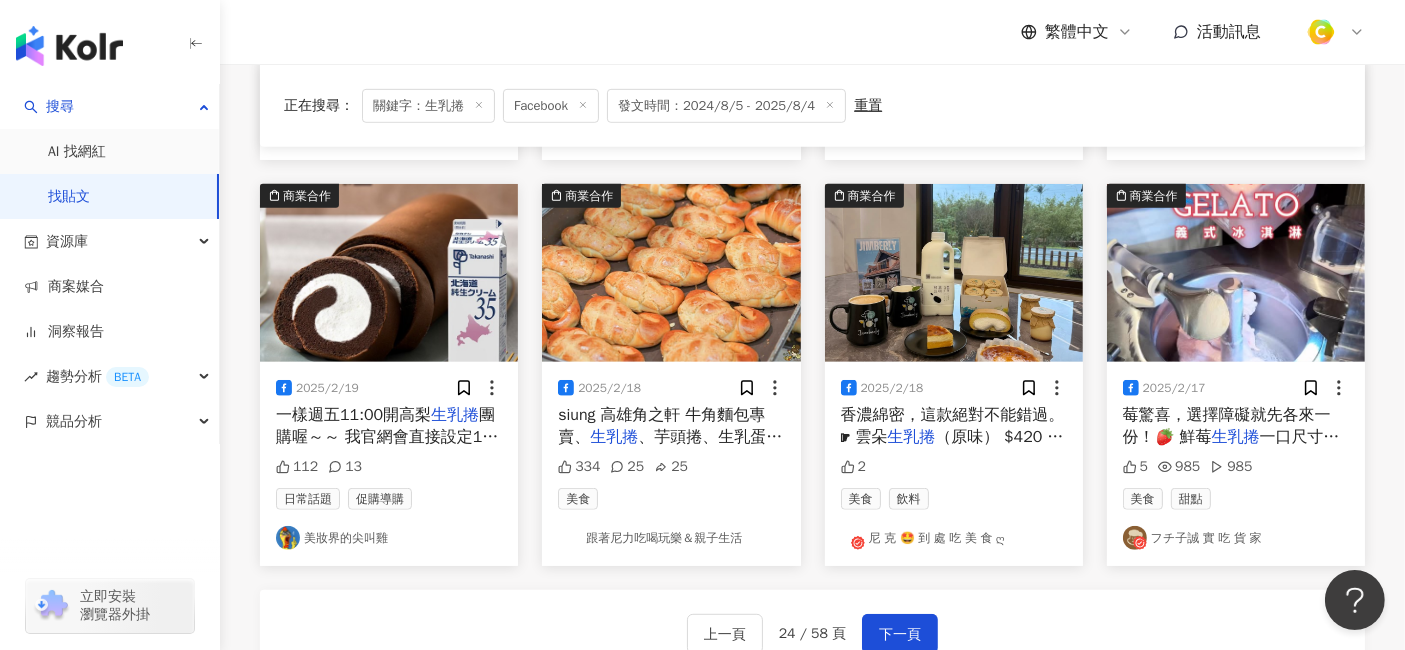 scroll, scrollTop: 1111, scrollLeft: 0, axis: vertical 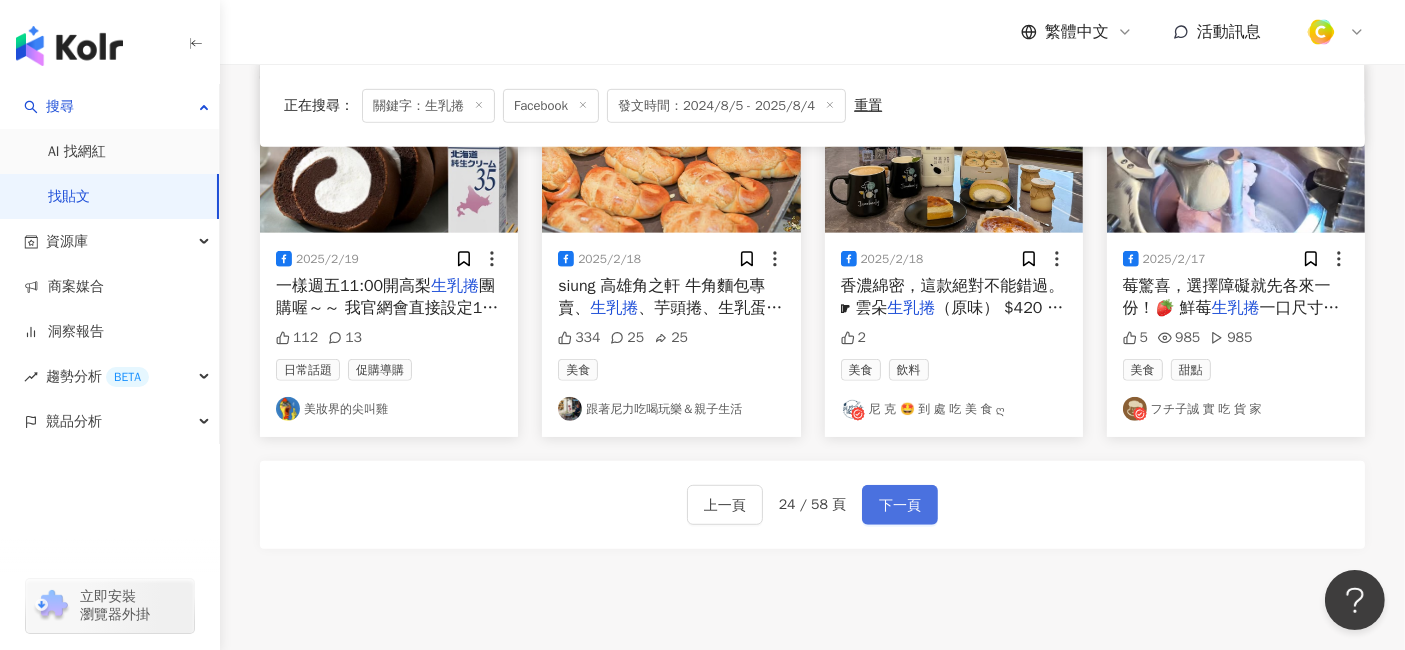 click on "下一頁" at bounding box center [900, 506] 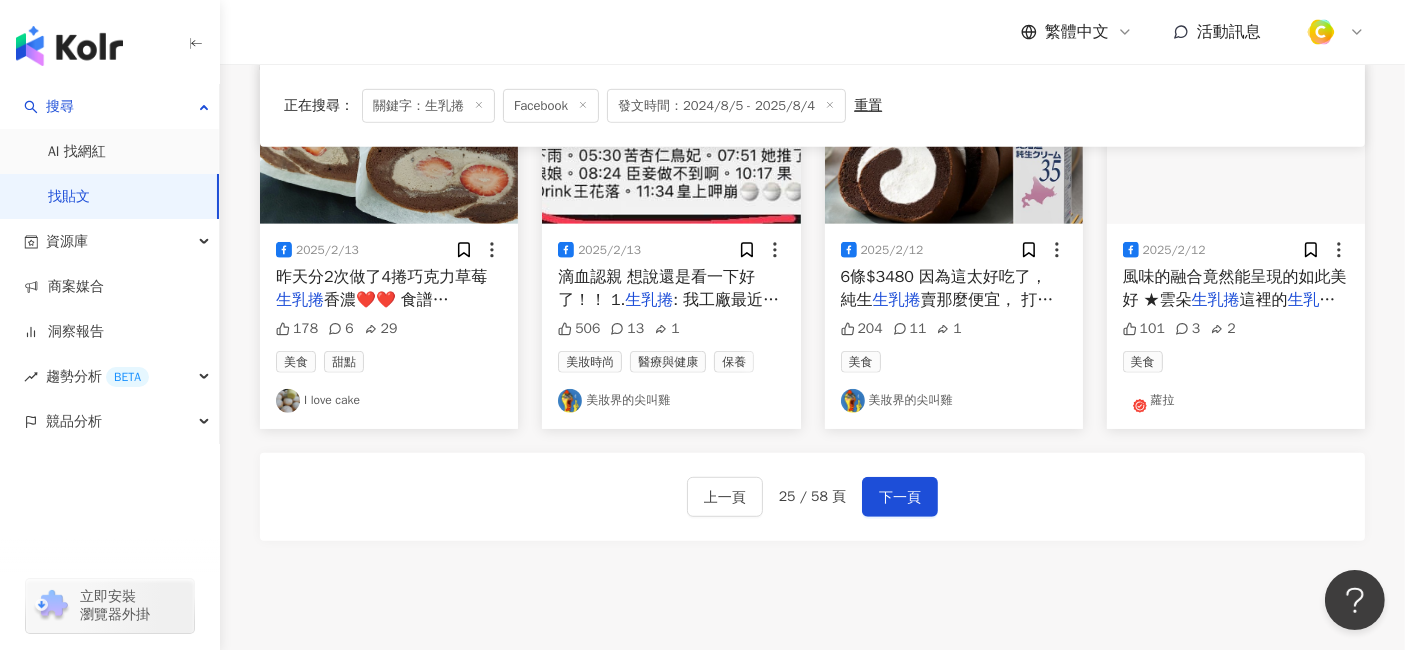 scroll, scrollTop: 1111, scrollLeft: 0, axis: vertical 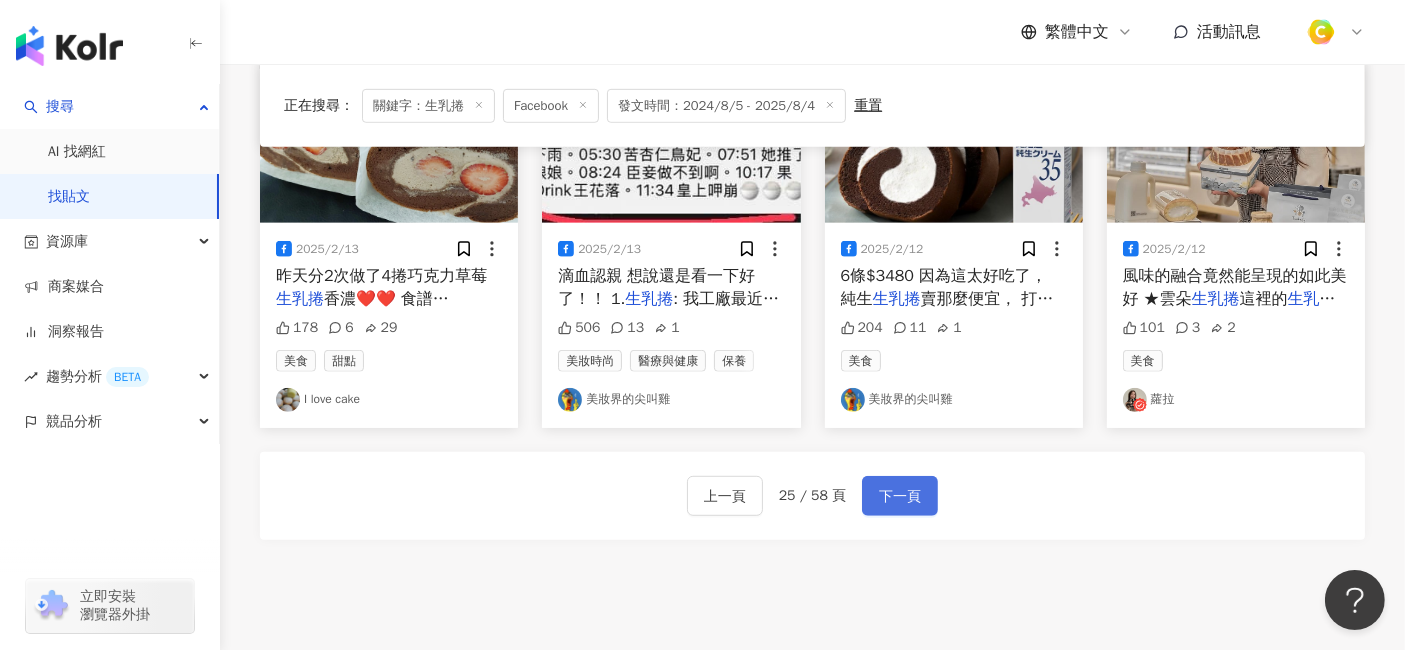 click on "下一頁" at bounding box center [900, 496] 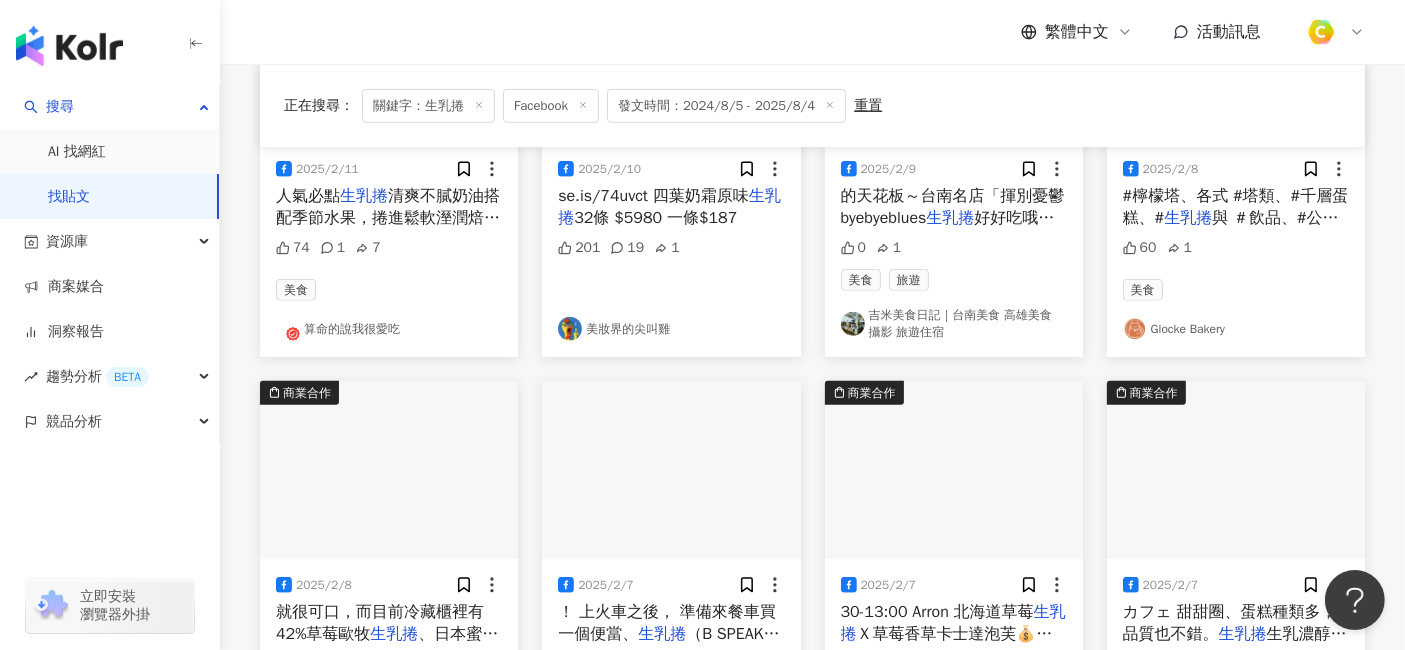 scroll, scrollTop: 888, scrollLeft: 0, axis: vertical 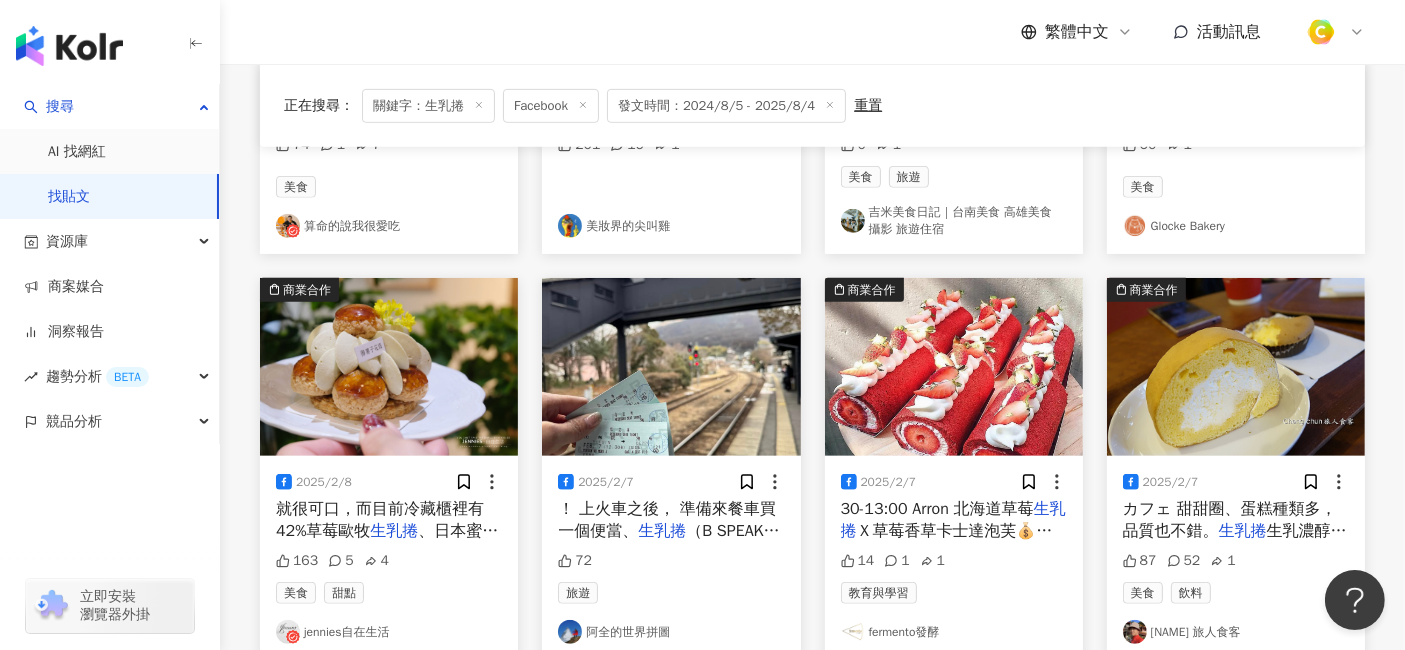 click on "Ｘ草莓香草卡士達泡芙💰2500" at bounding box center (947, 542) 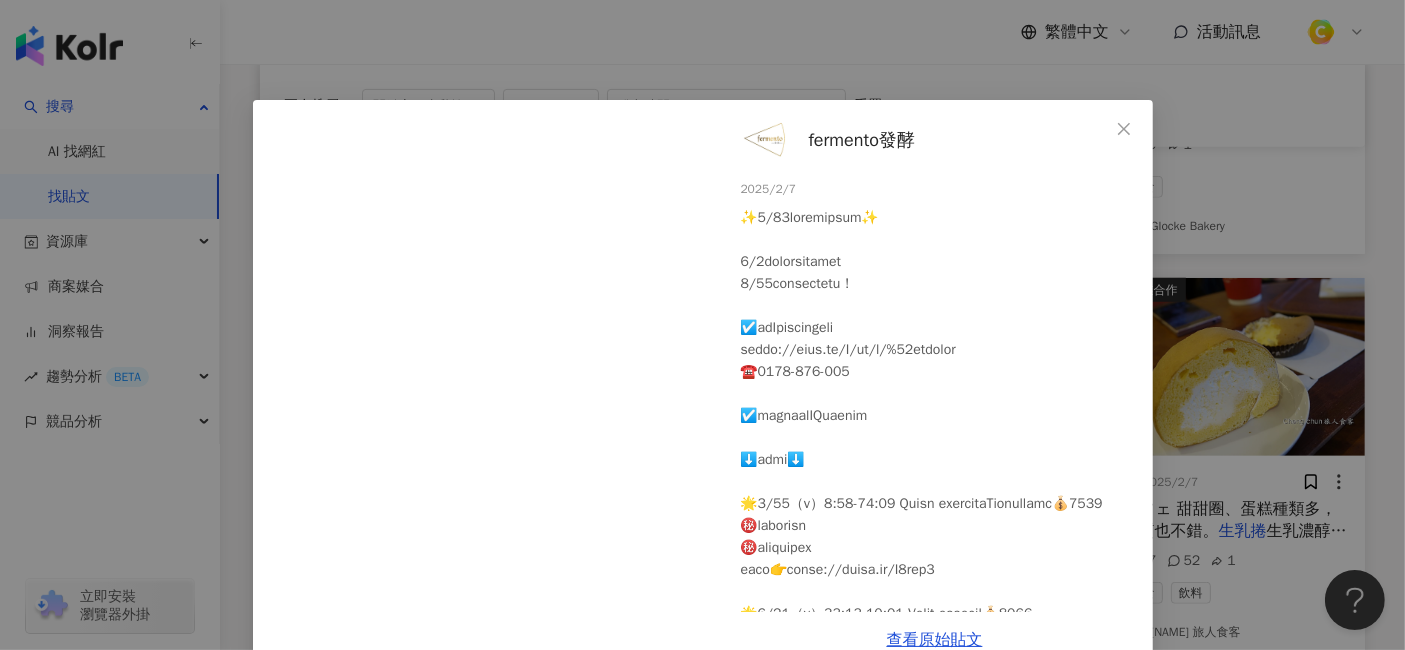 click on "fermento發酵 2025/2/7 14 1 1 查看原始貼文" at bounding box center [702, 325] 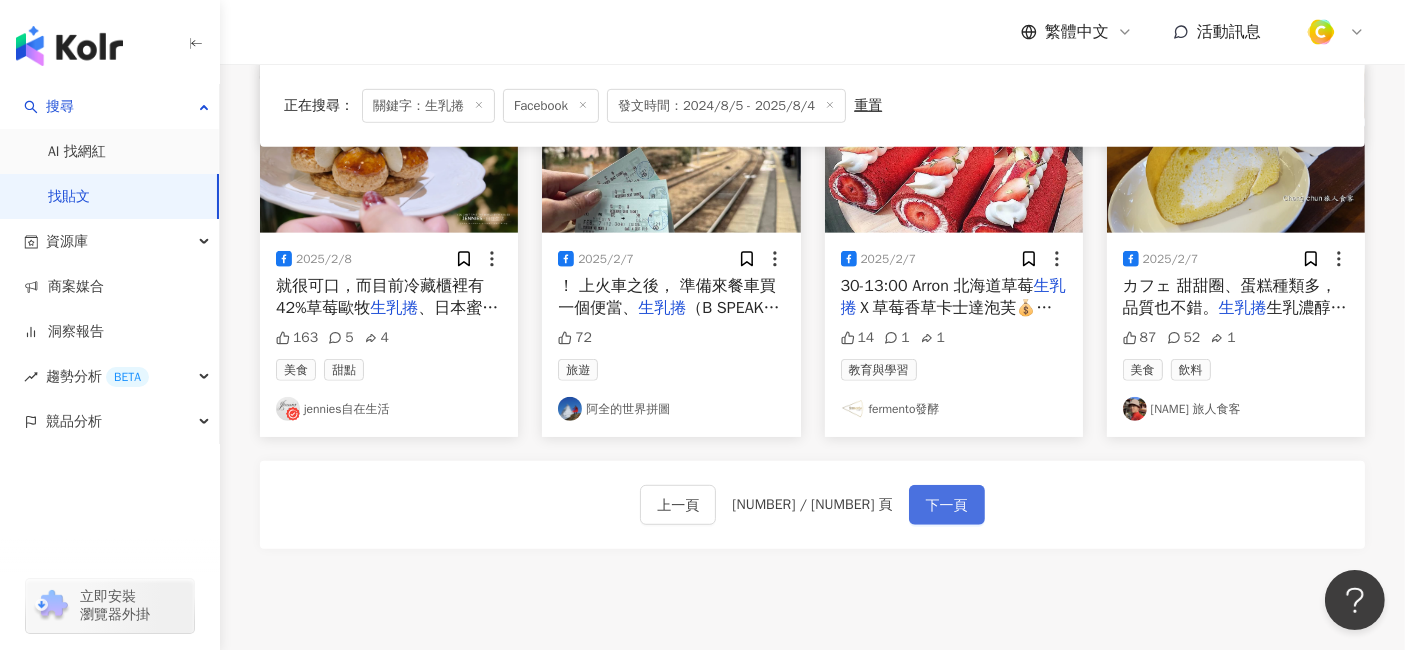 click on "下一頁" at bounding box center [947, 506] 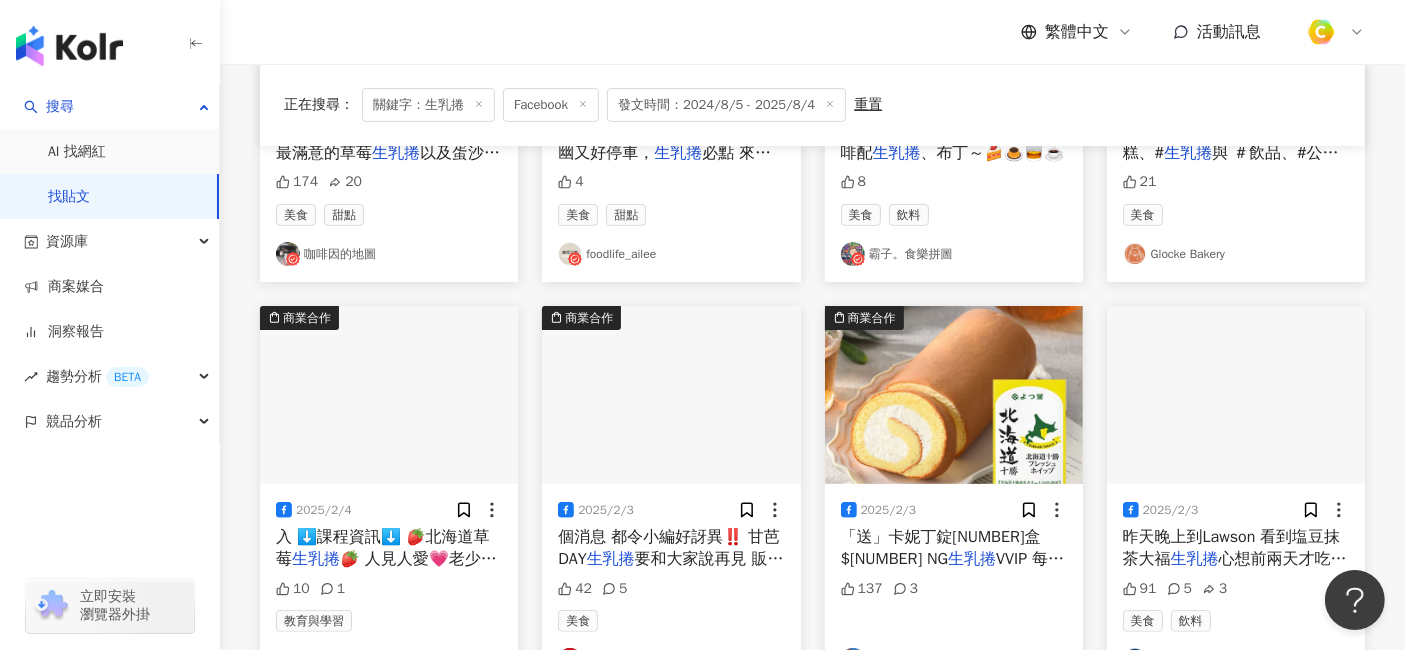 scroll, scrollTop: 777, scrollLeft: 0, axis: vertical 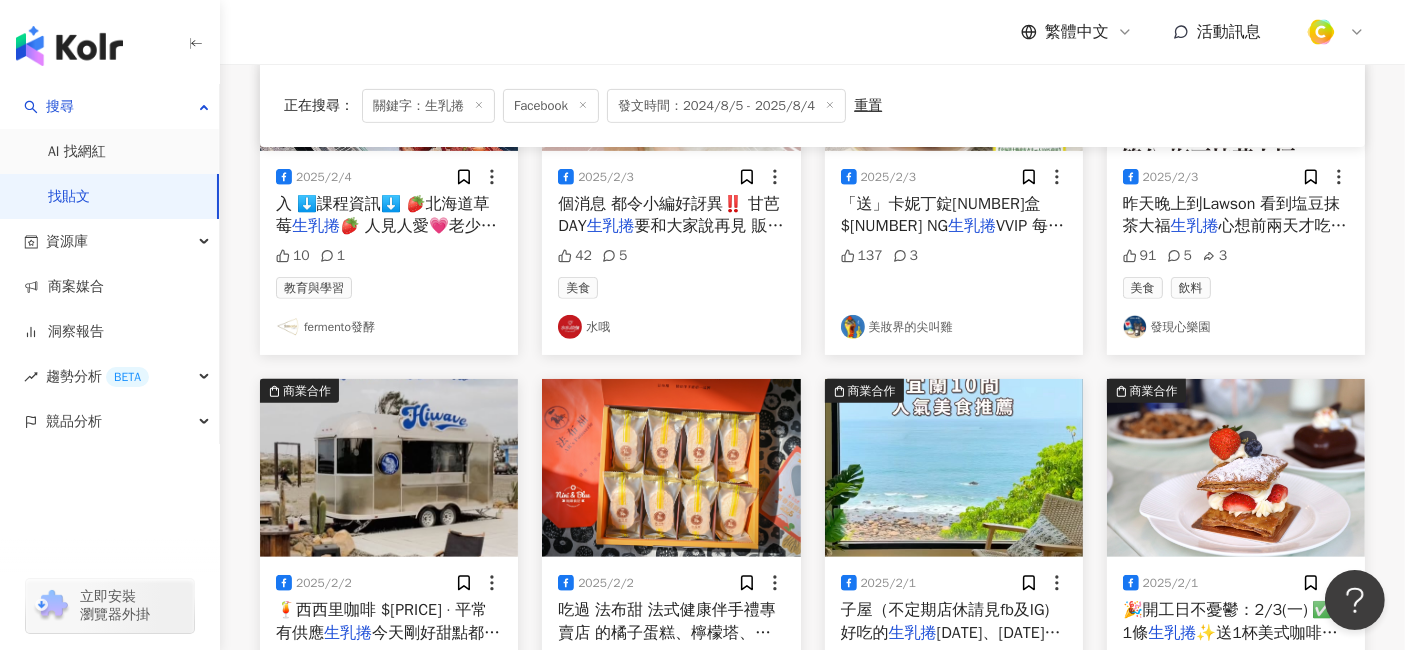 click on "心想前兩天才吃到巧克力口味
怎麼又出新口味？？
原來是因為2月2日的[節分］
特別推出的期間限定版
比正常版的" at bounding box center [1235, 271] 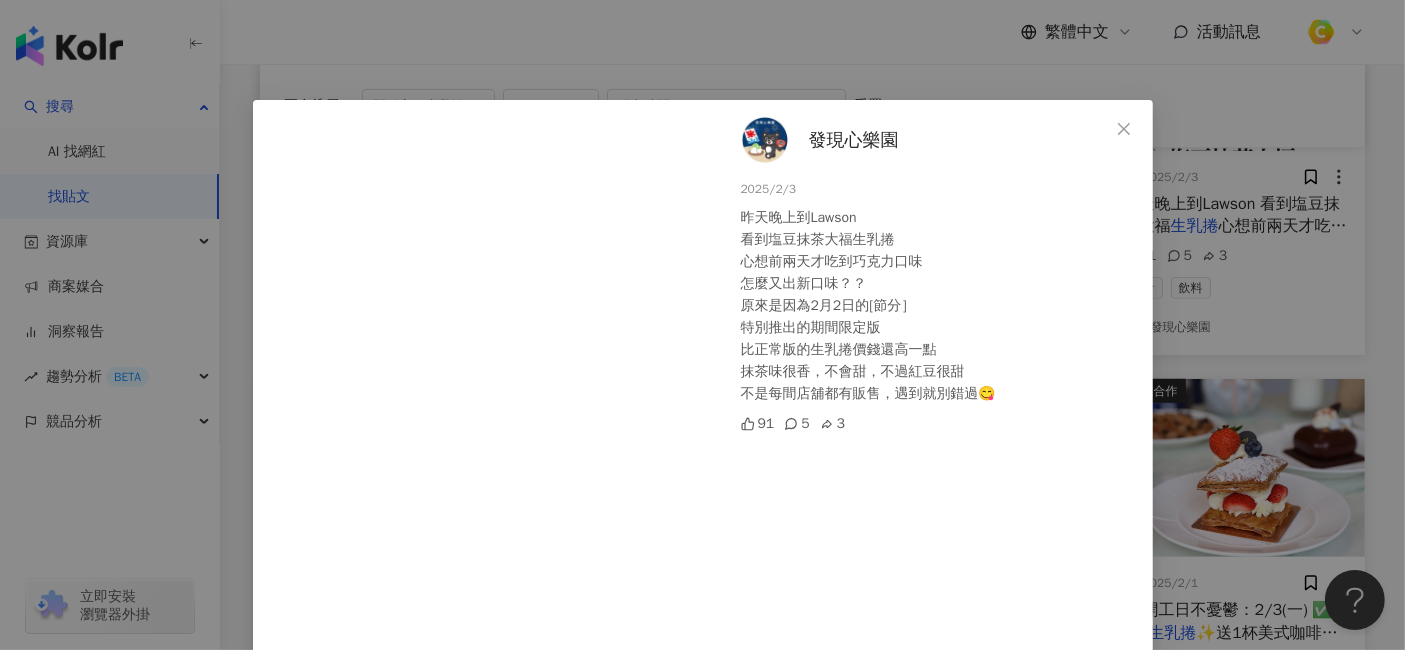 click on "發現心樂園 2025/2/3 昨天晚上到Lawson
看到塩豆抹茶大福生乳捲
心想前兩天才吃到巧克力口味
怎麼又出新口味？？
原來是因為2月2日的[節分]
特別推出的期間限定版
比正常版的生乳捲價錢還高一點
抹茶味很香，不會甜，不過紅豆很甜
不是每間店舖都有販售，遇到就別錯過😋 91 5 3 查看原始貼文" at bounding box center (702, 325) 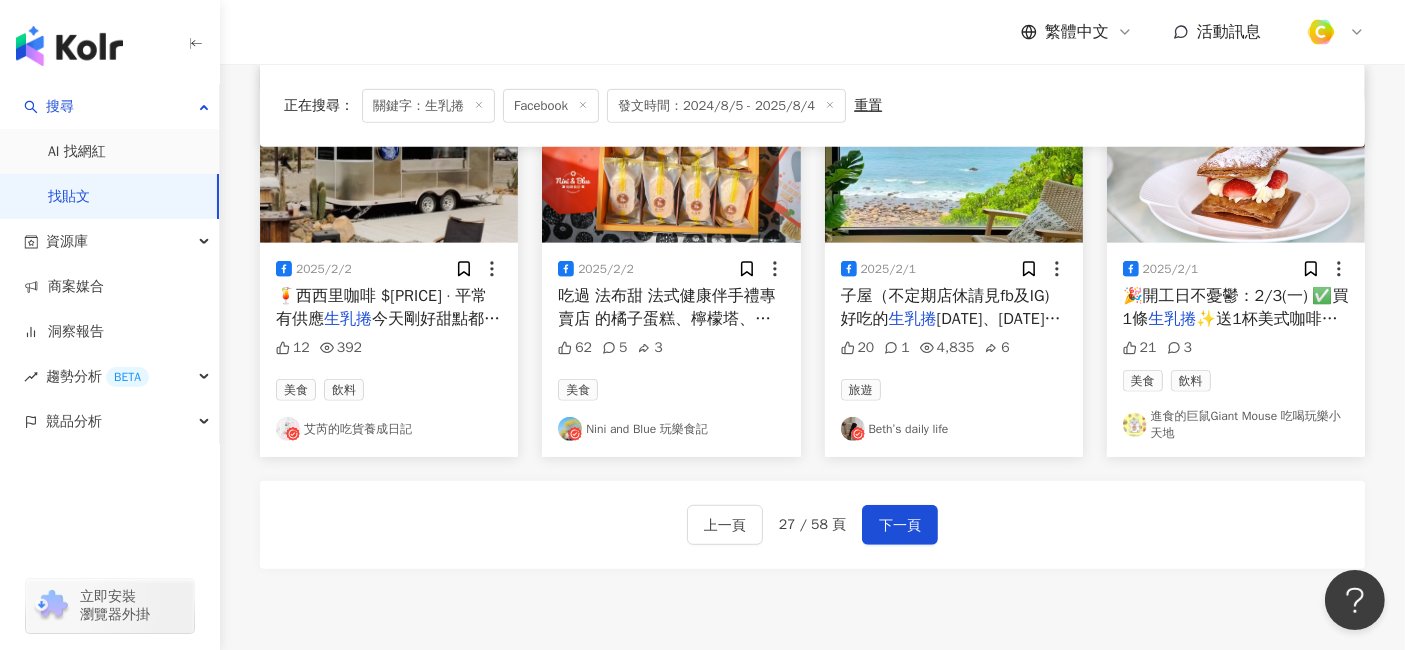 scroll, scrollTop: 1279, scrollLeft: 0, axis: vertical 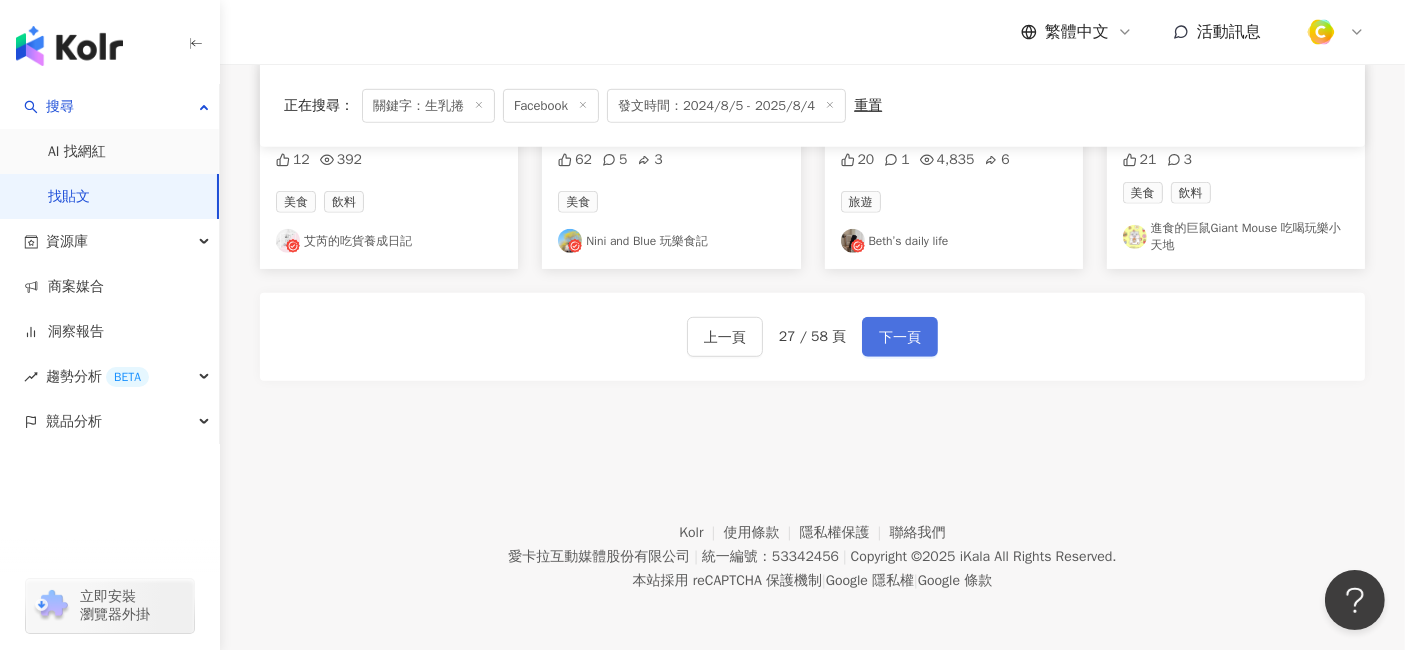click on "下一頁" at bounding box center (900, 337) 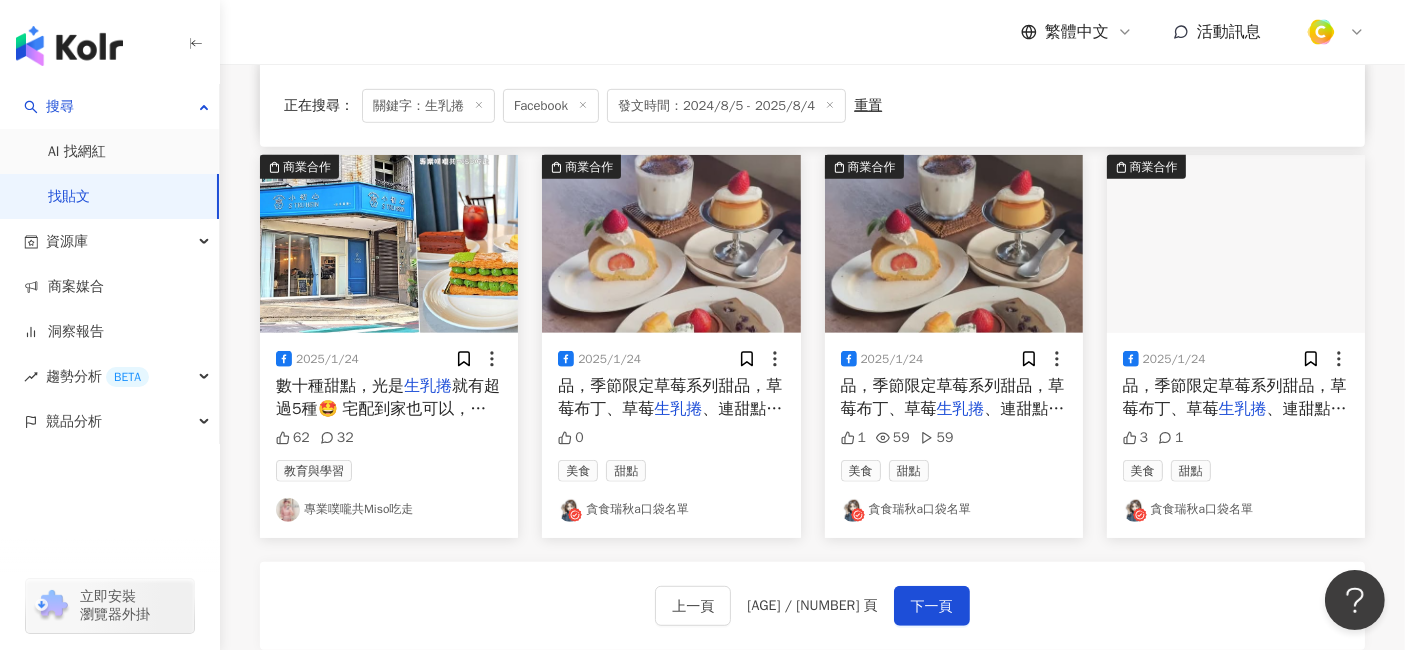 scroll, scrollTop: 1222, scrollLeft: 0, axis: vertical 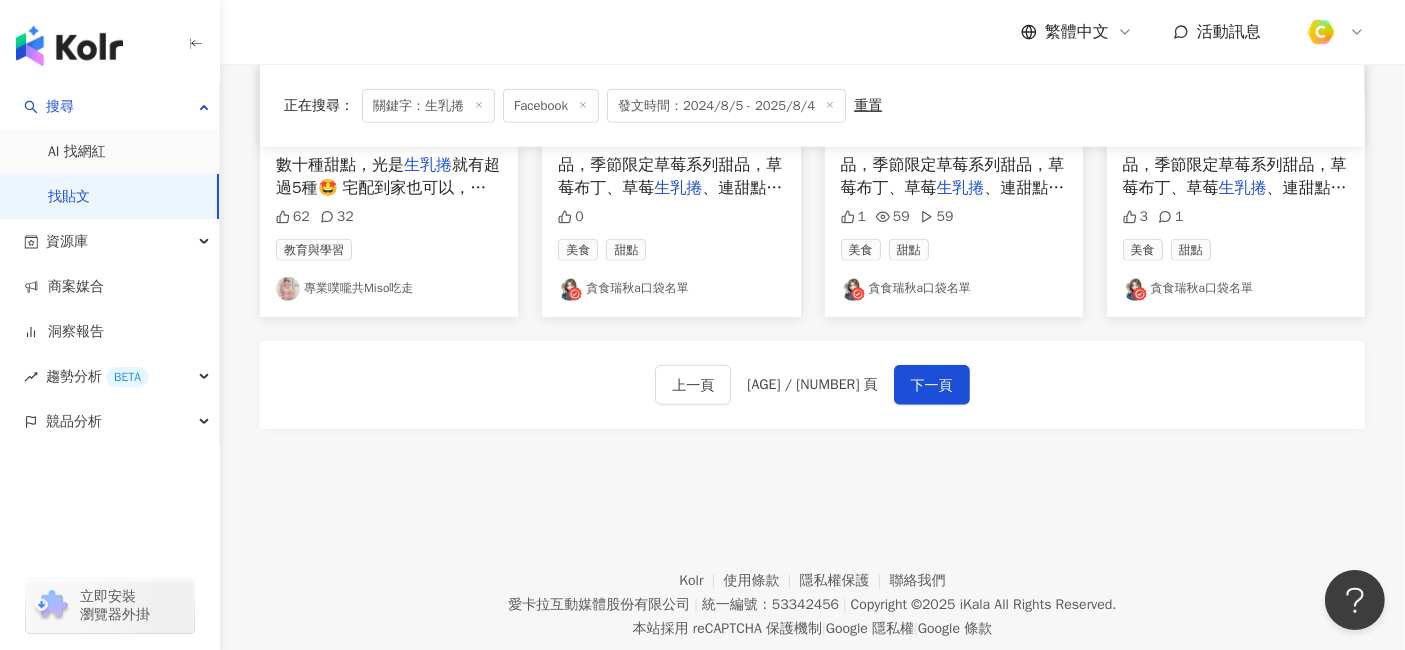 click on "上一頁 28 / 58 頁 下一頁" at bounding box center [812, 385] 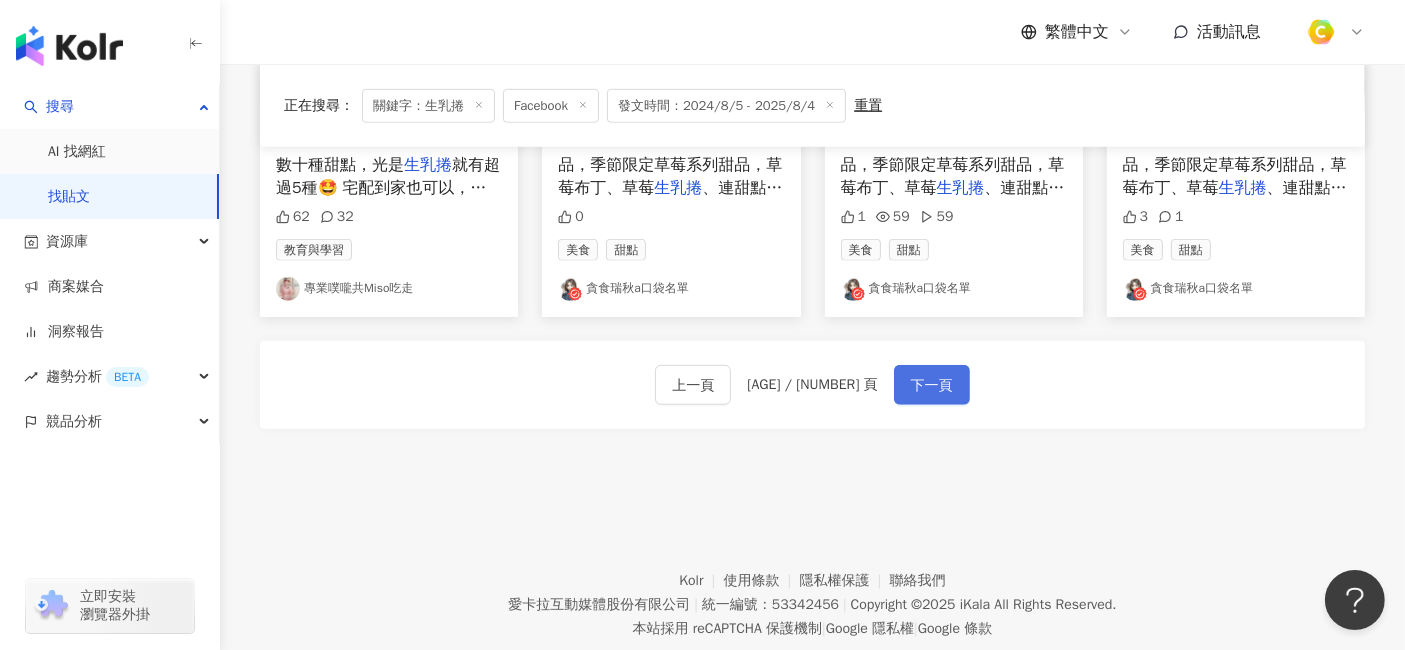click on "下一頁" at bounding box center [932, 386] 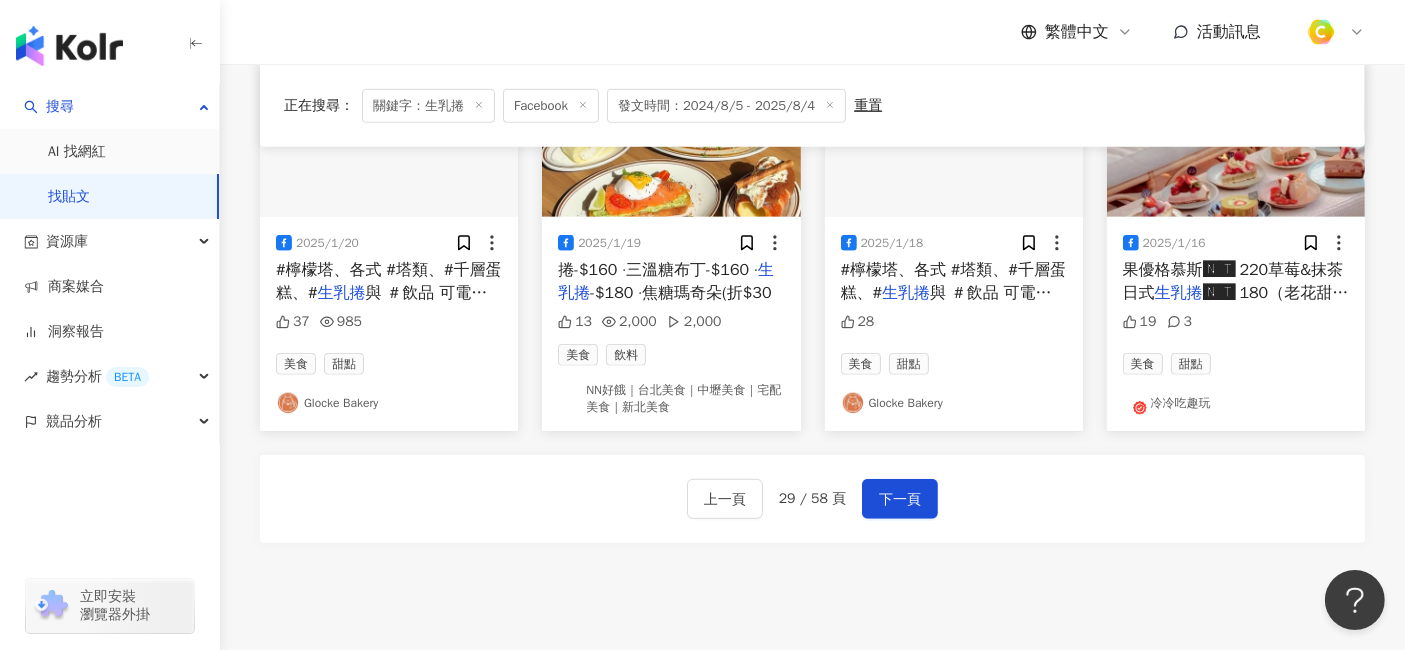 scroll, scrollTop: 1279, scrollLeft: 0, axis: vertical 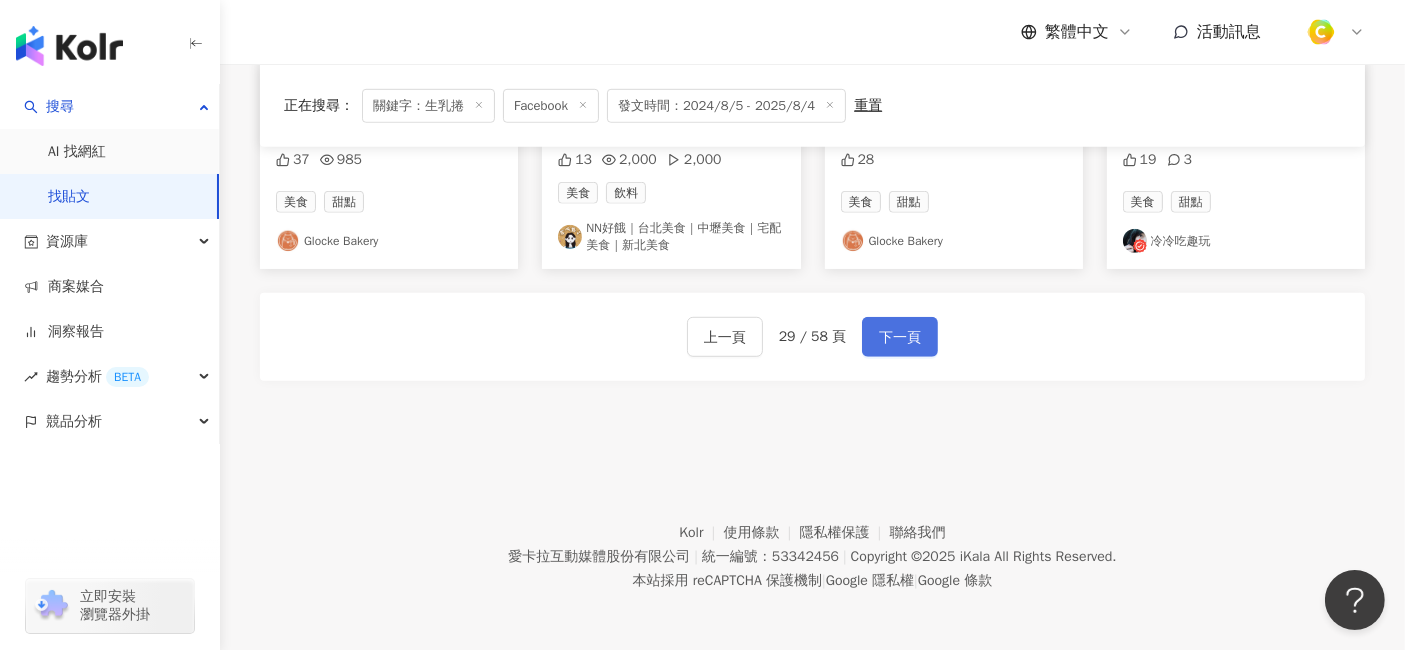 click on "下一頁" at bounding box center (900, 338) 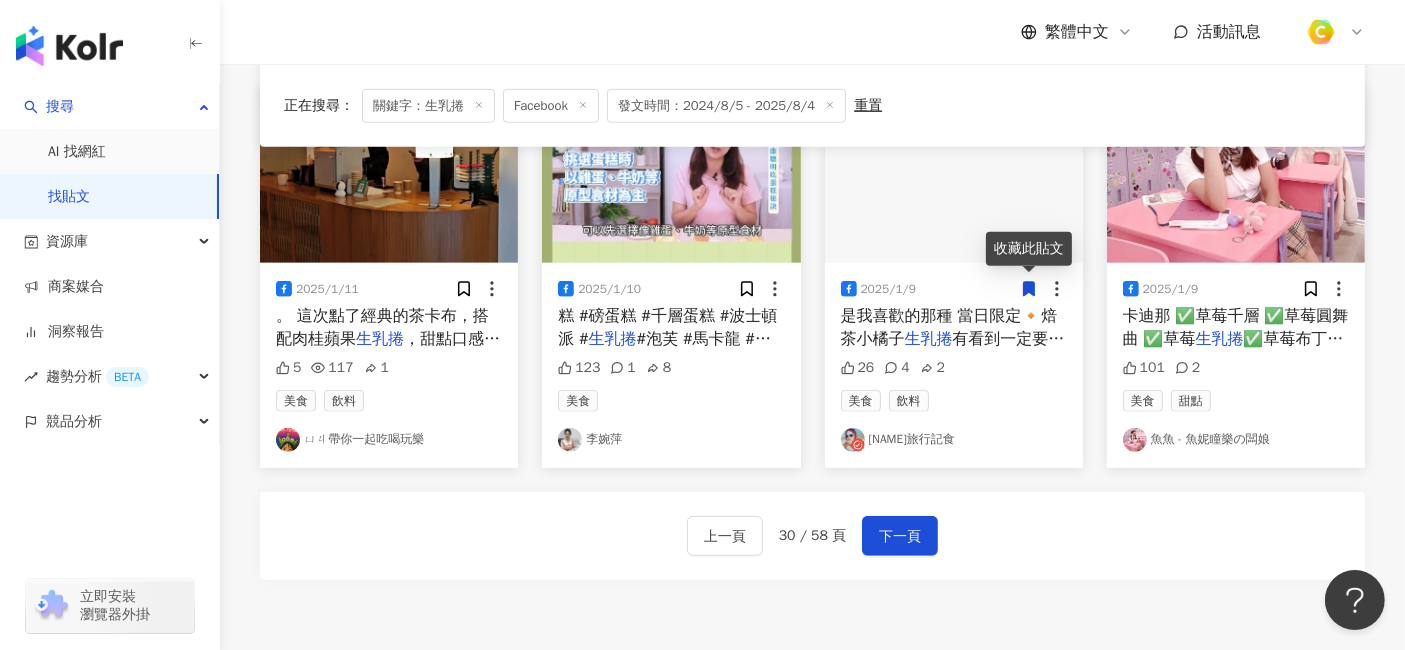 scroll, scrollTop: 1269, scrollLeft: 0, axis: vertical 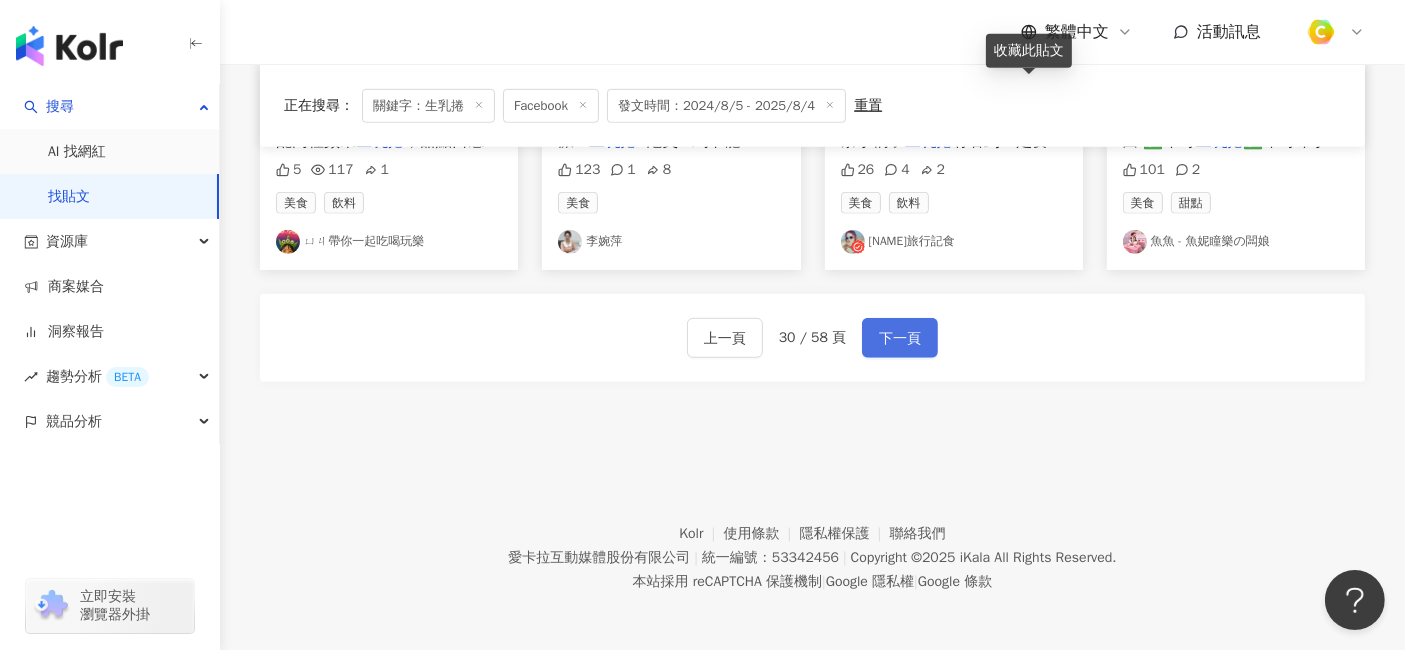 click on "下一頁" at bounding box center [900, 338] 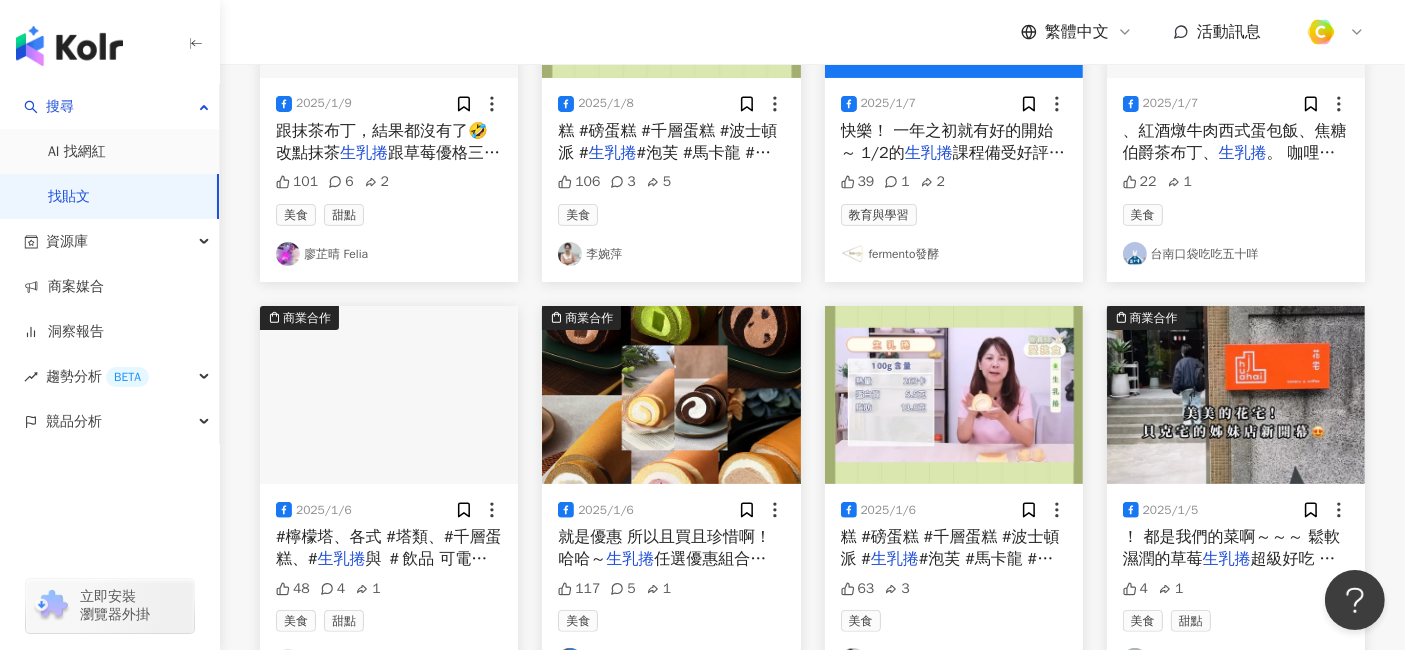 scroll, scrollTop: 168, scrollLeft: 0, axis: vertical 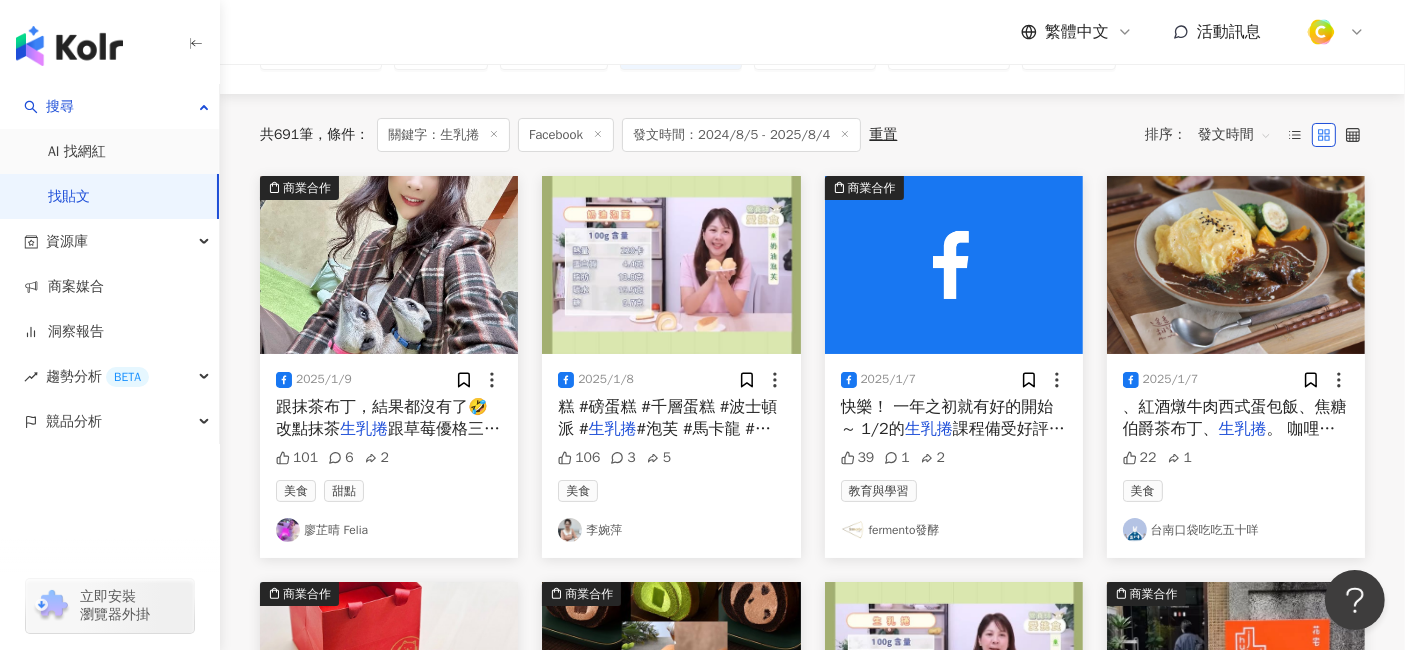 click on "#泡芙 #馬卡龍
#飲食  #營" at bounding box center [664, 440] 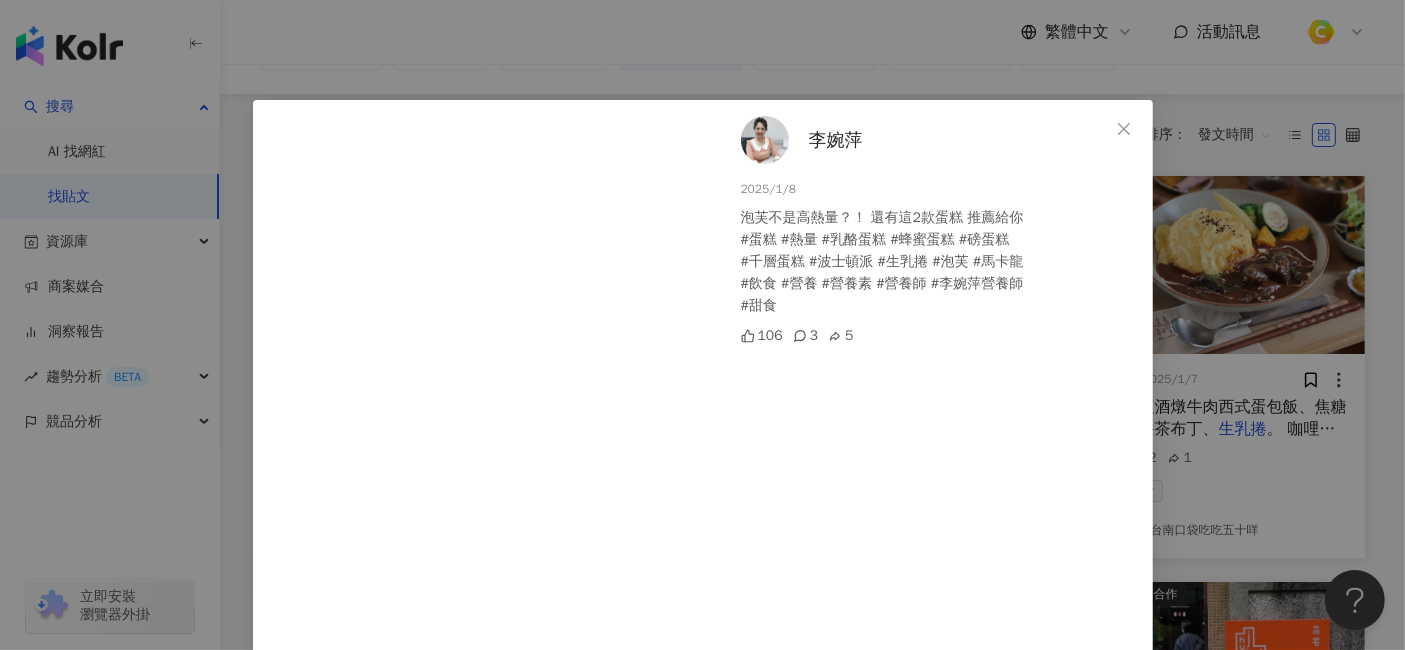 click on "李婉萍 2025/1/8  泡芙不是高熱量？！ 還有這2款蛋糕 推薦給你
#蛋糕 #熱量 #乳酪蛋糕 #蜂蜜蛋糕 #磅蛋糕
#千層蛋糕 #波士頓派 #生乳捲 #泡芙 #馬卡龍
#飲食  #營養 #營養素 #營養師 #李婉萍營養師
#甜食 106 3 5 查看原始貼文" at bounding box center (702, 325) 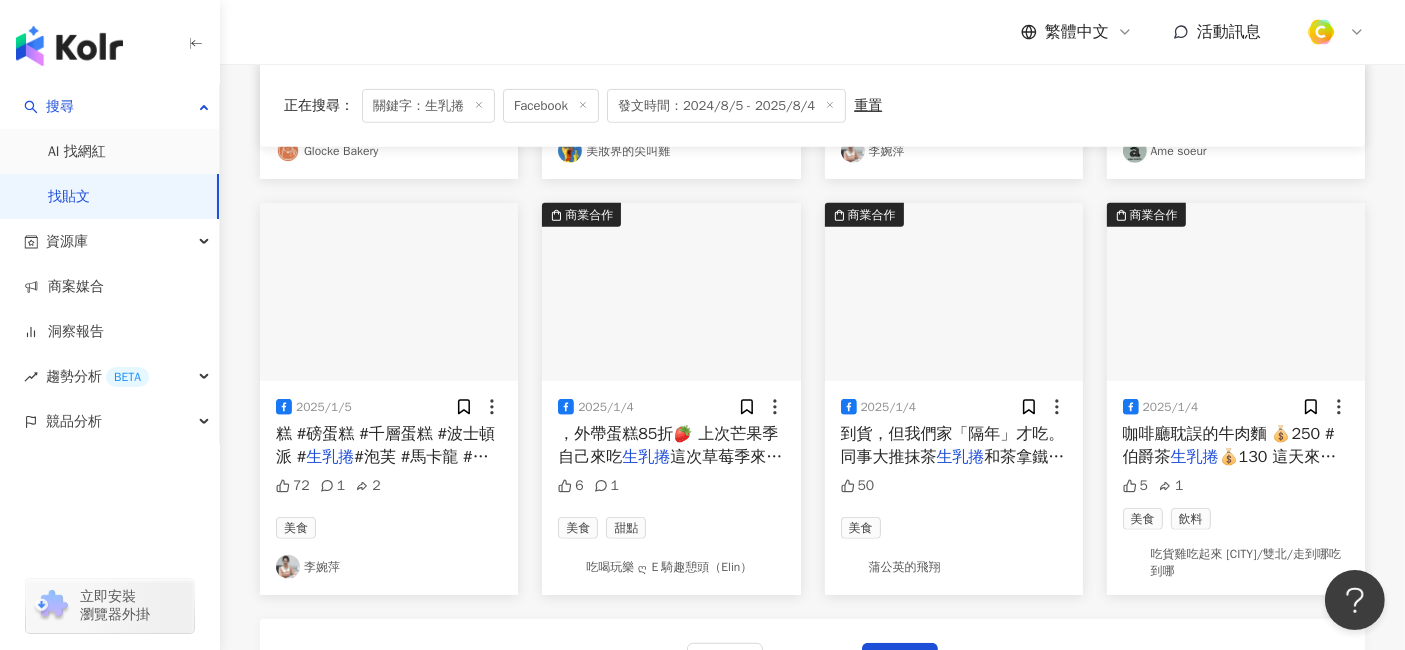 scroll, scrollTop: 1279, scrollLeft: 0, axis: vertical 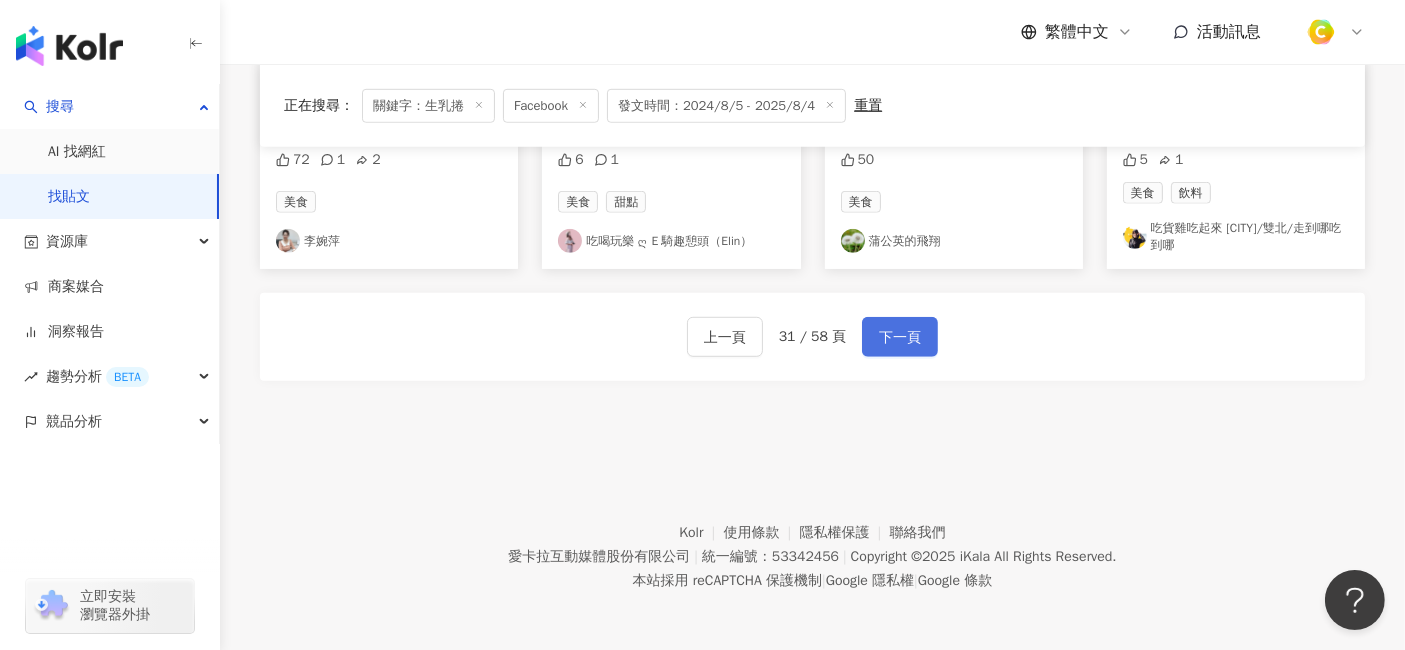 click on "下一頁" at bounding box center (900, 338) 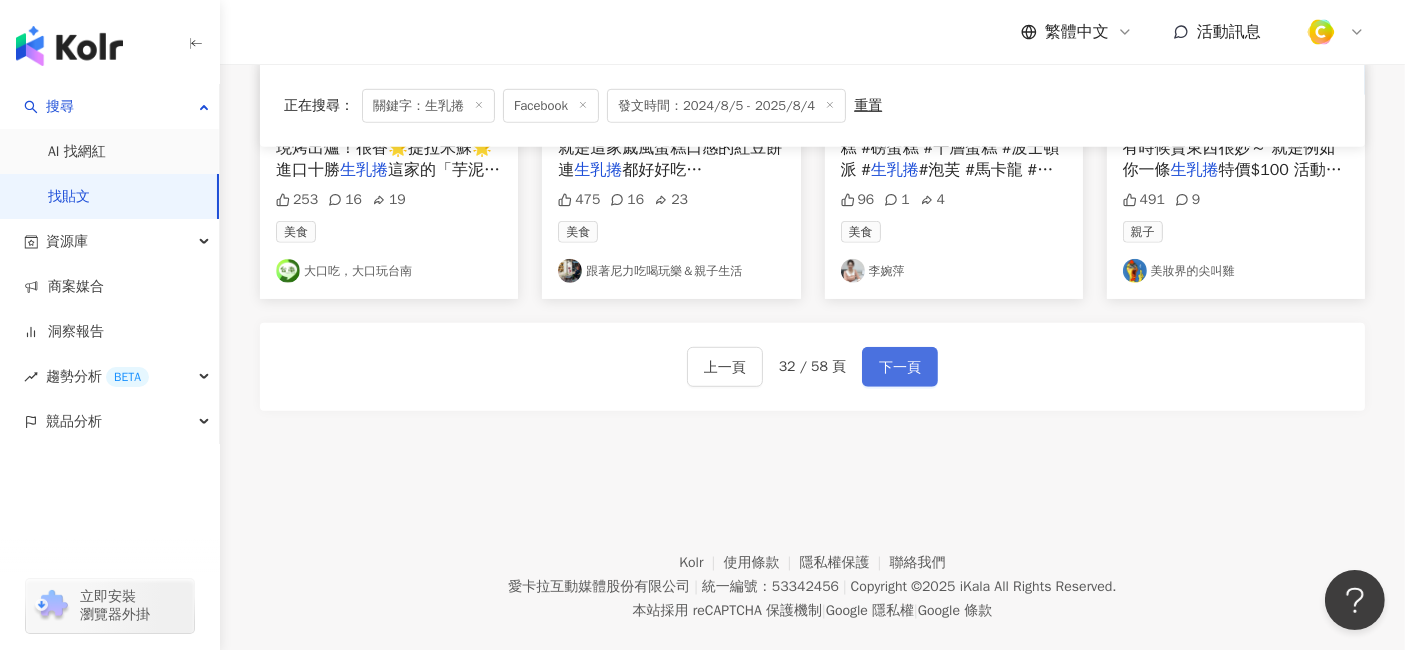 click on "下一頁" at bounding box center [900, 367] 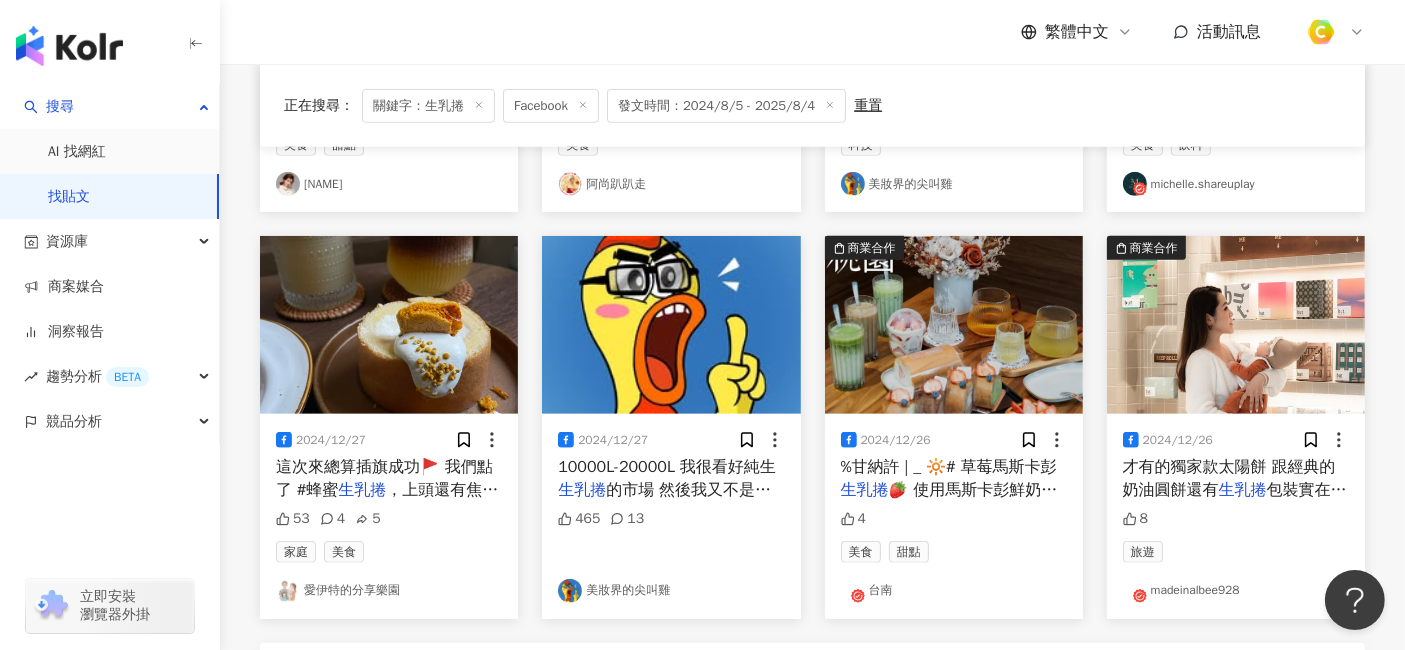 scroll, scrollTop: 1000, scrollLeft: 0, axis: vertical 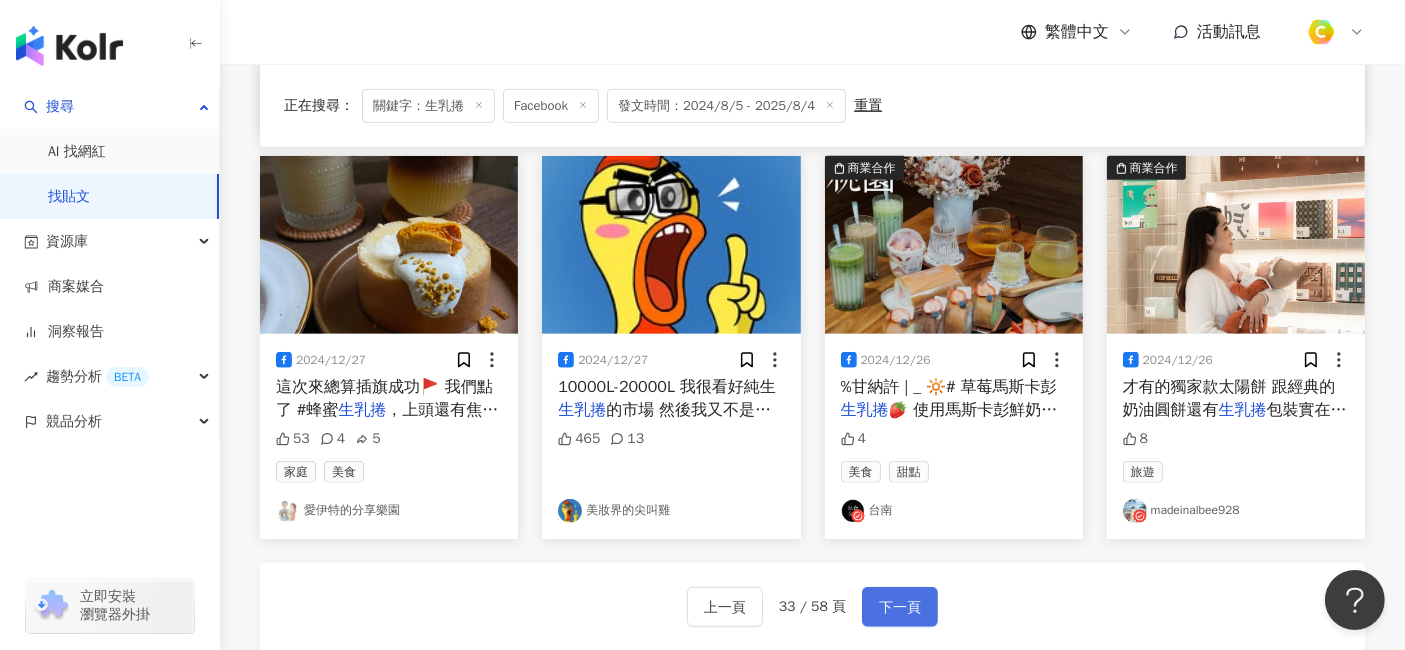 click on "下一頁" at bounding box center (900, 607) 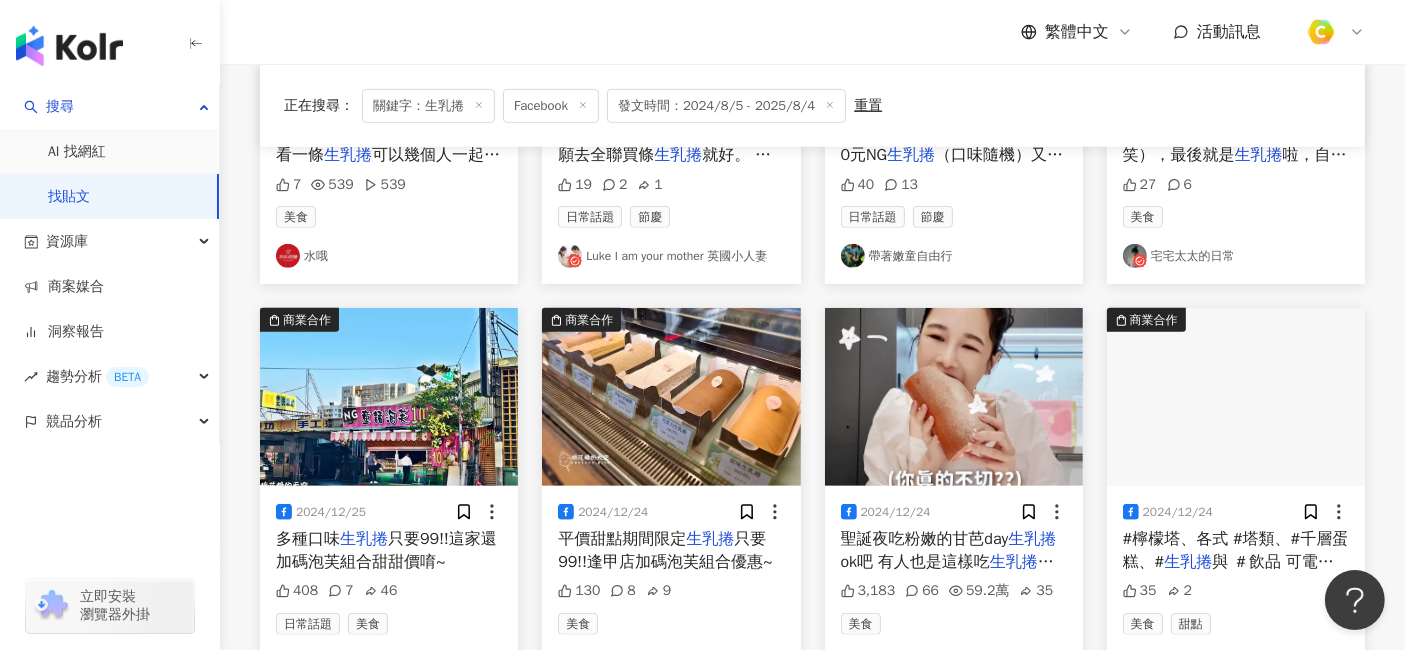 scroll, scrollTop: 1000, scrollLeft: 0, axis: vertical 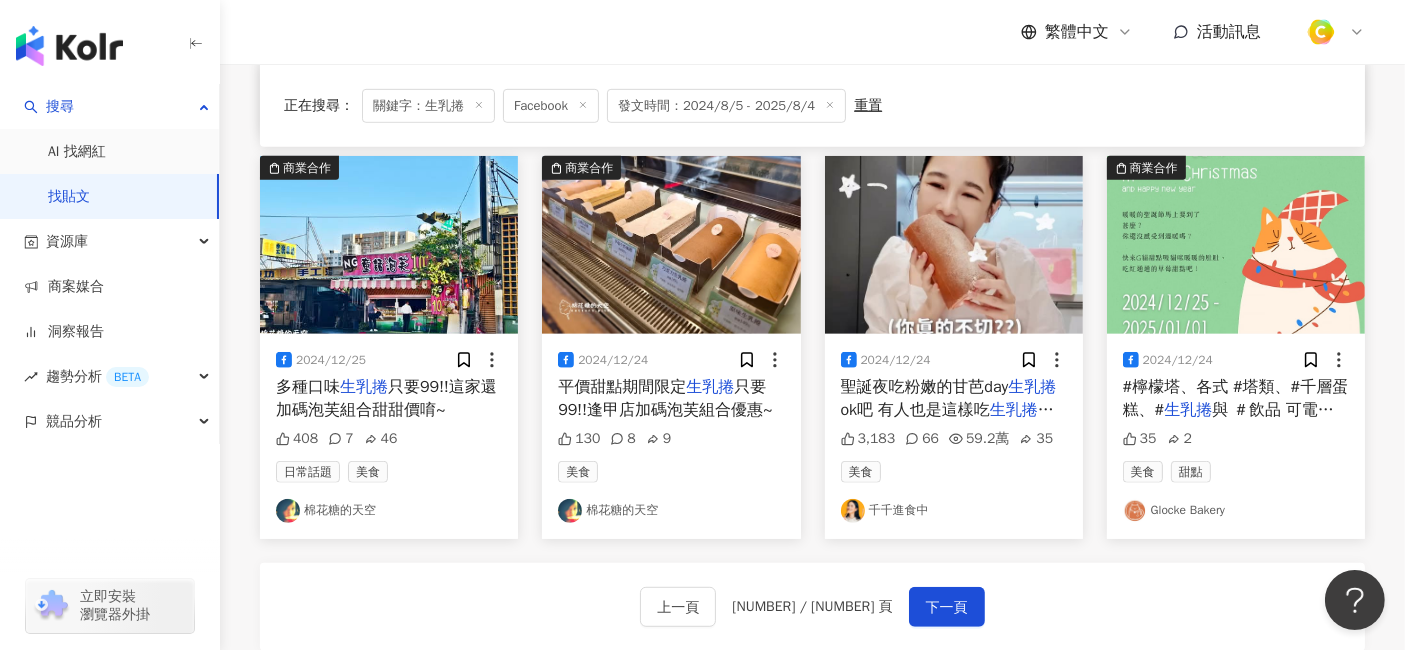 click on "生乳捲" at bounding box center [710, 387] 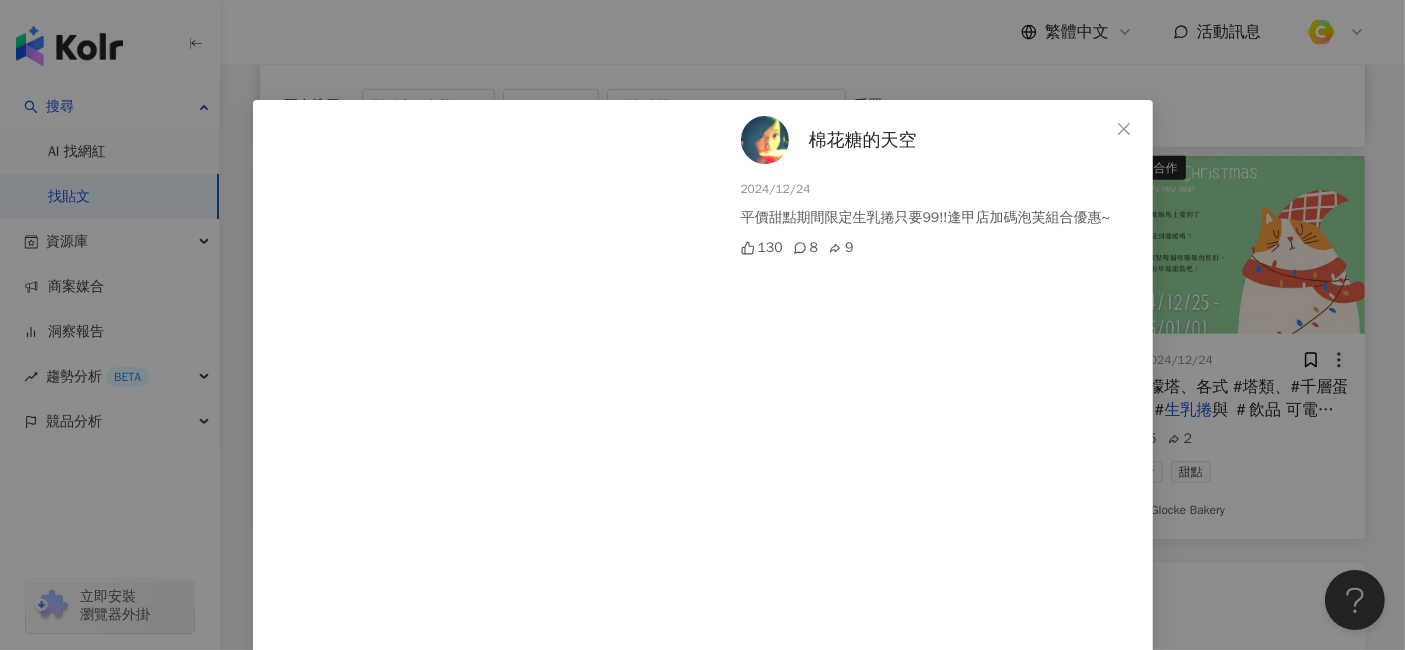 click on "棉花糖的天空 2024/12/24  平價甜點期間限定生乳捲只要99!!逢甲店加碼泡芙組合優惠~ 130 8 9 查看原始貼文" at bounding box center [702, 325] 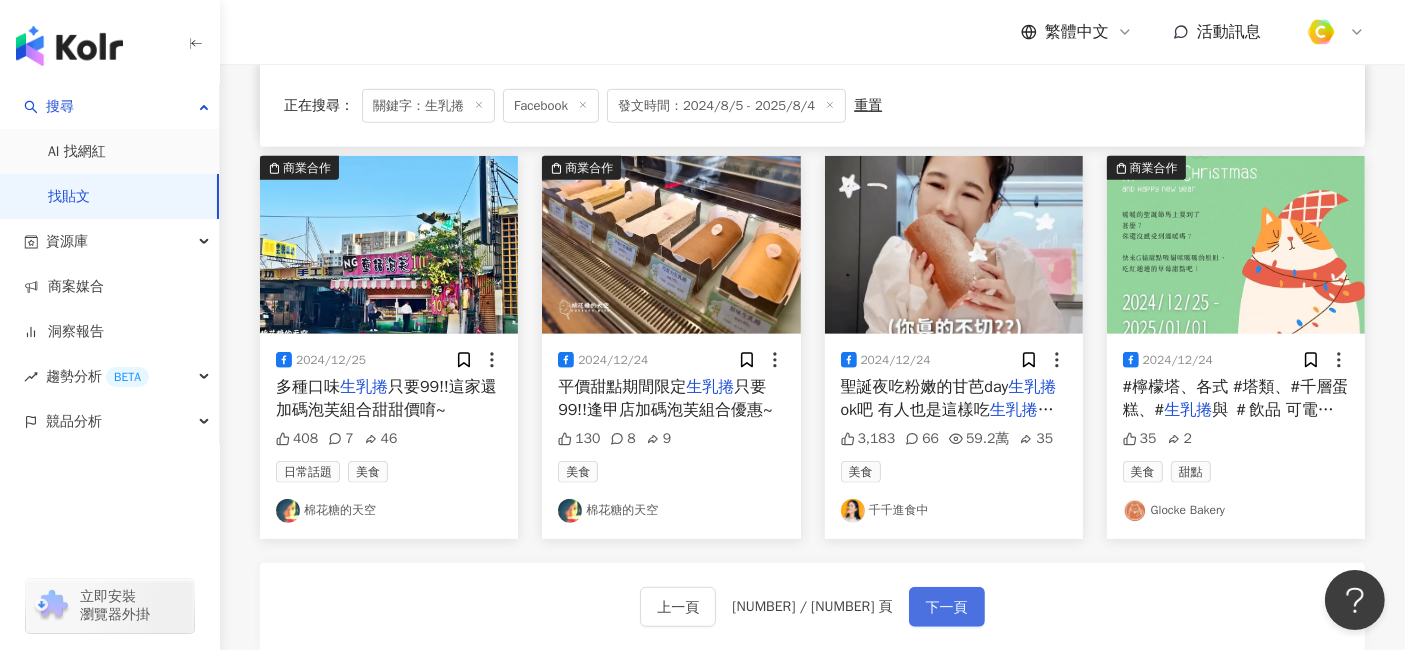 click on "下一頁" at bounding box center [947, 608] 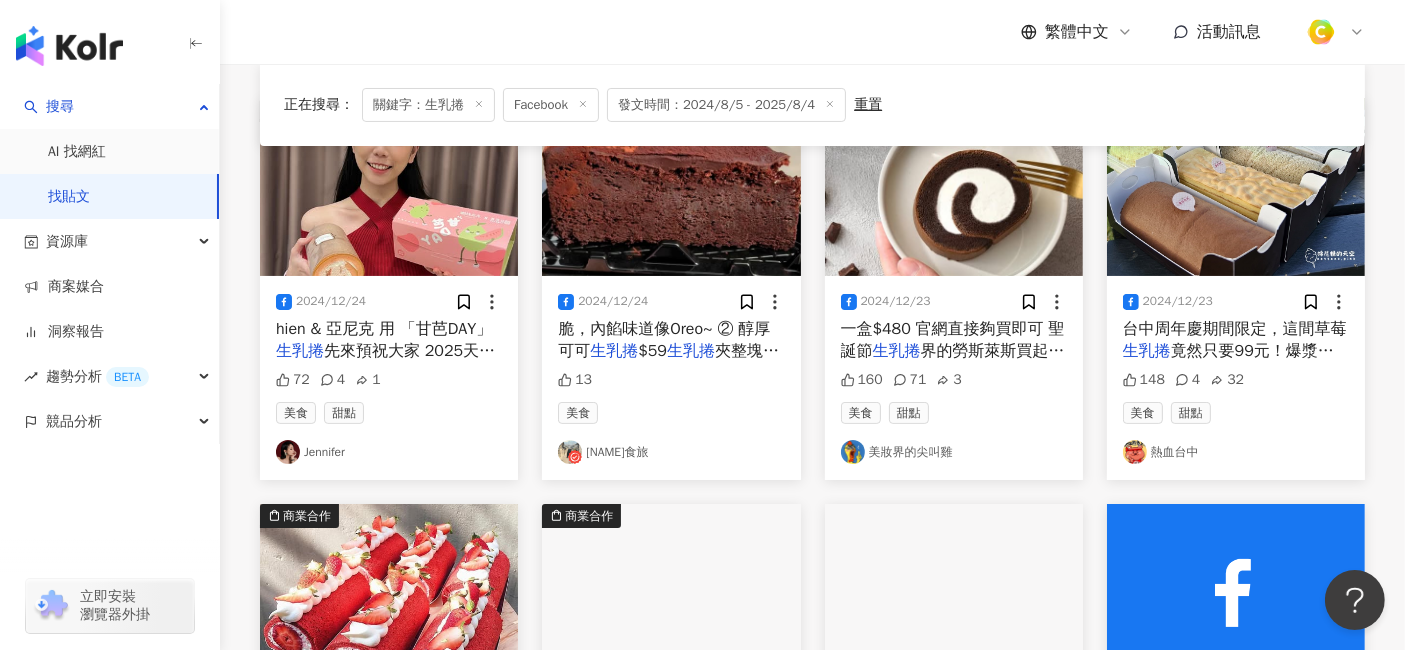 scroll, scrollTop: 111, scrollLeft: 0, axis: vertical 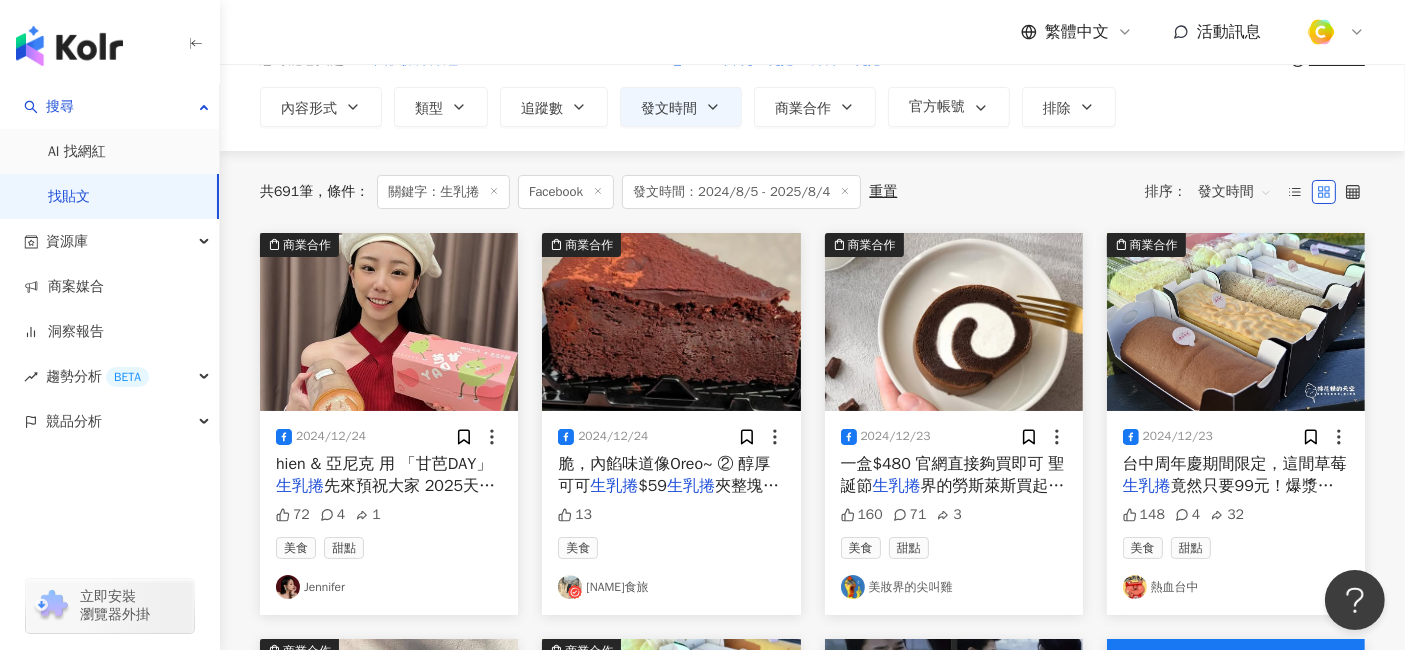 click on "竟然只要99元！爆漿泡芙、水晶布丁蛋糕甜甜價" at bounding box center [1228, 497] 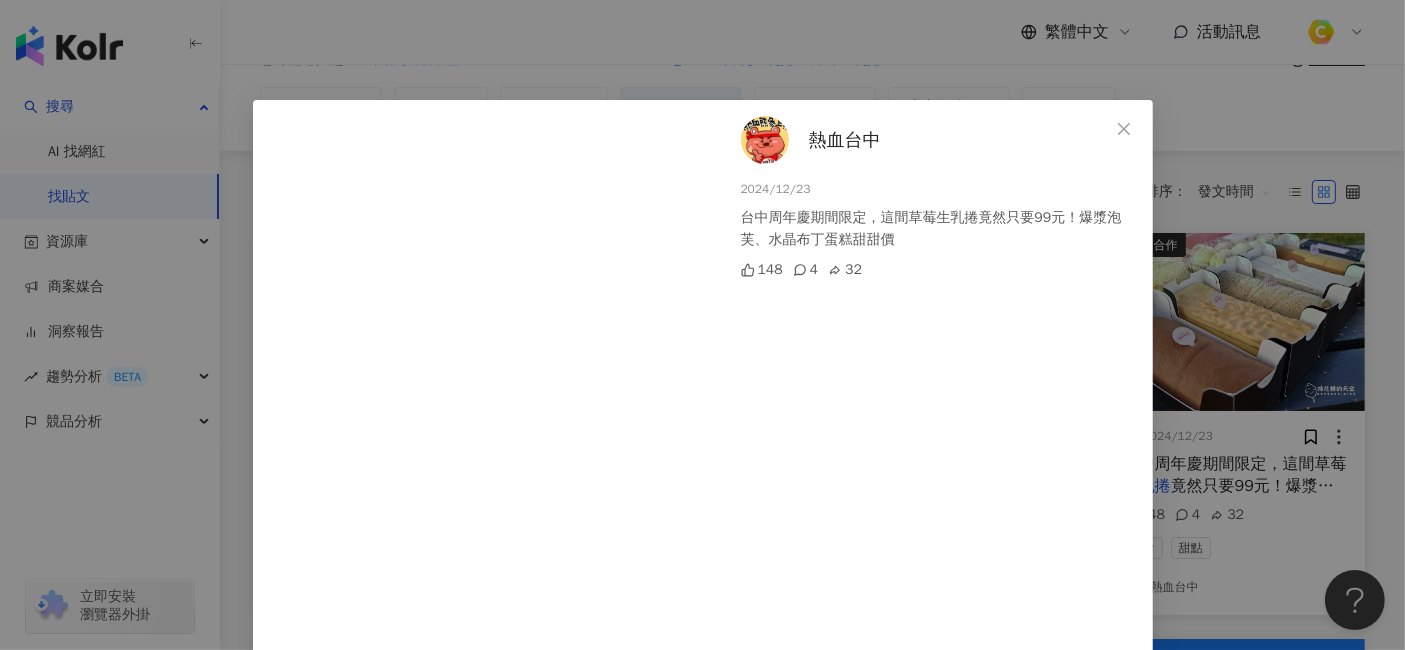 click on "熱血台中 2024/12/23 台中周年慶期間限定，這間草莓生乳捲竟然只要99元！爆漿泡芙、水晶布丁蛋糕甜甜價 148 4 32 查看原始貼文" at bounding box center [702, 325] 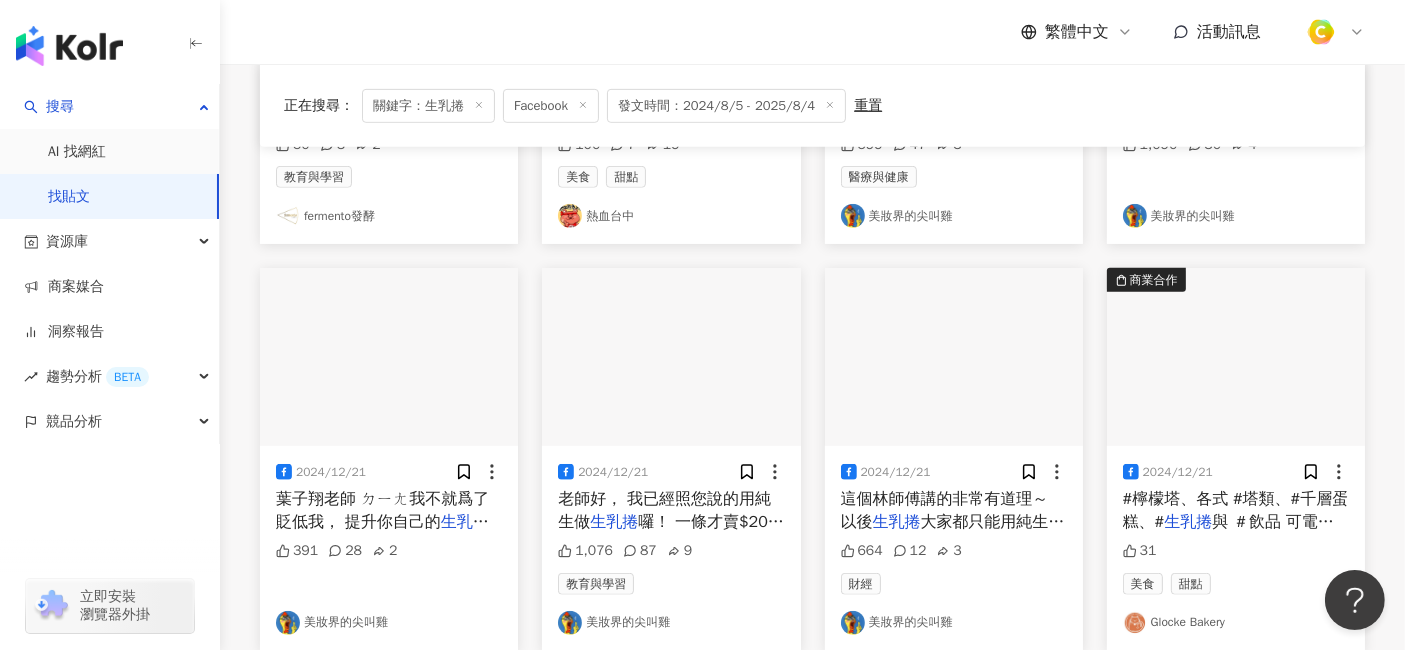scroll, scrollTop: 1222, scrollLeft: 0, axis: vertical 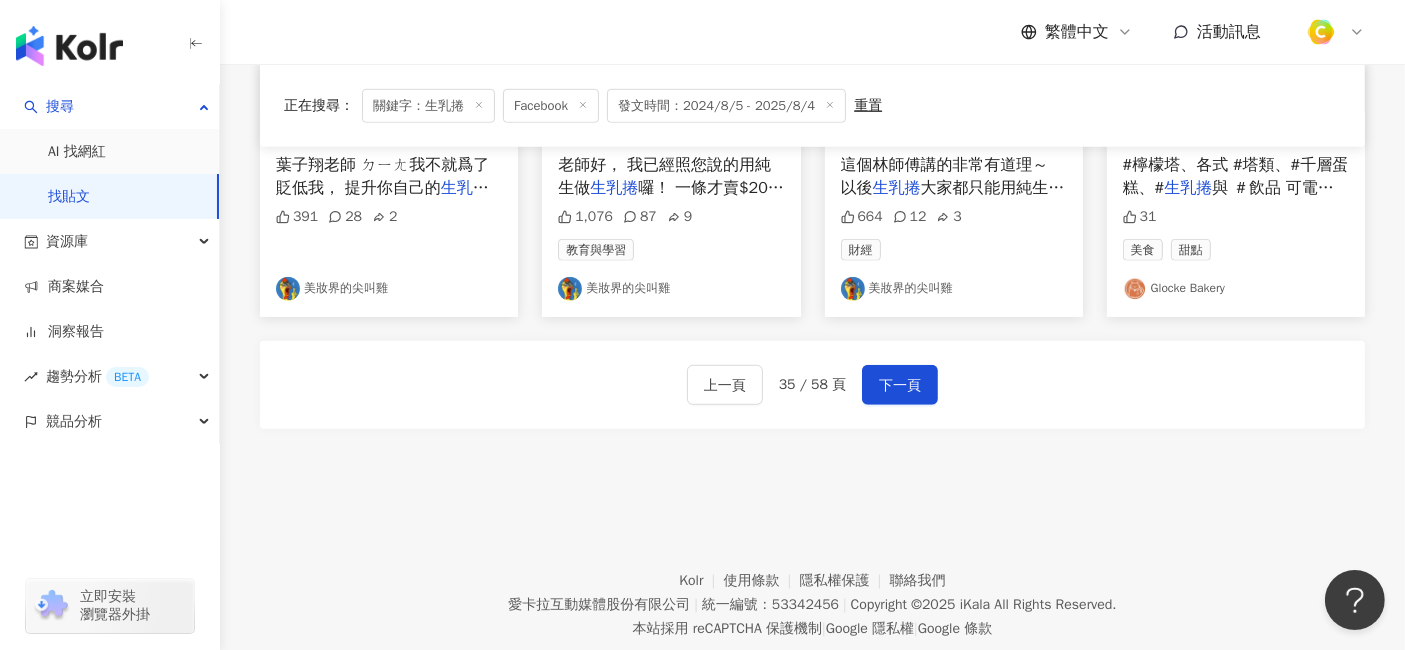 click on "商業合作 2024/12/24 hien & 亞尼克
用 「甘芭DAY」 生乳捲 先來預祝大家
2025天天黑皮甘芭 72 4 1 美食 甜點 Jennifer 商業合作 2024/12/24 脆，內餡味道像Oreo~
② 醇厚可可 生乳捲 $59
生乳捲 夾整塊「黑巧可可塊」 13 美食 Fifi食旅 商業合作 2024/12/23 一盒$480 官網直接夠買即可
聖誕節 生乳捲 界的勞斯萊斯買起來！
全會員購物車 160 71 3 美食 甜點 美妝界的尖叫雞 商業合作 2024/12/23  台中周年慶期間限定，這間草莓 生乳捲 竟然只要99元！爆漿泡芙、水晶布丁蛋糕甜甜價 148 4 32 美食 甜點 熱血台中 商業合作 2024/12/22  💕首次公開！1/2草莓 生乳捲 課程💕
開店七年多最熱銷最受歡迎的！
🍓草莓 生乳捲 🍓
一月份首次公開教學課程～
最近還是收到很多私訊
想要購買草莓 生乳捲 生乳捲 生乳捲 50 3 2" at bounding box center (812, -241) 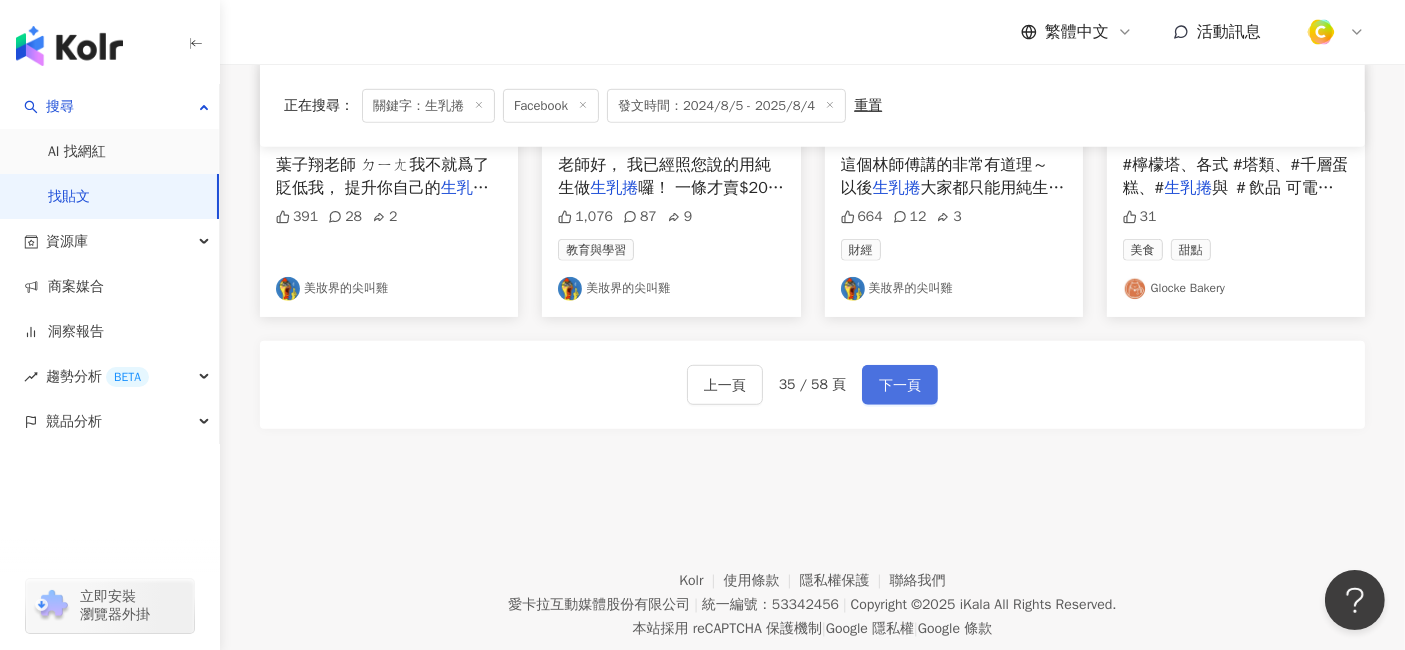 click on "下一頁" at bounding box center [900, 386] 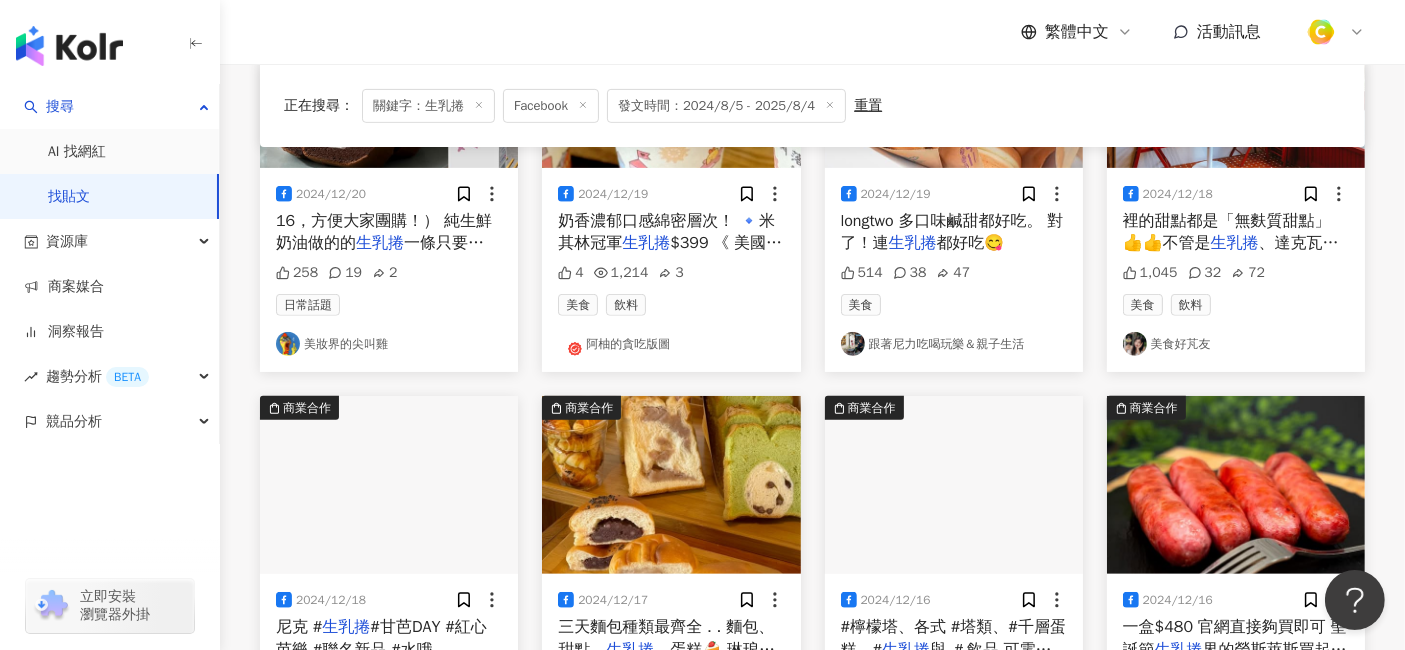 scroll, scrollTop: 1111, scrollLeft: 0, axis: vertical 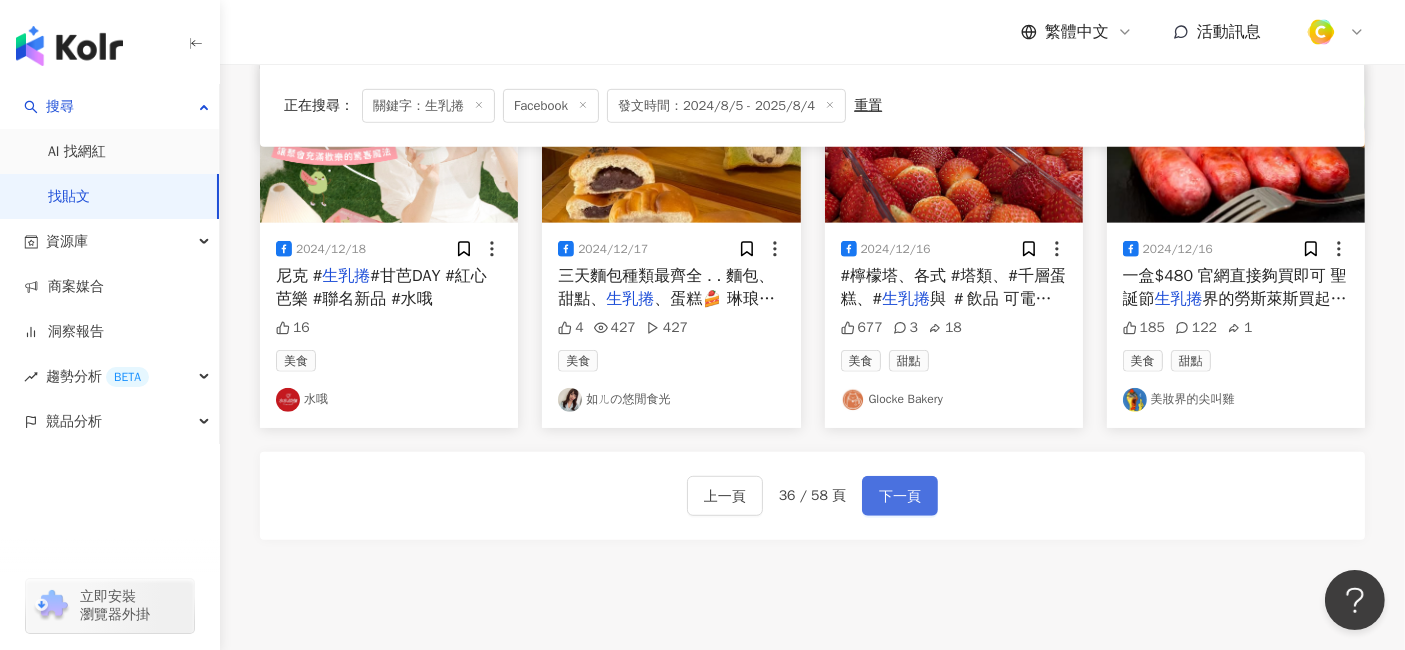 click on "下一頁" at bounding box center [900, 496] 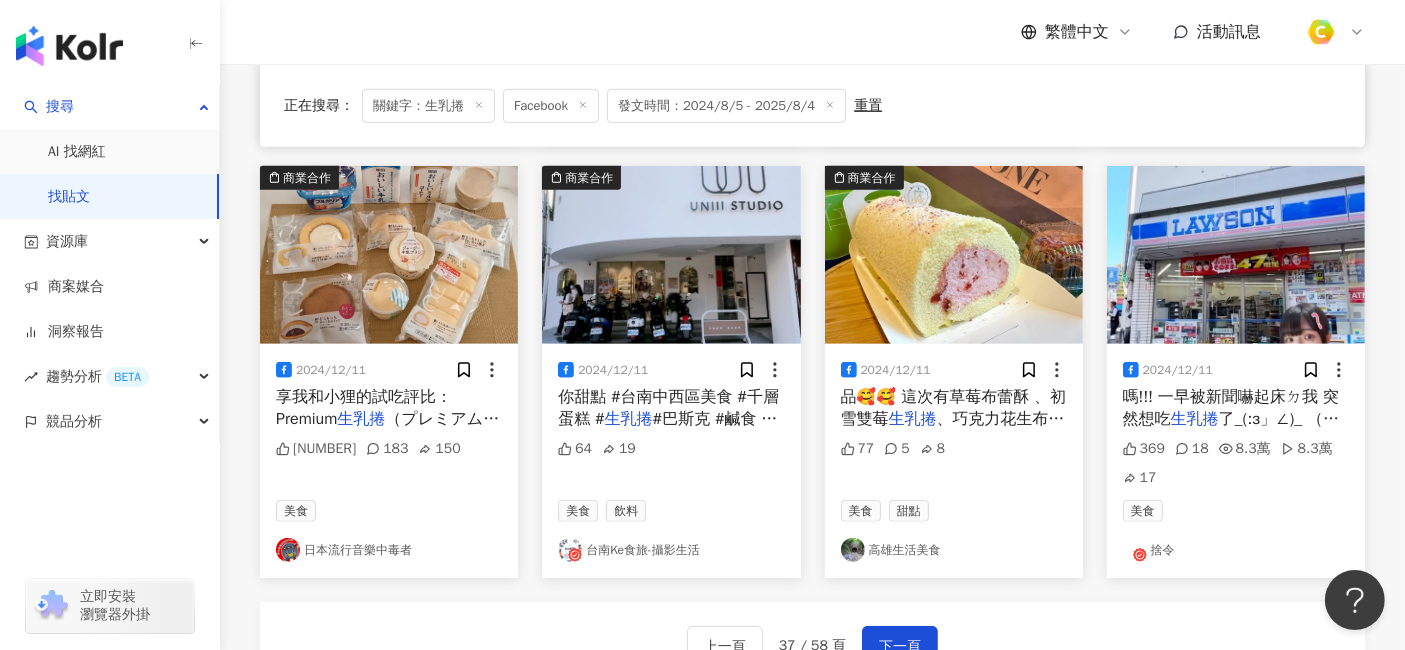 scroll, scrollTop: 1111, scrollLeft: 0, axis: vertical 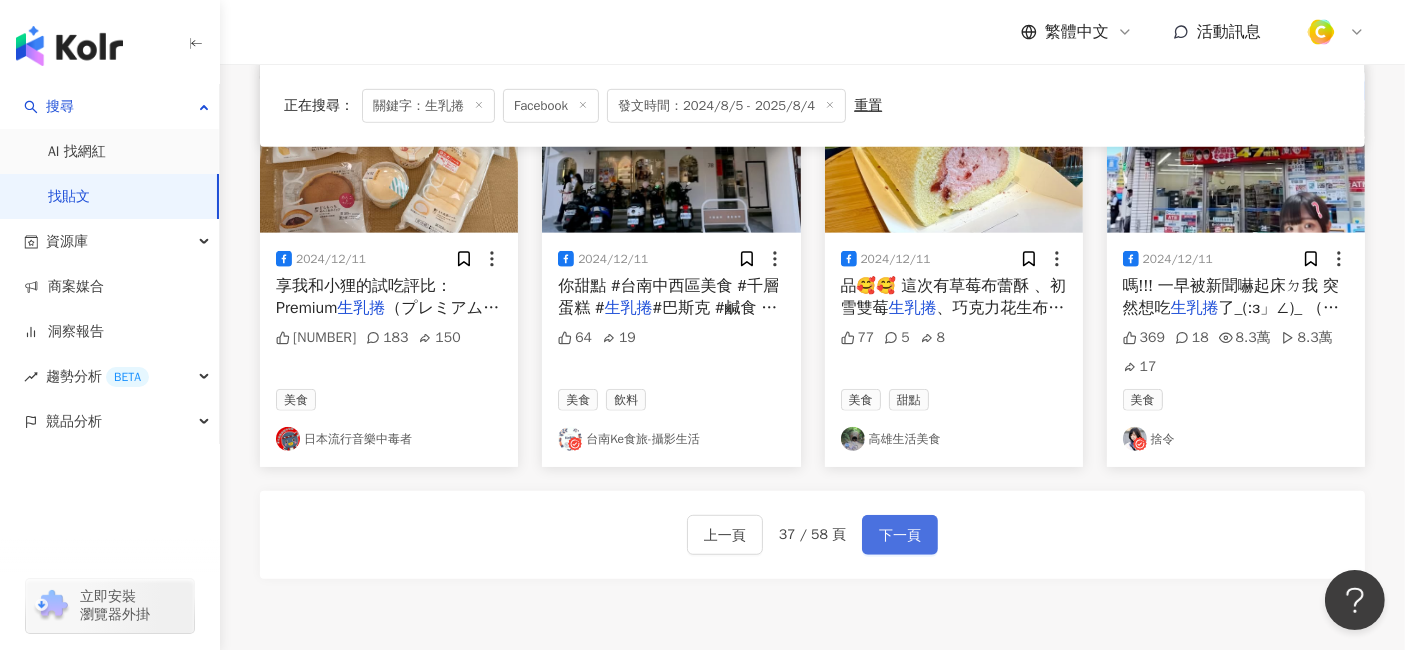 click on "下一頁" at bounding box center [900, 536] 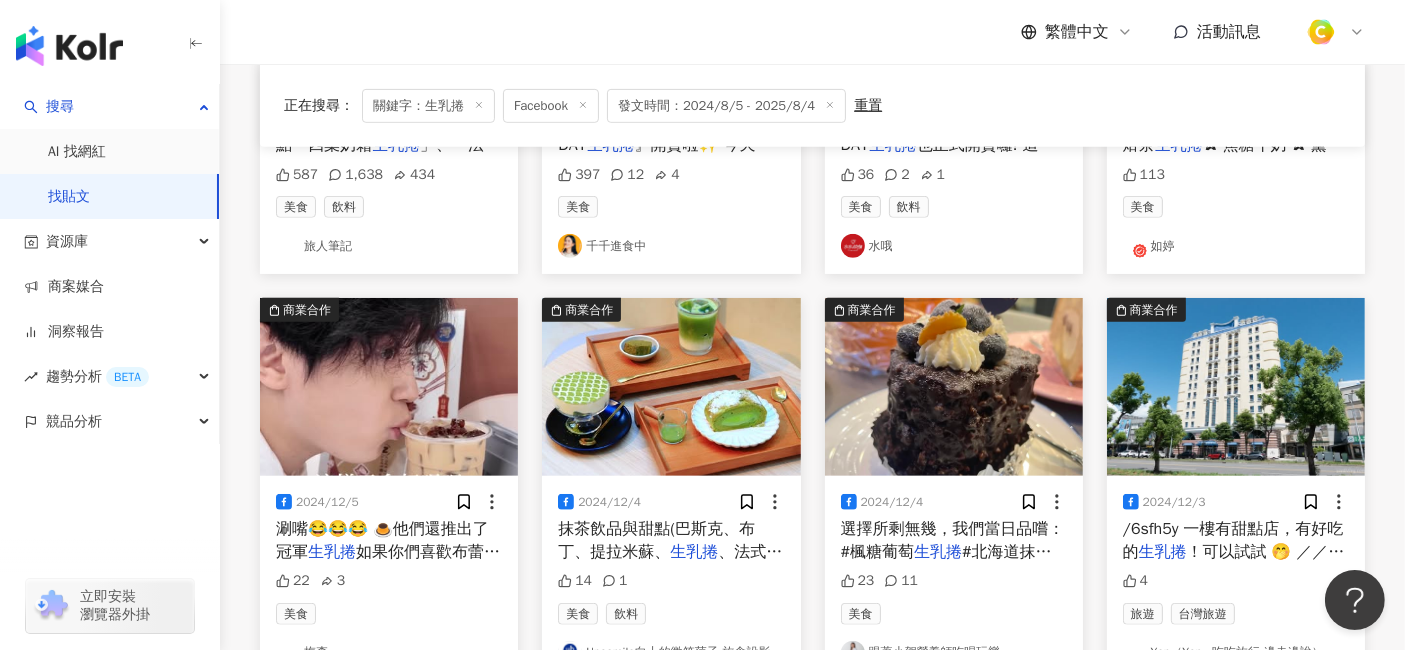 scroll, scrollTop: 1000, scrollLeft: 0, axis: vertical 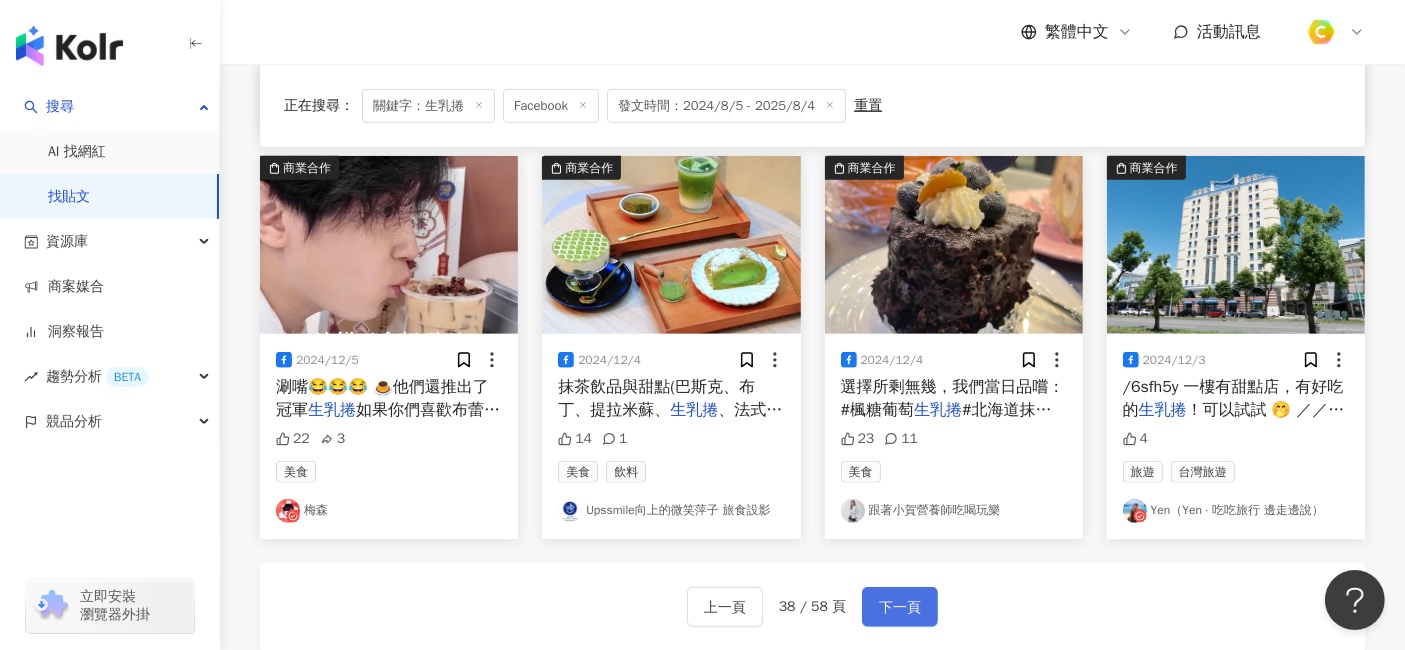 click on "下一頁" at bounding box center [900, 608] 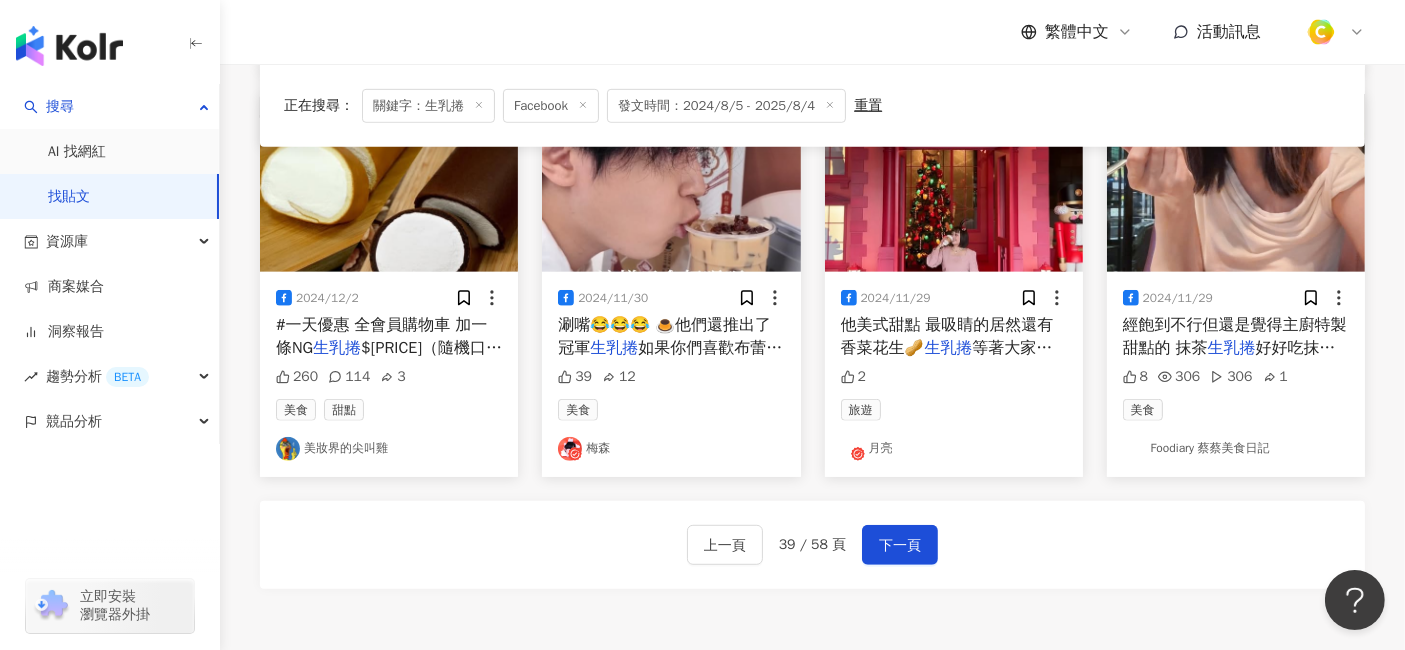 scroll, scrollTop: 1111, scrollLeft: 0, axis: vertical 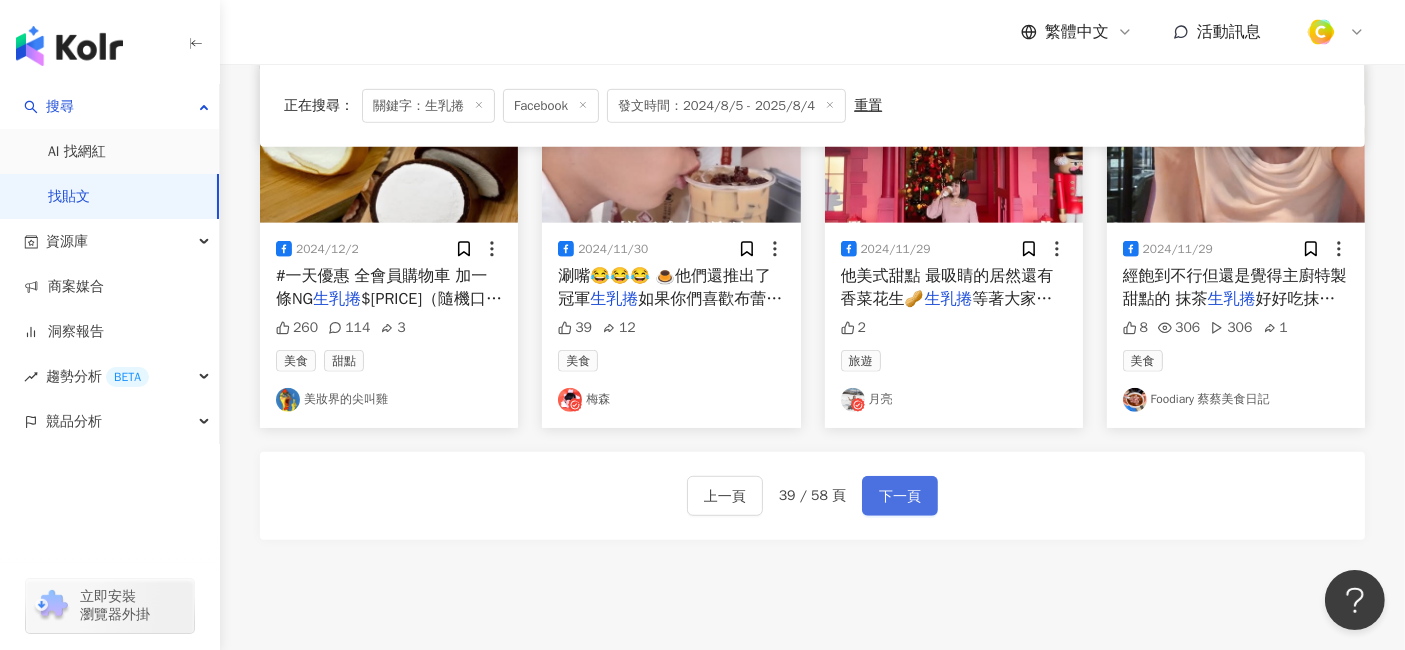 click on "下一頁" at bounding box center (900, 497) 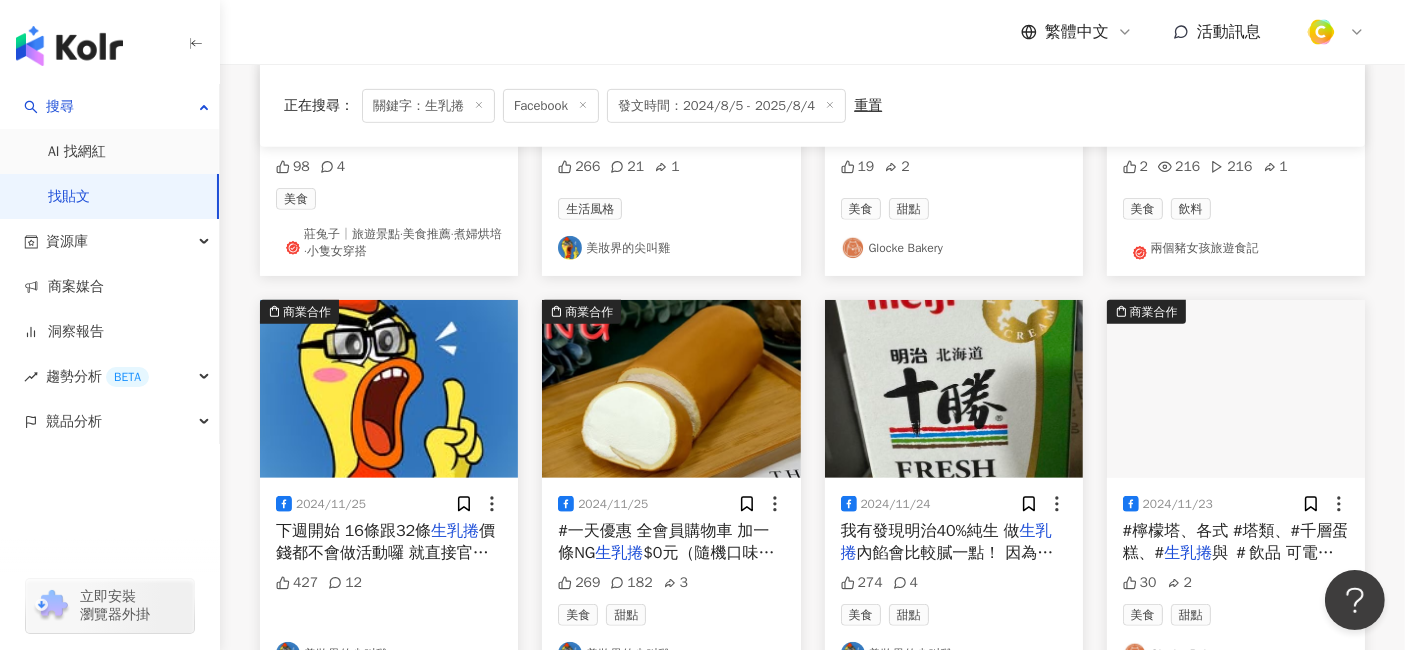 scroll, scrollTop: 1000, scrollLeft: 0, axis: vertical 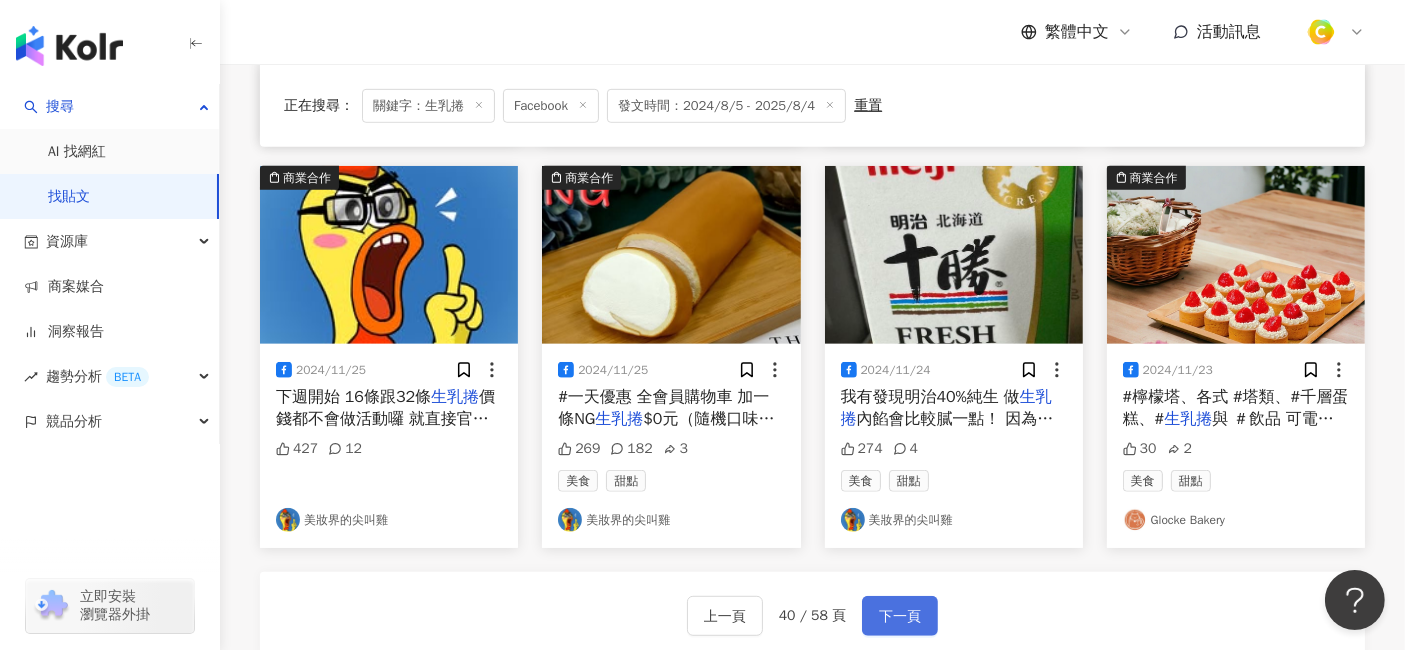 click on "下一頁" at bounding box center [900, 616] 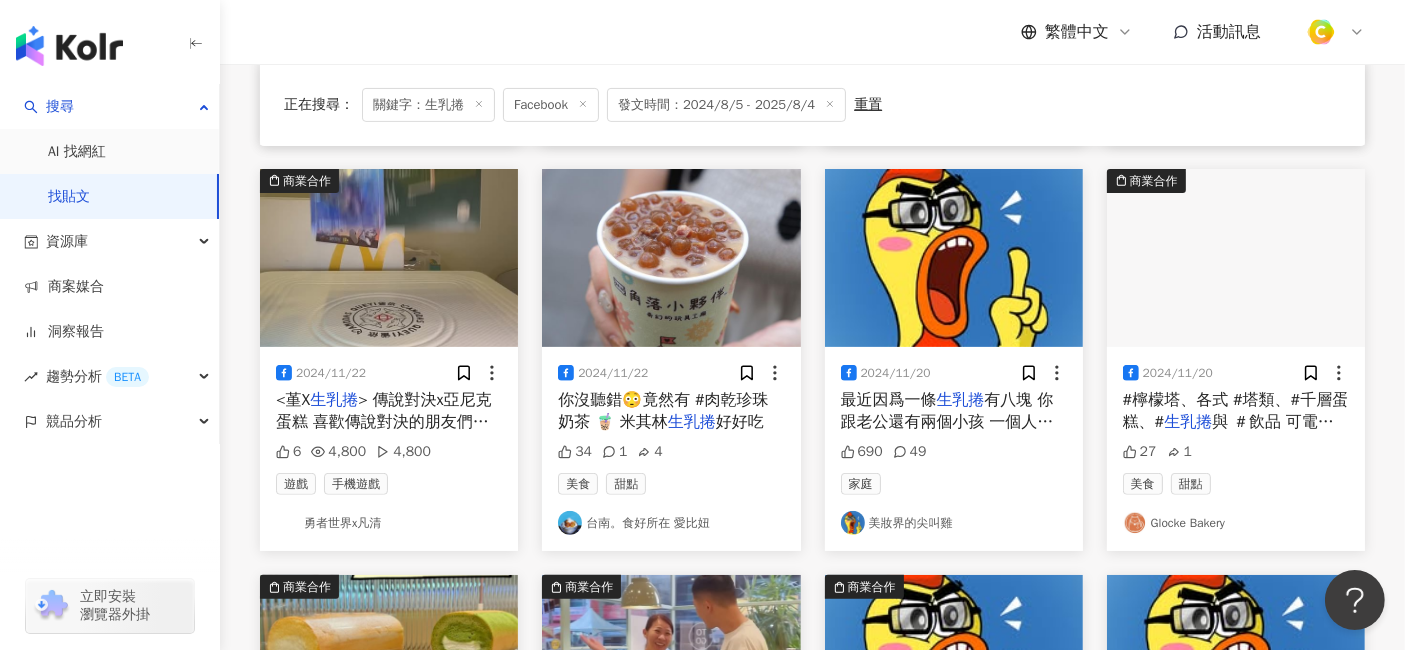 scroll, scrollTop: 444, scrollLeft: 0, axis: vertical 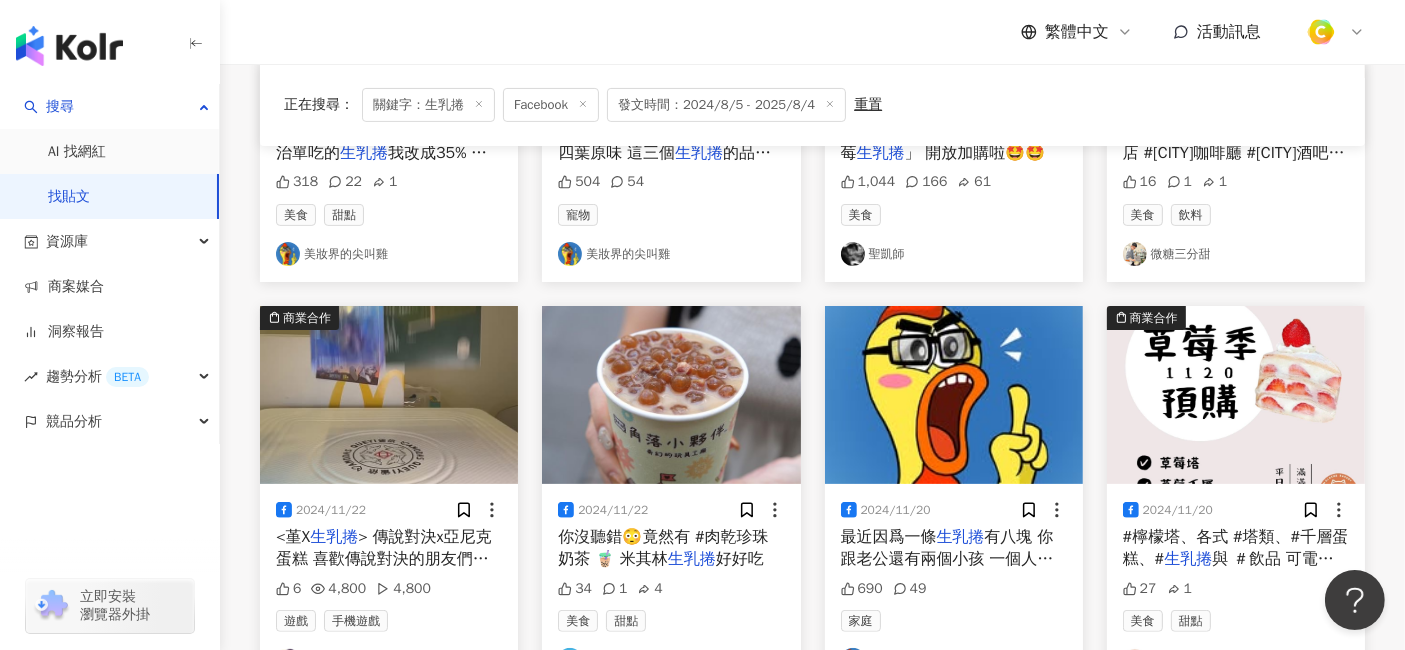 click on "與 ＃飲品
可電話預留甜點與訂位" at bounding box center (1228, 570) 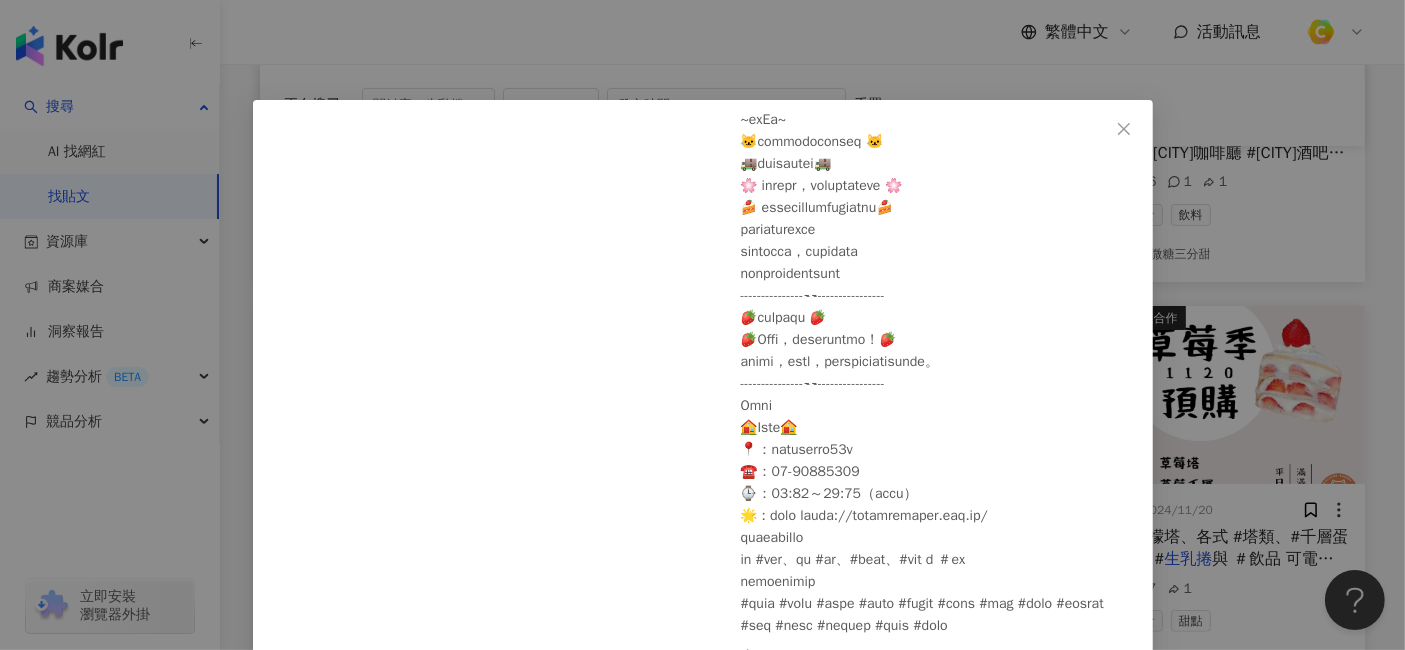 scroll, scrollTop: 340, scrollLeft: 0, axis: vertical 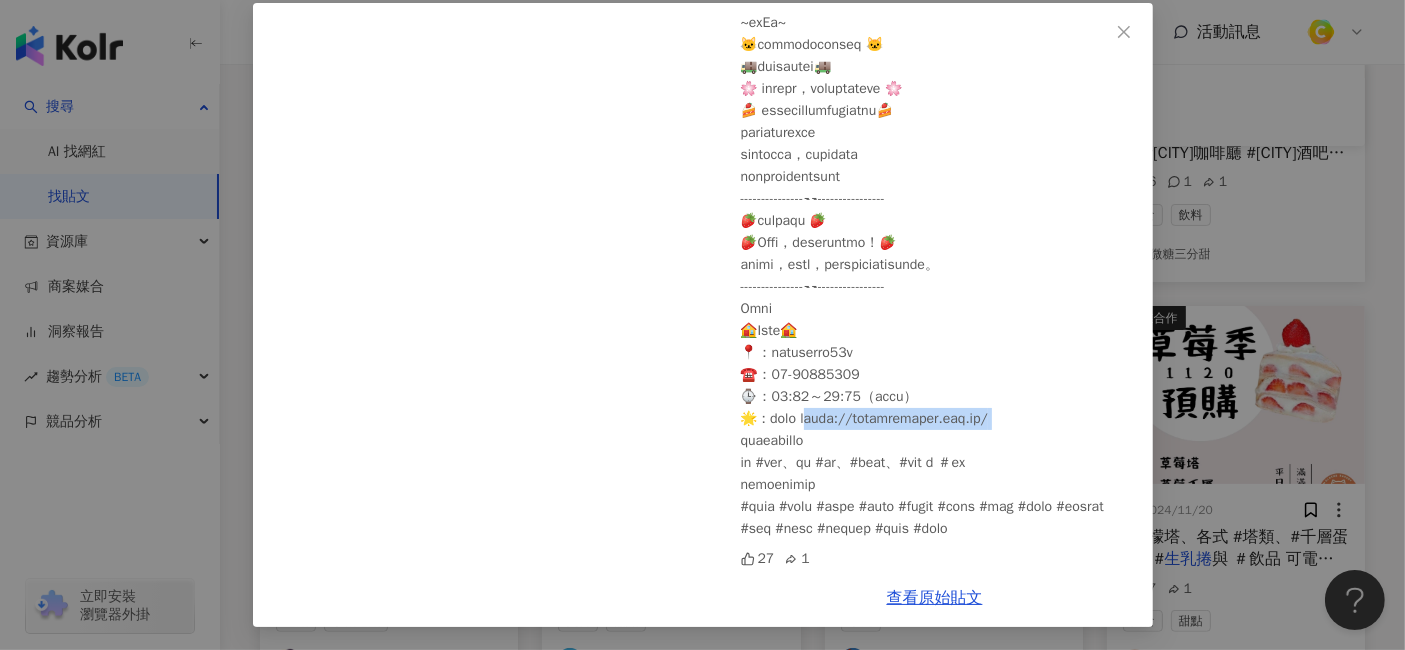drag, startPoint x: 820, startPoint y: 396, endPoint x: 1014, endPoint y: 392, distance: 194.04123 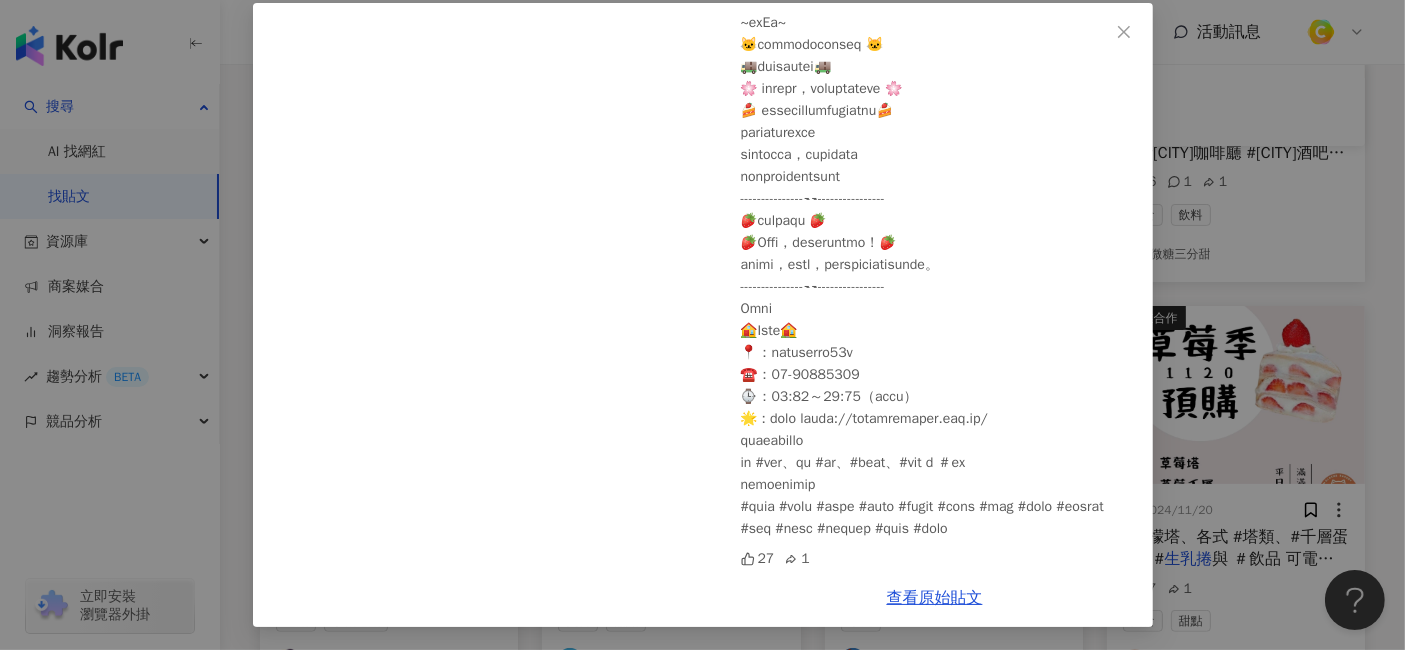 click on "Glocke Bakery 2024/11/20 27 1 查看原始貼文" at bounding box center (702, 325) 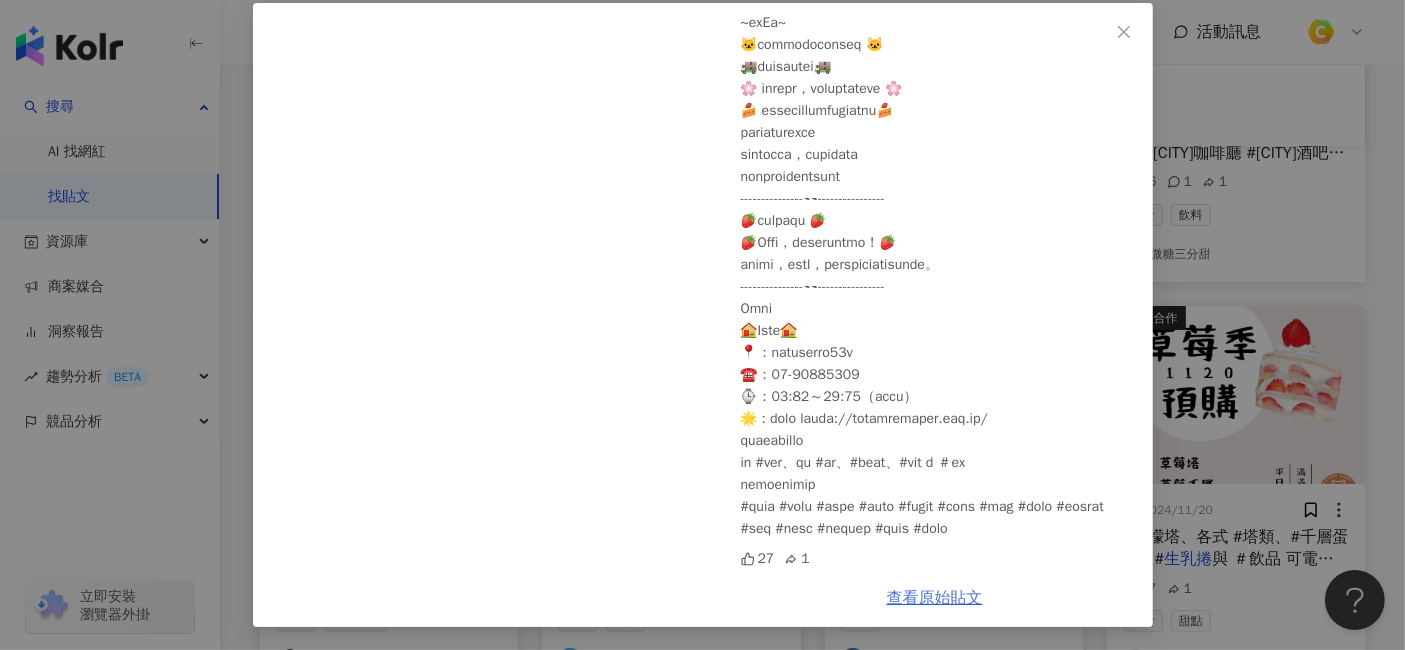 click on "查看原始貼文" at bounding box center [935, 598] 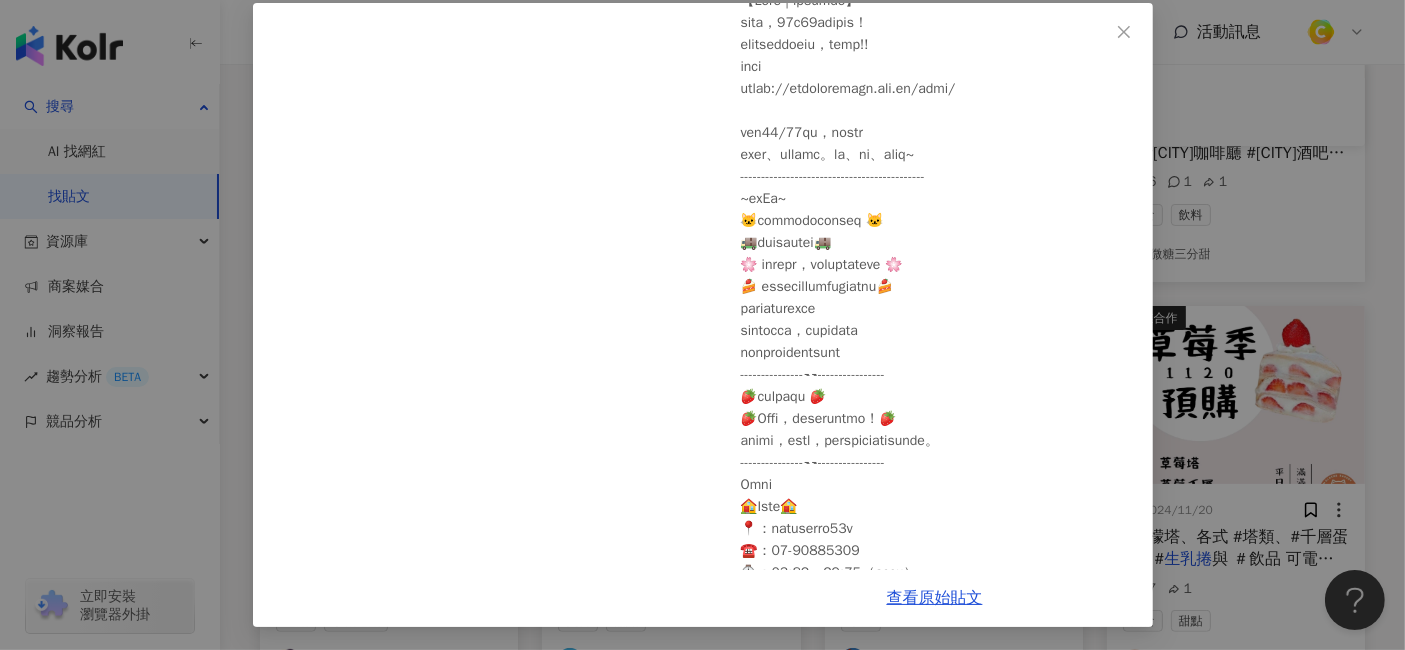 scroll, scrollTop: 0, scrollLeft: 0, axis: both 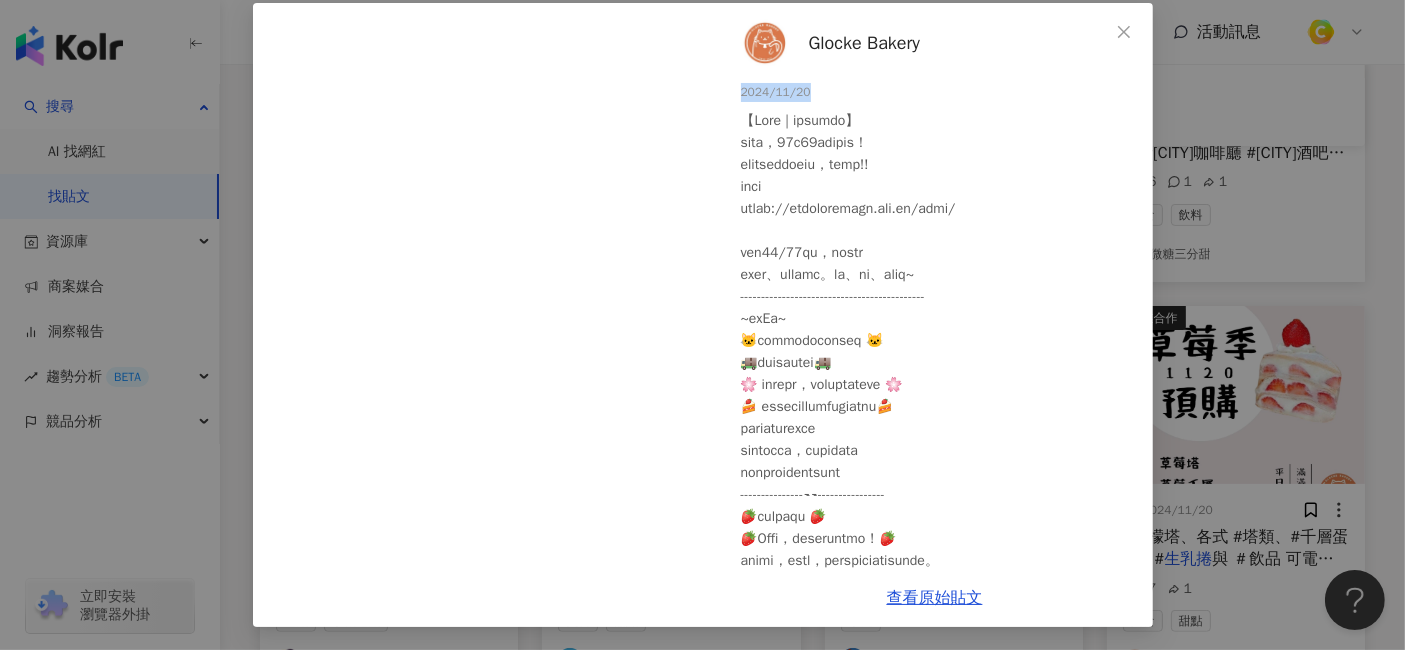 drag, startPoint x: 734, startPoint y: 89, endPoint x: 791, endPoint y: 91, distance: 57.035076 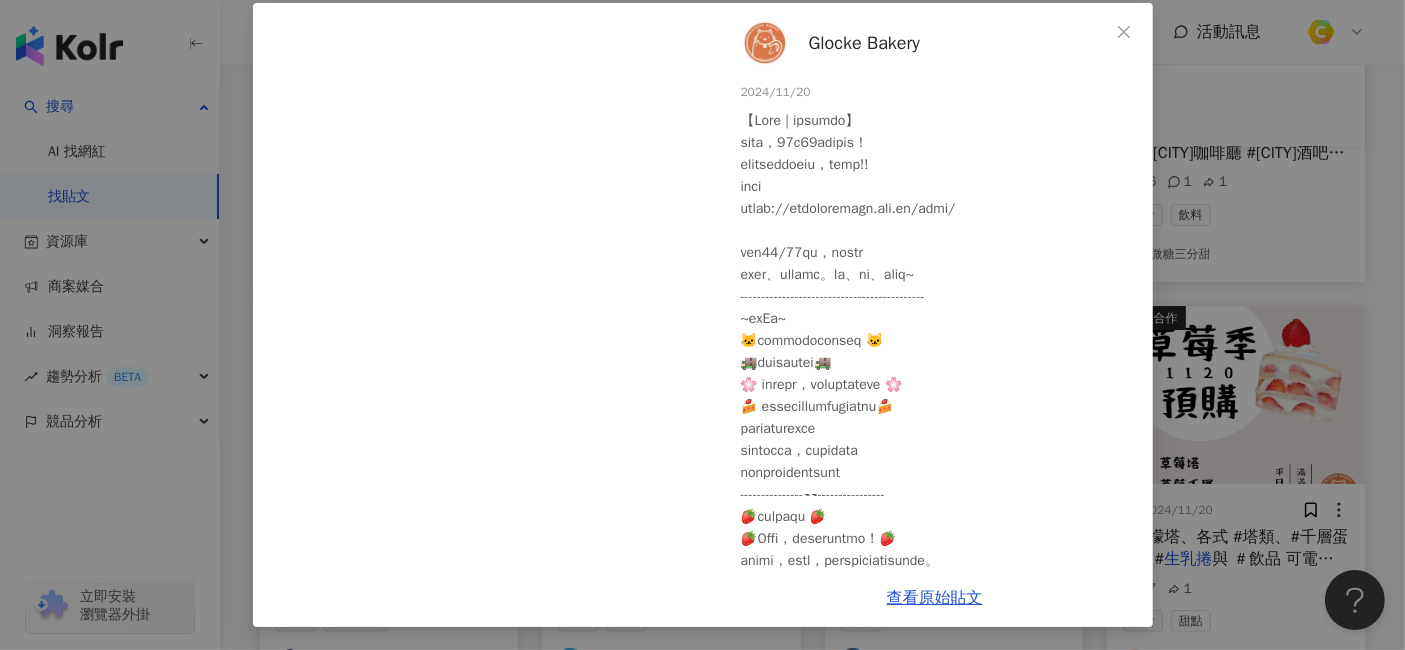 click on "Glocke Bakery 2024/11/20 27 1 查看原始貼文" at bounding box center [702, 325] 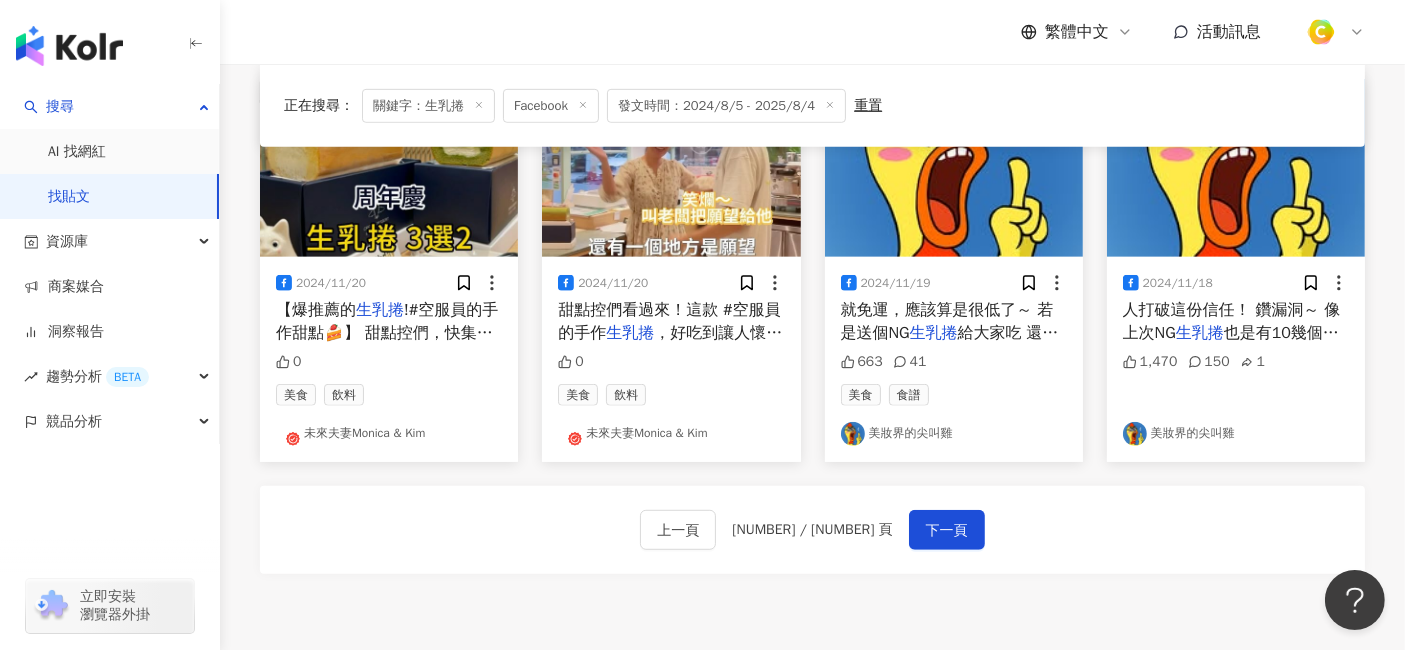 scroll, scrollTop: 1111, scrollLeft: 0, axis: vertical 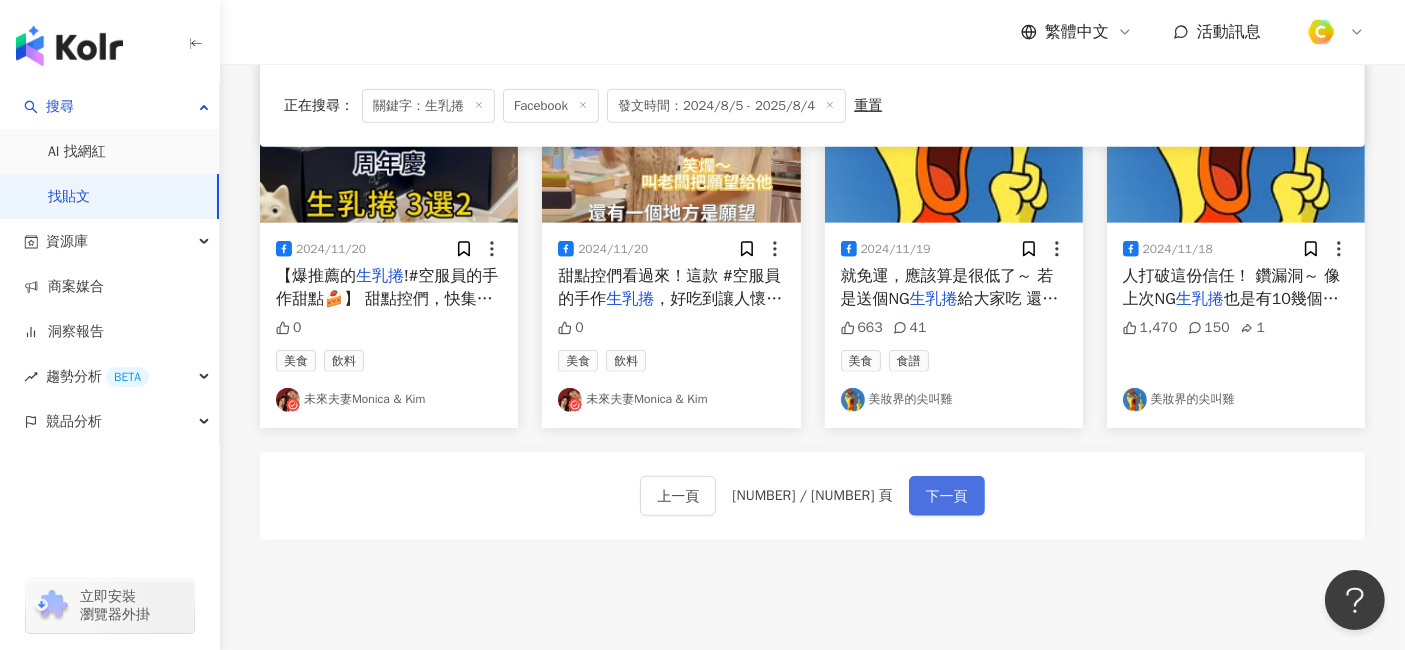 click on "下一頁" at bounding box center [947, 497] 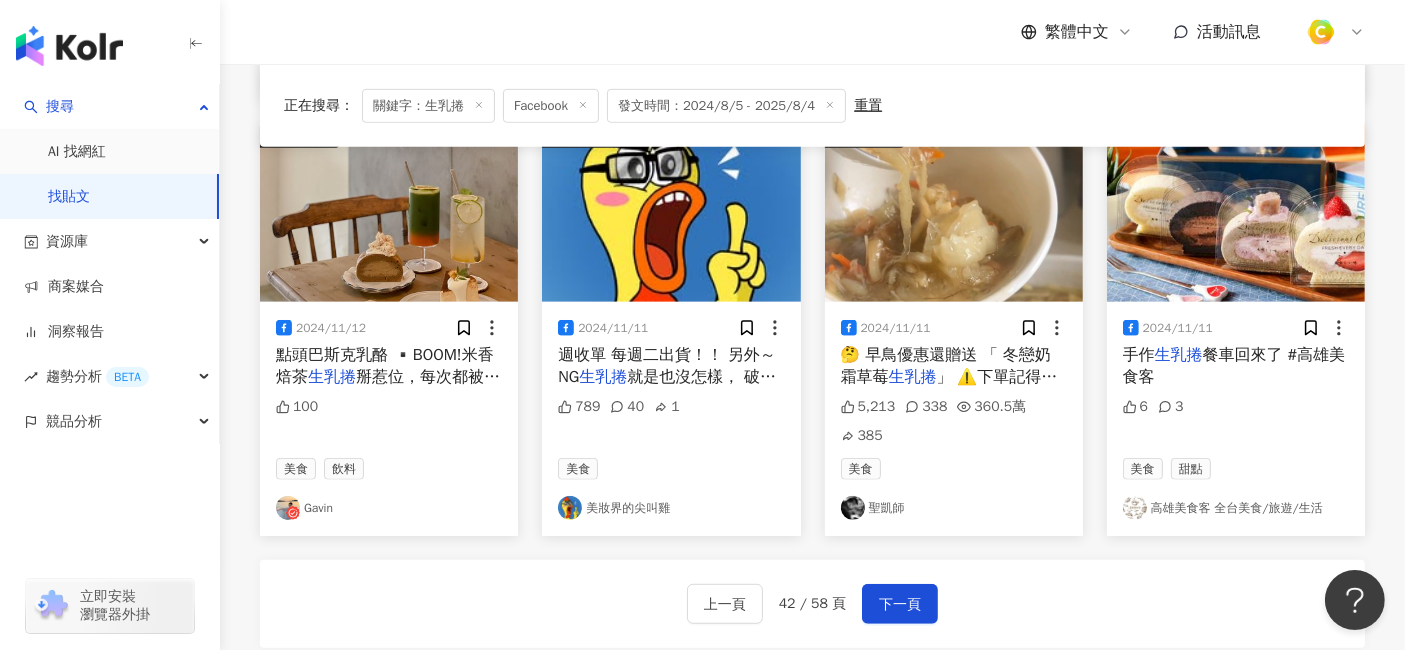scroll, scrollTop: 1328, scrollLeft: 0, axis: vertical 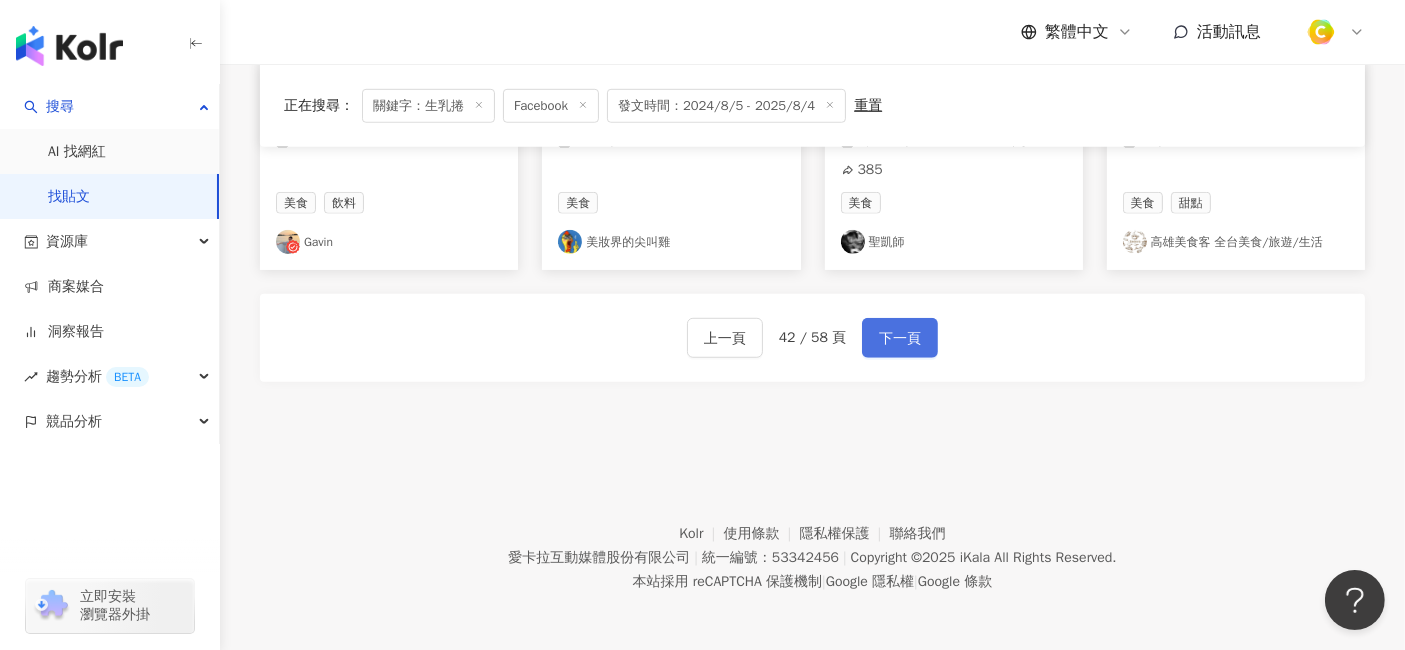 click on "下一頁" at bounding box center [900, 339] 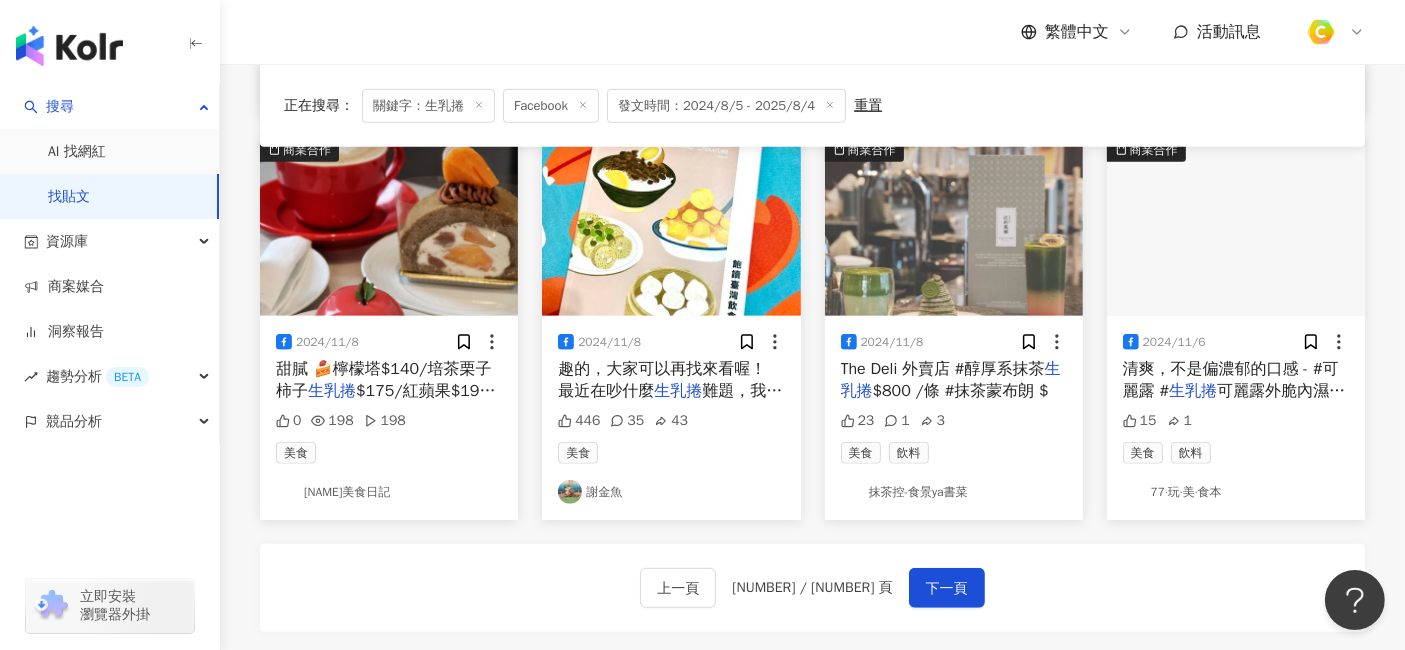 scroll, scrollTop: 1111, scrollLeft: 0, axis: vertical 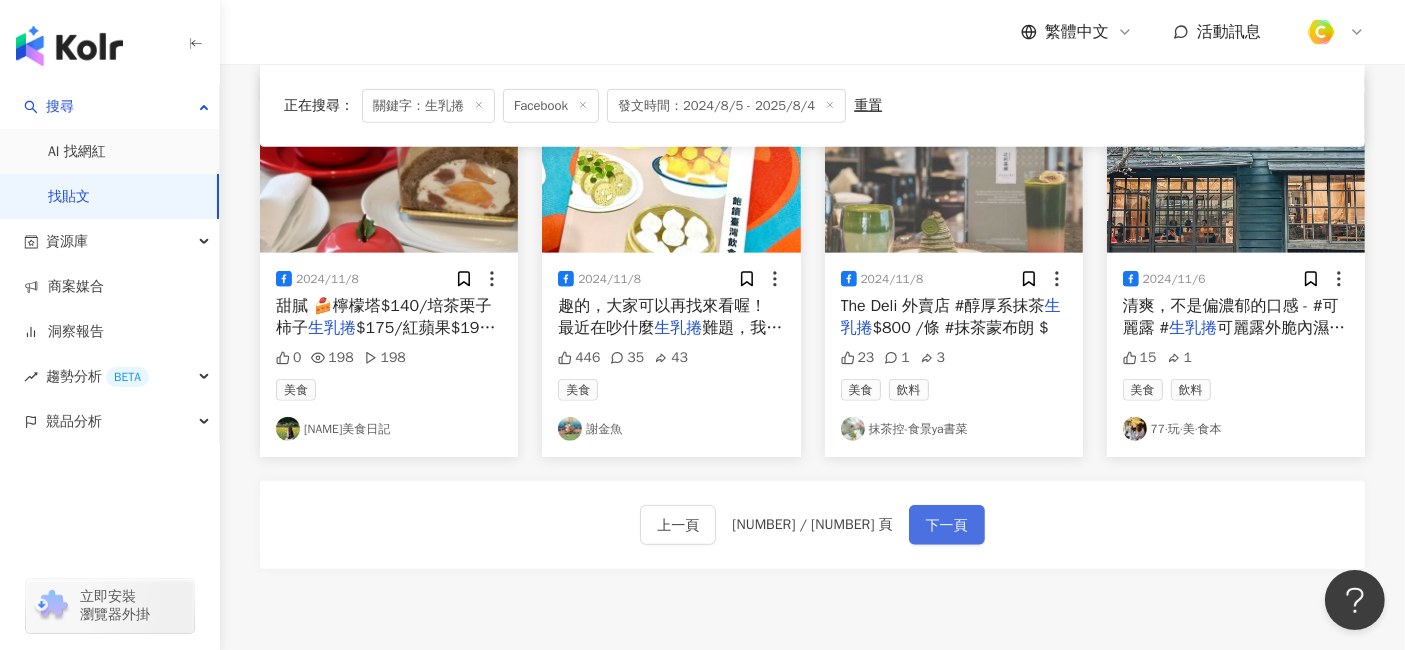 click on "下一頁" at bounding box center [947, 526] 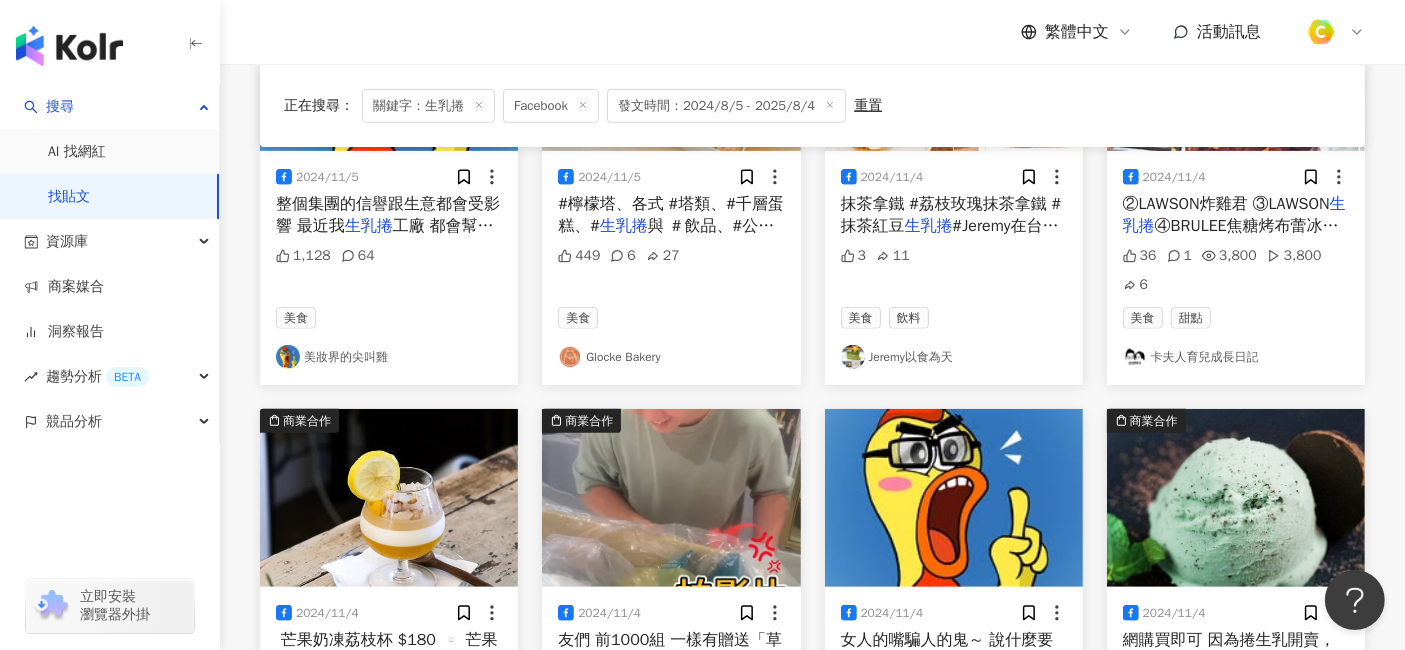 scroll, scrollTop: 1222, scrollLeft: 0, axis: vertical 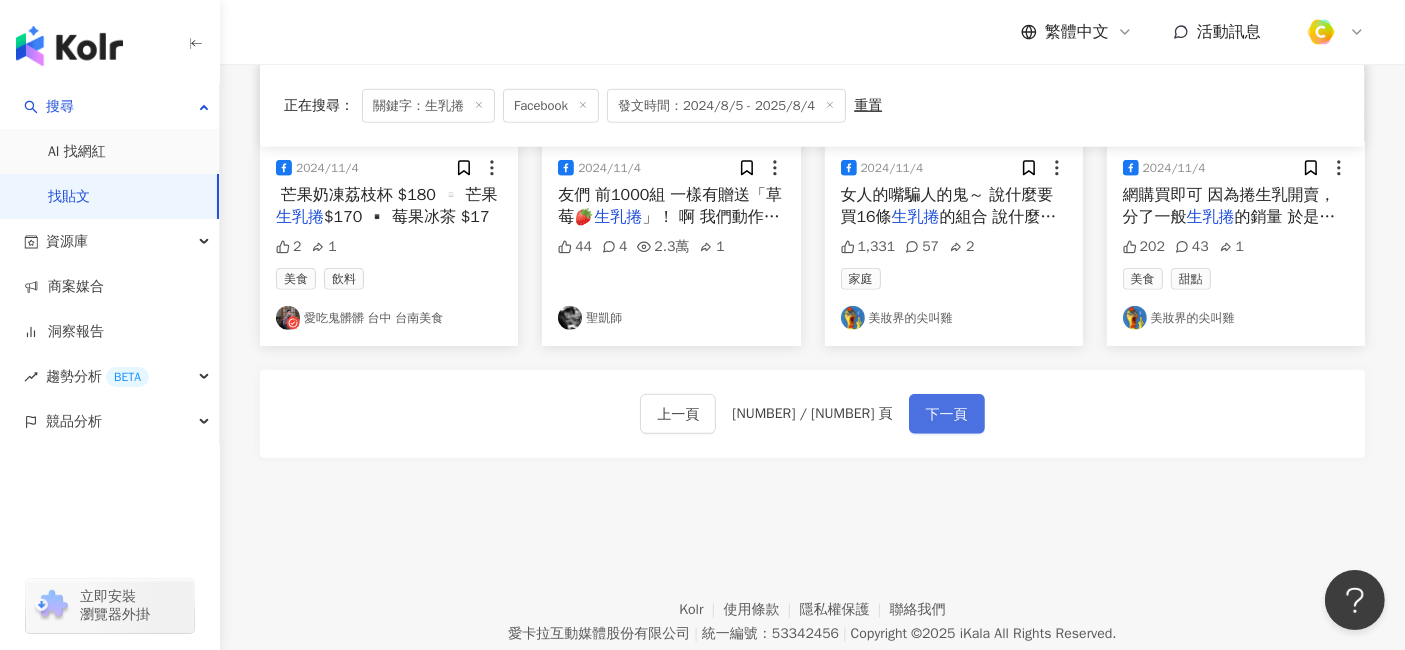 click on "下一頁" at bounding box center (947, 415) 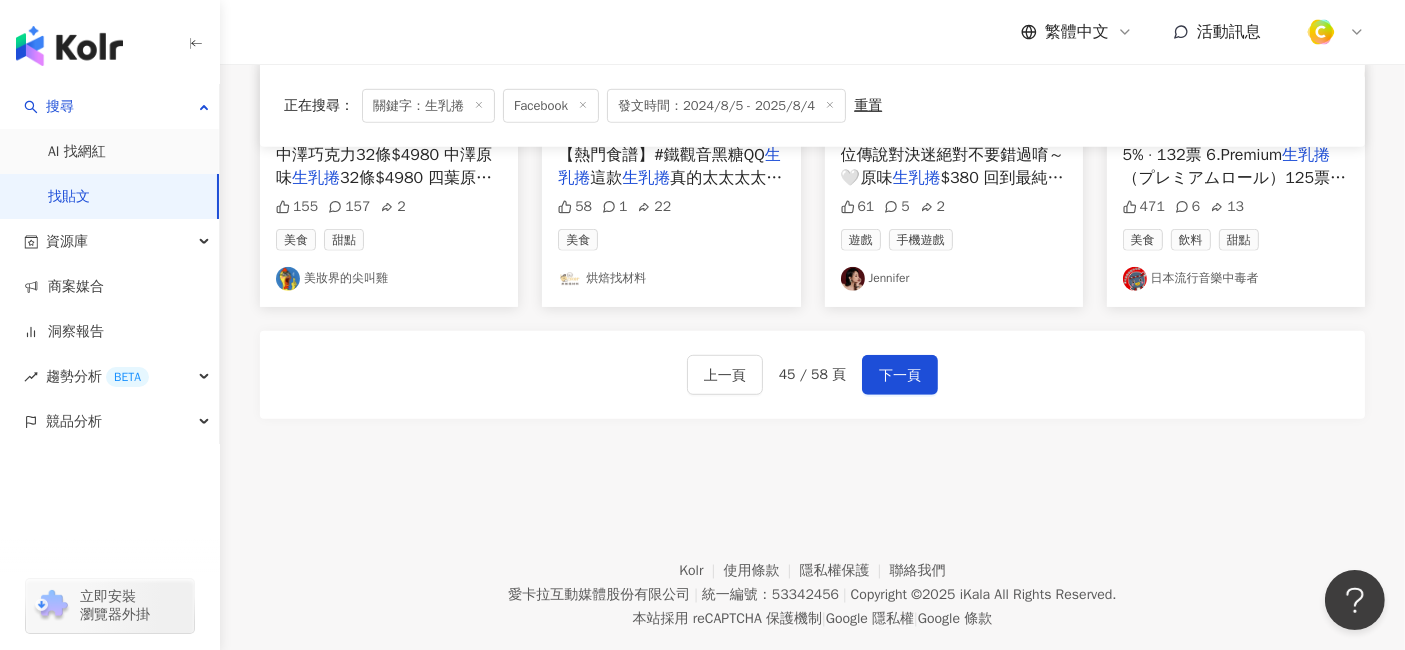 scroll, scrollTop: 1240, scrollLeft: 0, axis: vertical 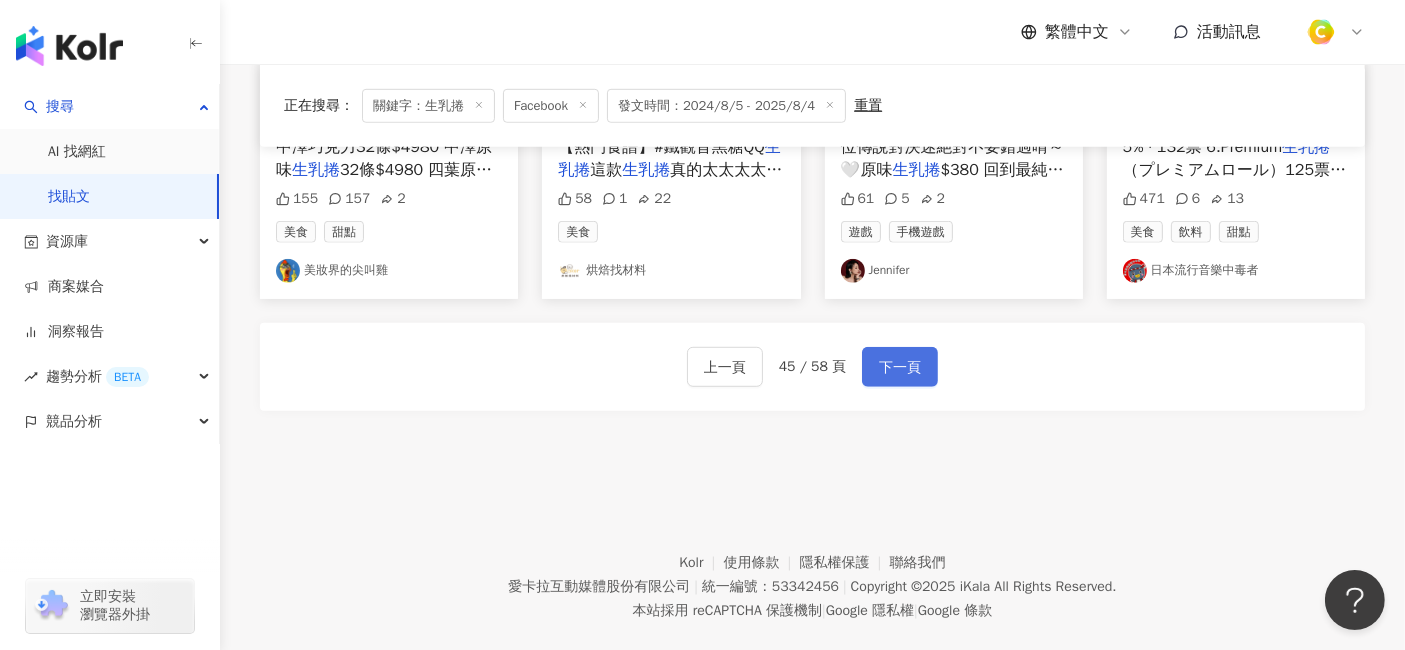 click on "下一頁" at bounding box center (900, 368) 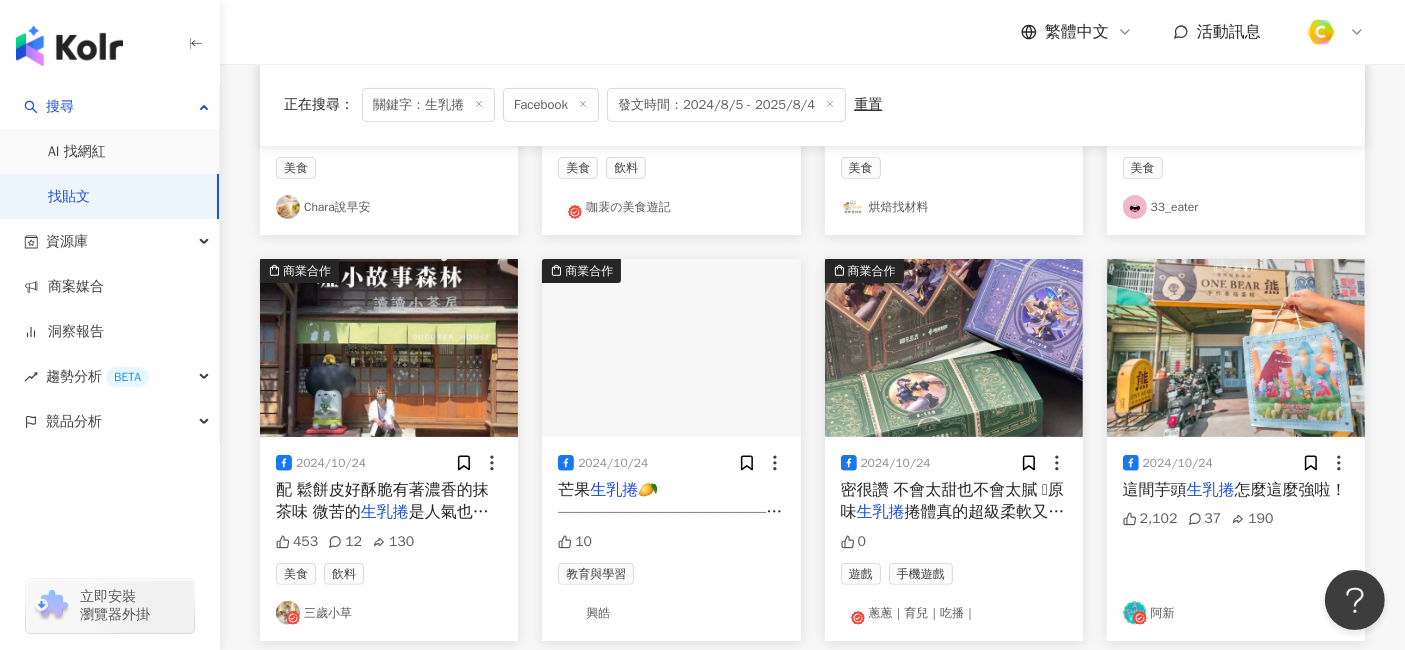scroll, scrollTop: 0, scrollLeft: 0, axis: both 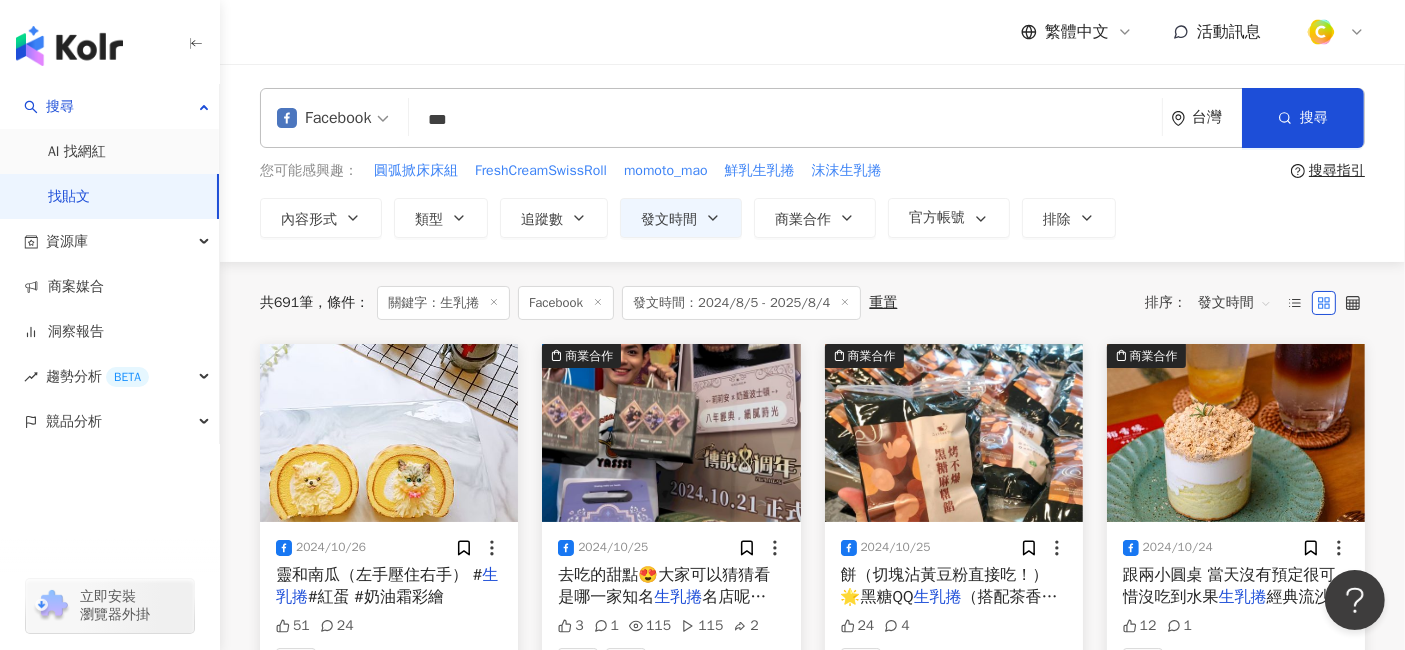 click on "Facebook" at bounding box center (324, 118) 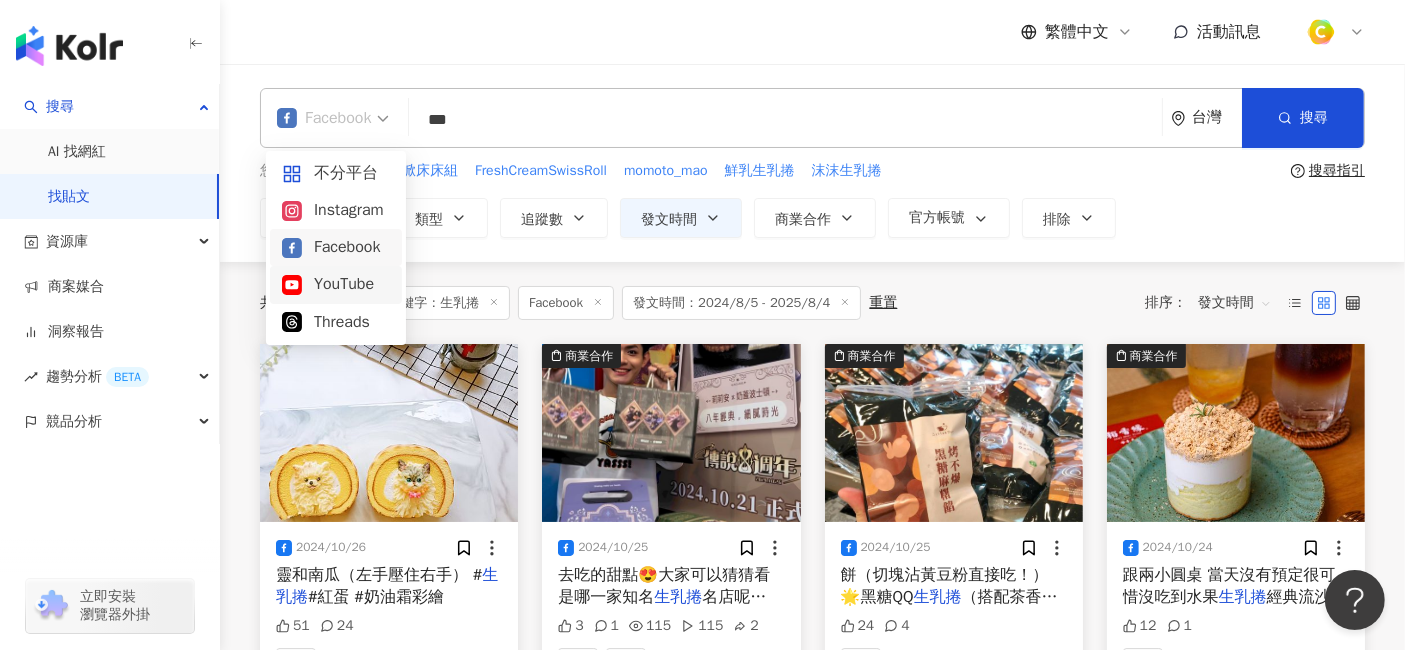 click on "YouTube" at bounding box center (336, 284) 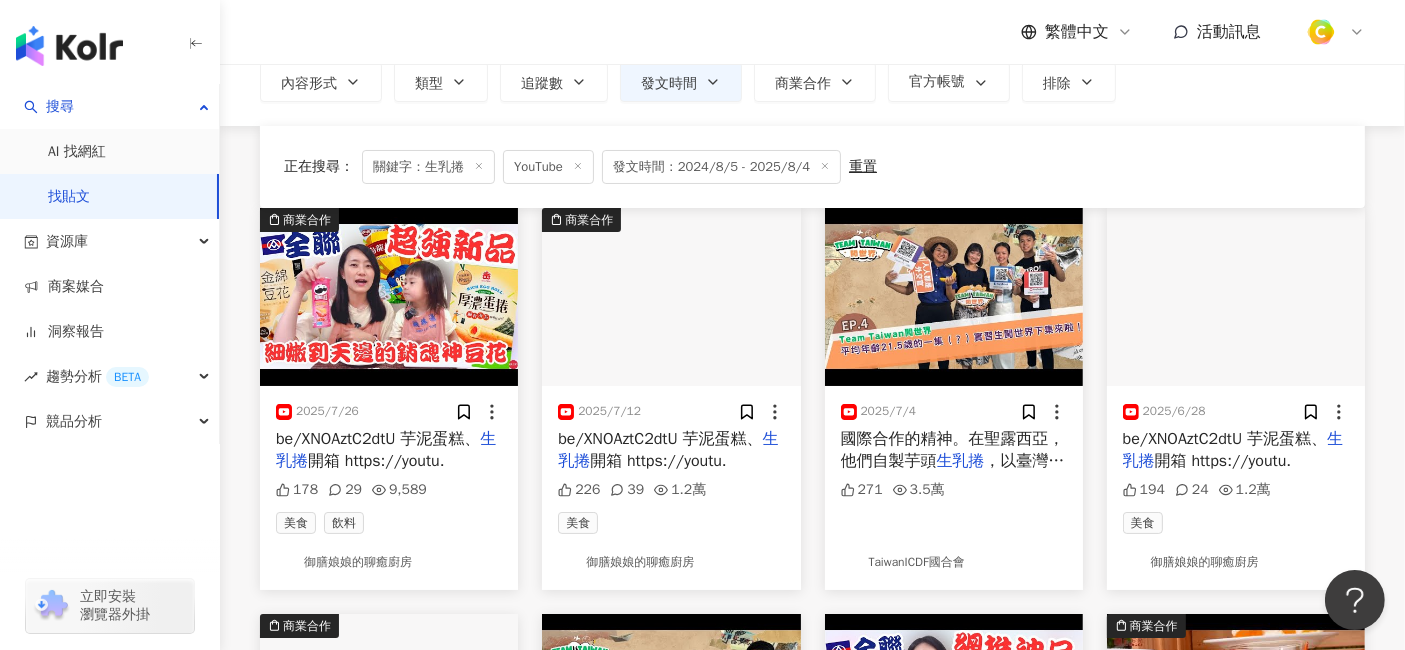 scroll, scrollTop: 333, scrollLeft: 0, axis: vertical 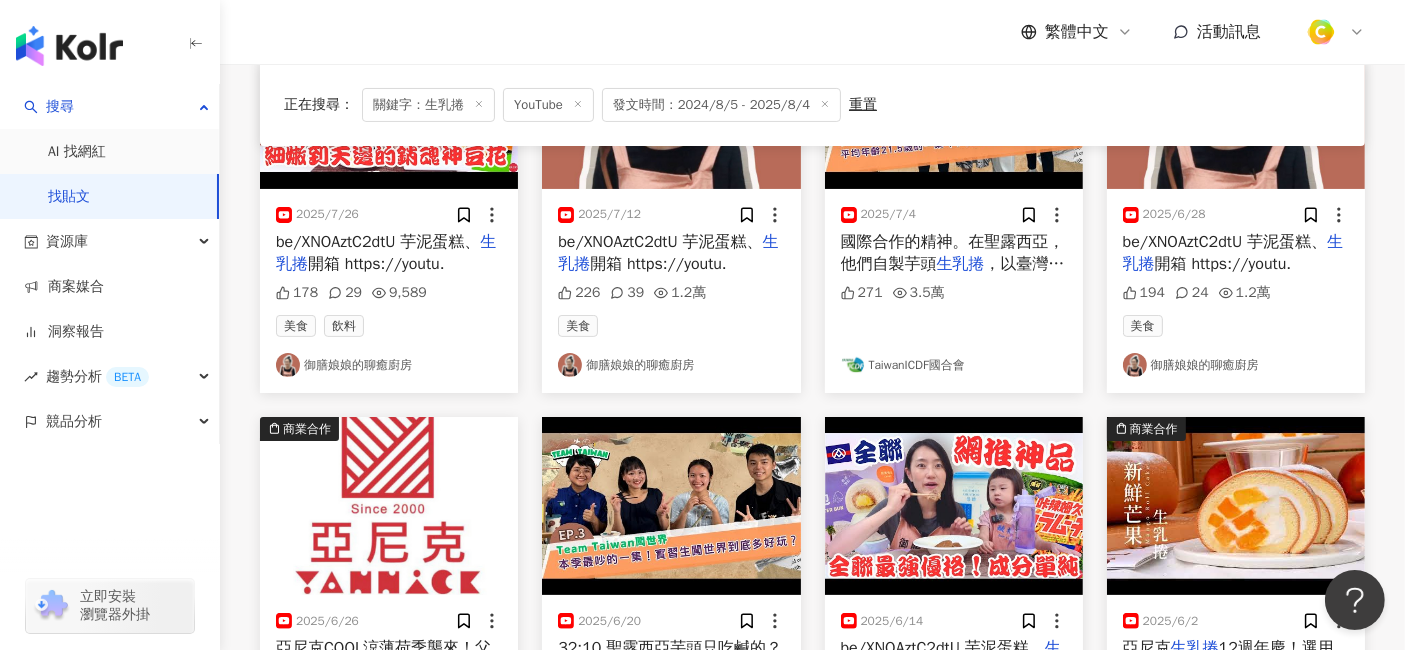 click on "2025/7/12" at bounding box center [671, 215] 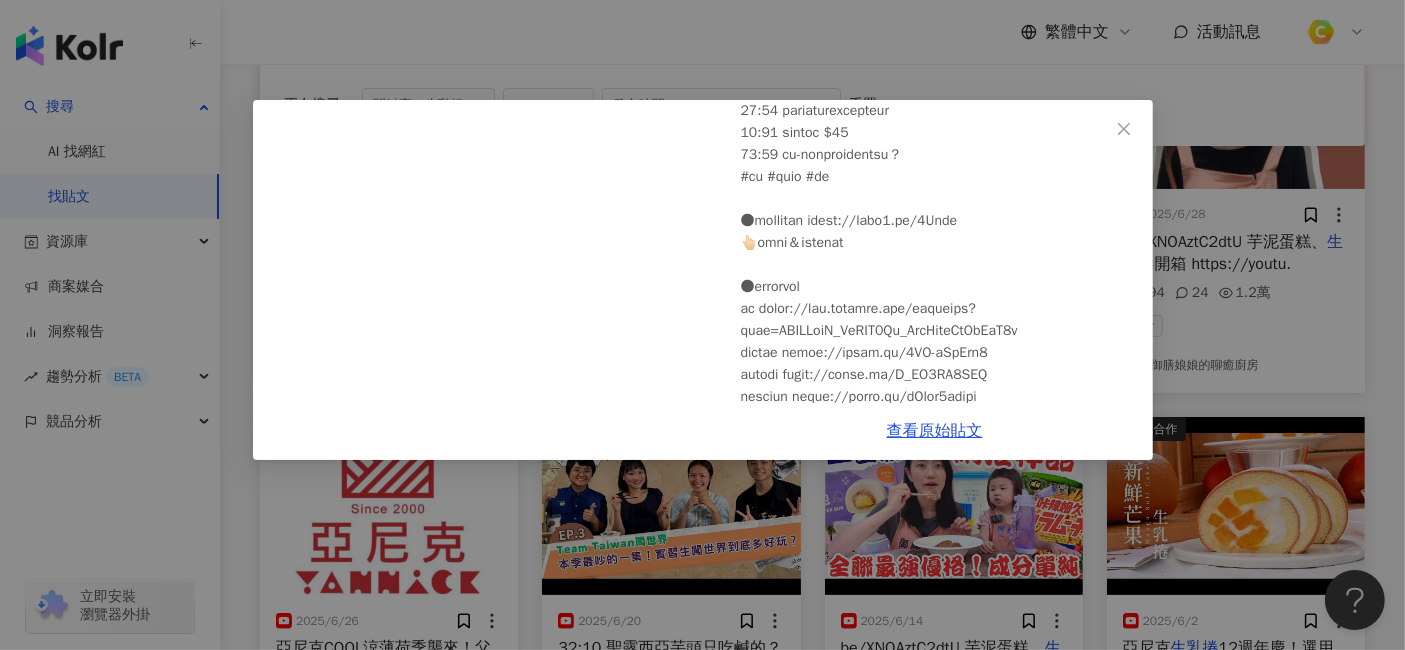 scroll, scrollTop: 555, scrollLeft: 0, axis: vertical 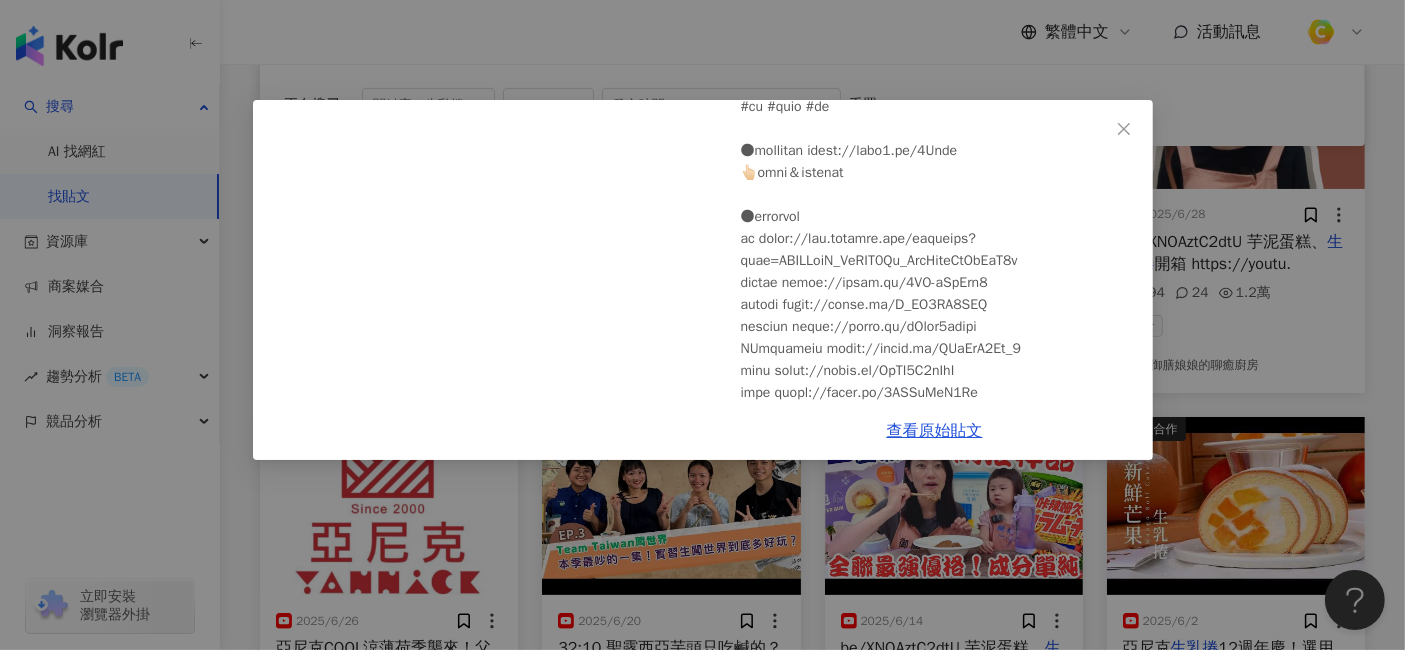 click on "御膳娘娘的聊癒廚房 [DATE] 全聯必買好物EP.54【銷魂極品大集合】宵夜聖品出爐！爆汁韓式炸雞太銷魂了啦～｜樂事鮮切脆薯新口味超好吃！網友推爆的鮮奶布丁好吃嗎？｜【御膳娘娘的聊癒廚房】EP.271 ft.大成食品 [NUMBER] [NUMBER] [NUMBER] 查看原始貼文" at bounding box center [702, 325] 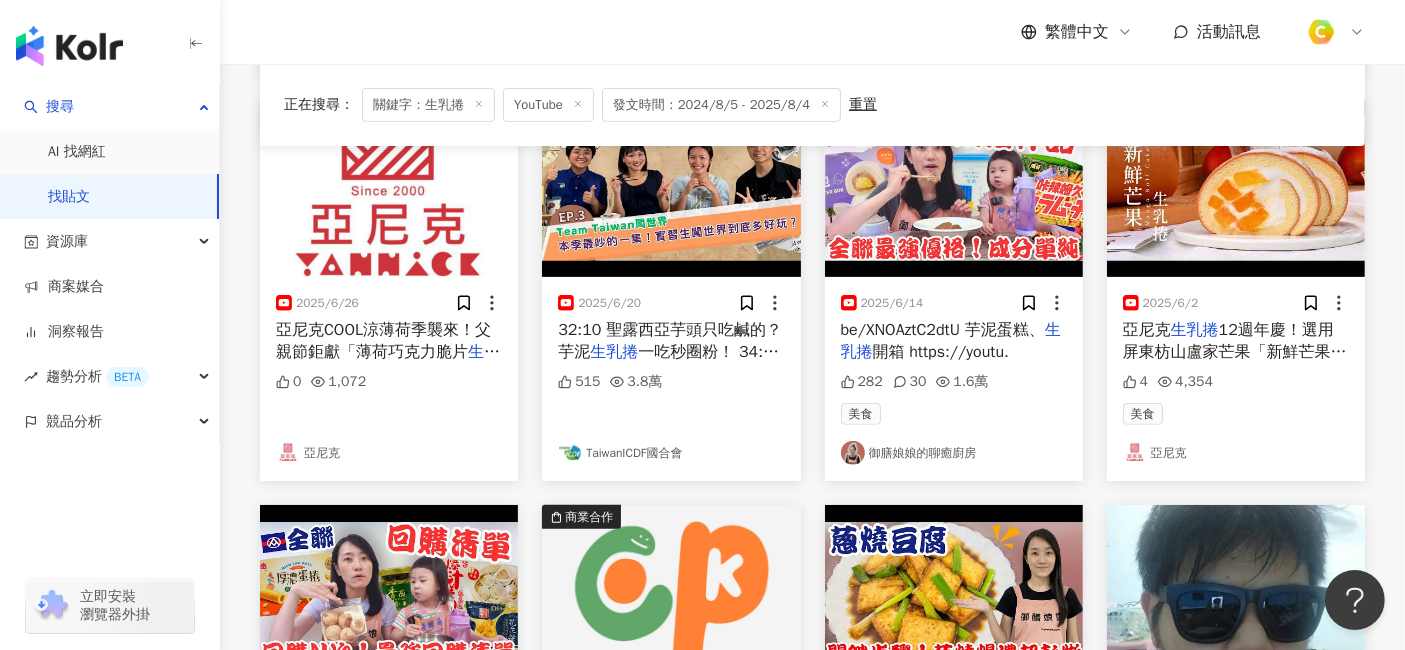 scroll, scrollTop: 666, scrollLeft: 0, axis: vertical 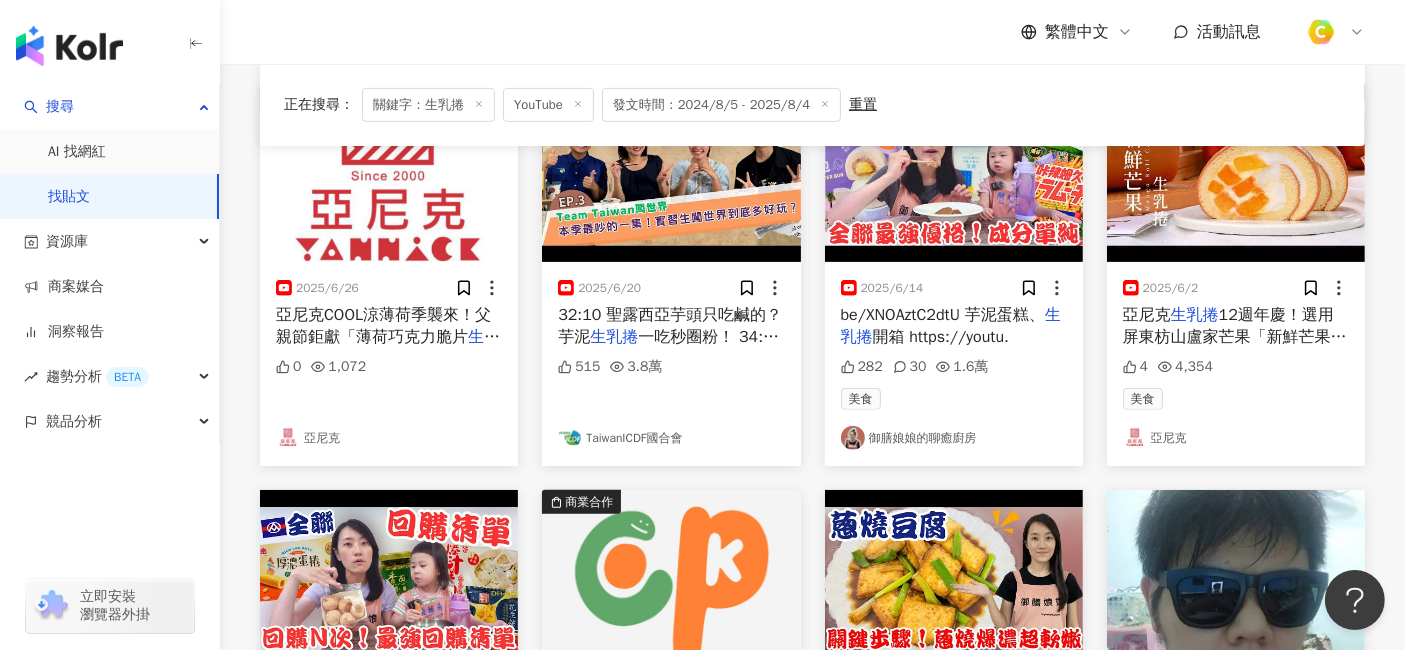 click on "一吃秒圈粉！
34:57 社交急救" at bounding box center (670, 348) 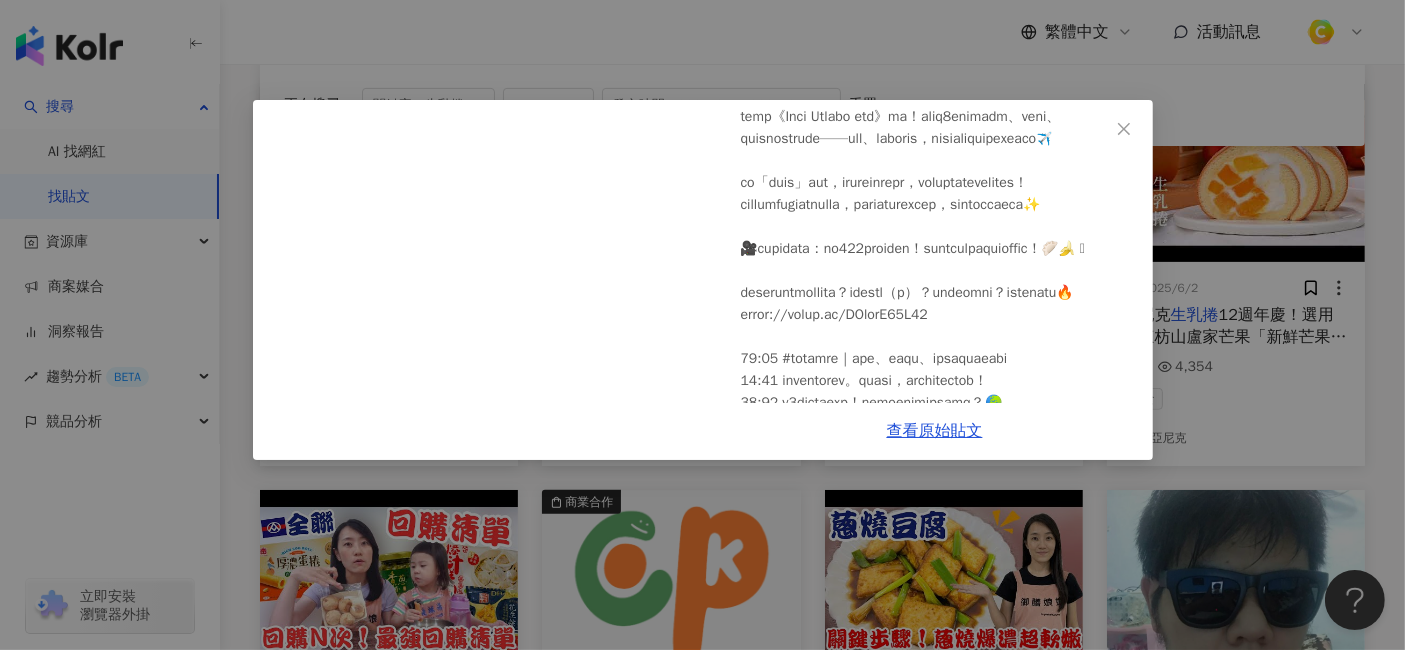 scroll, scrollTop: 333, scrollLeft: 0, axis: vertical 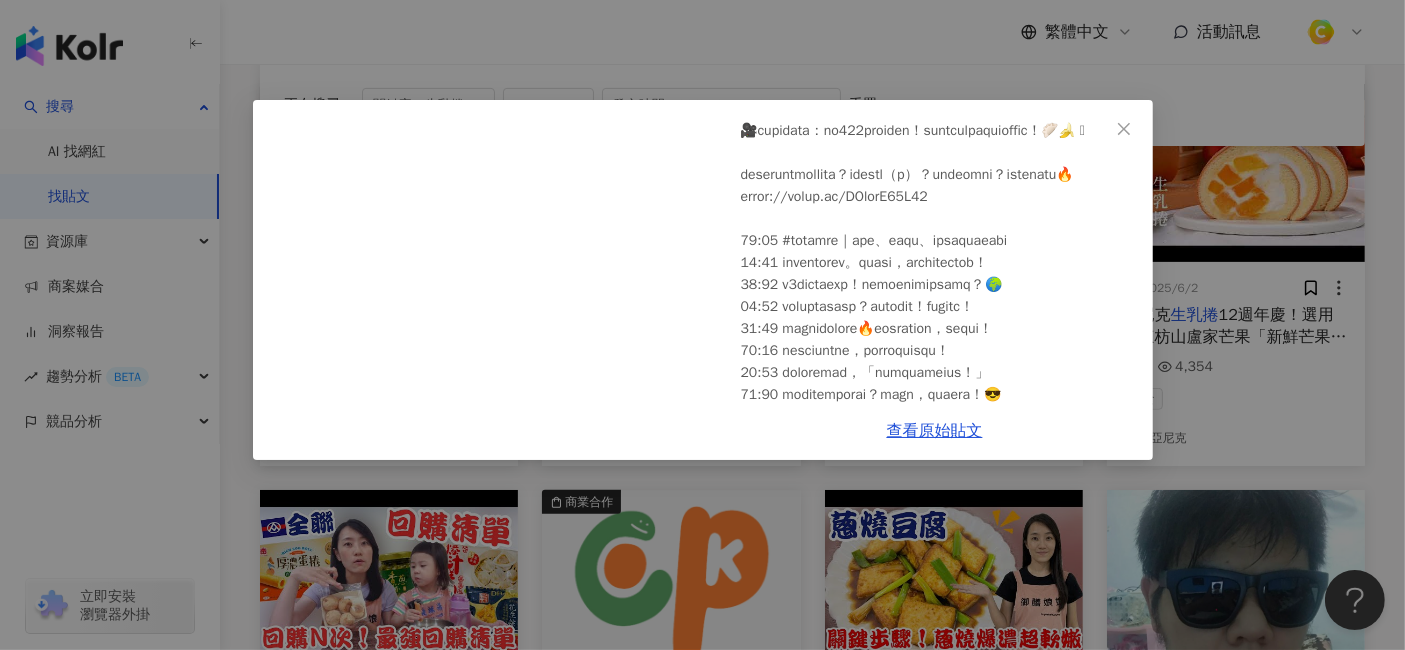 click on "TaiwanICDF國合會 2025/6/20 #TeamTaiwan闖世界 EP3🌍 不惜「延畢」也要去 實習生闖世界到底多好玩 #國合會 #TeamTaiwan  #[NAME] #貝里斯 #史瓦帝尼 #聖露西亞 #海外實習 #國合會人才招募中 515 3.8萬 查看原始貼文" at bounding box center [702, 325] 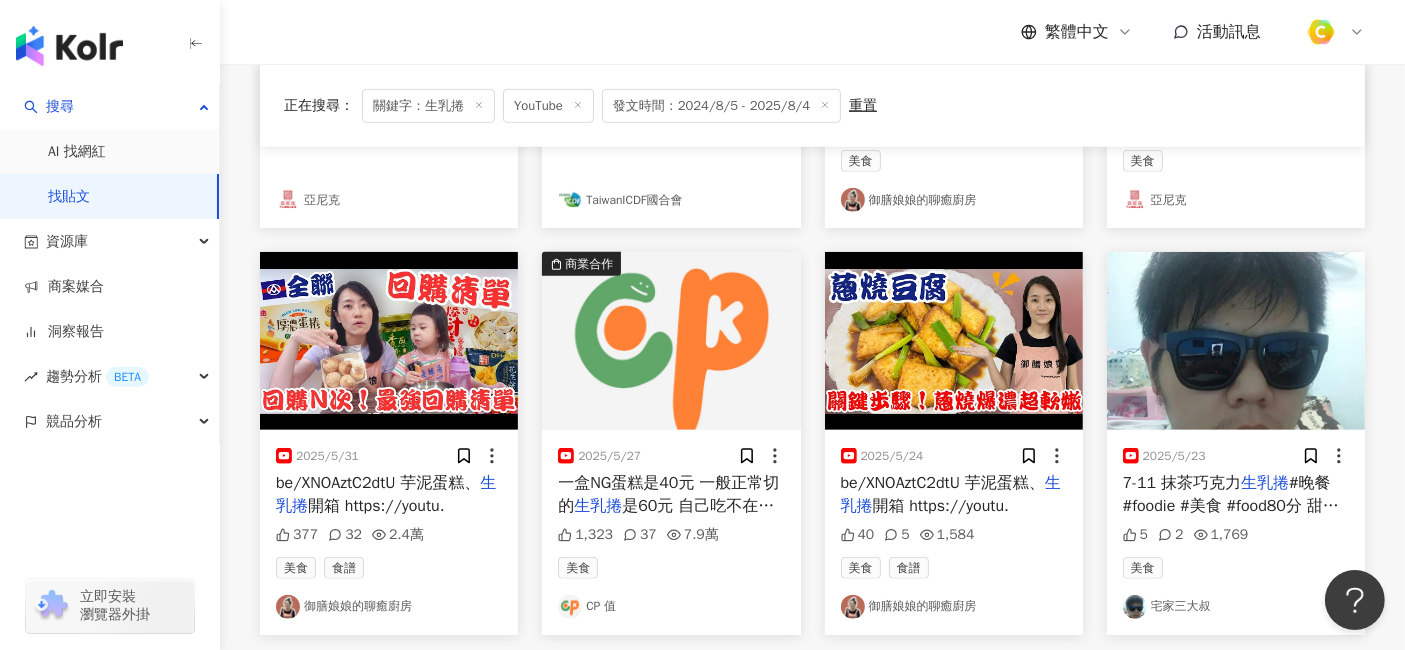 scroll, scrollTop: 1000, scrollLeft: 0, axis: vertical 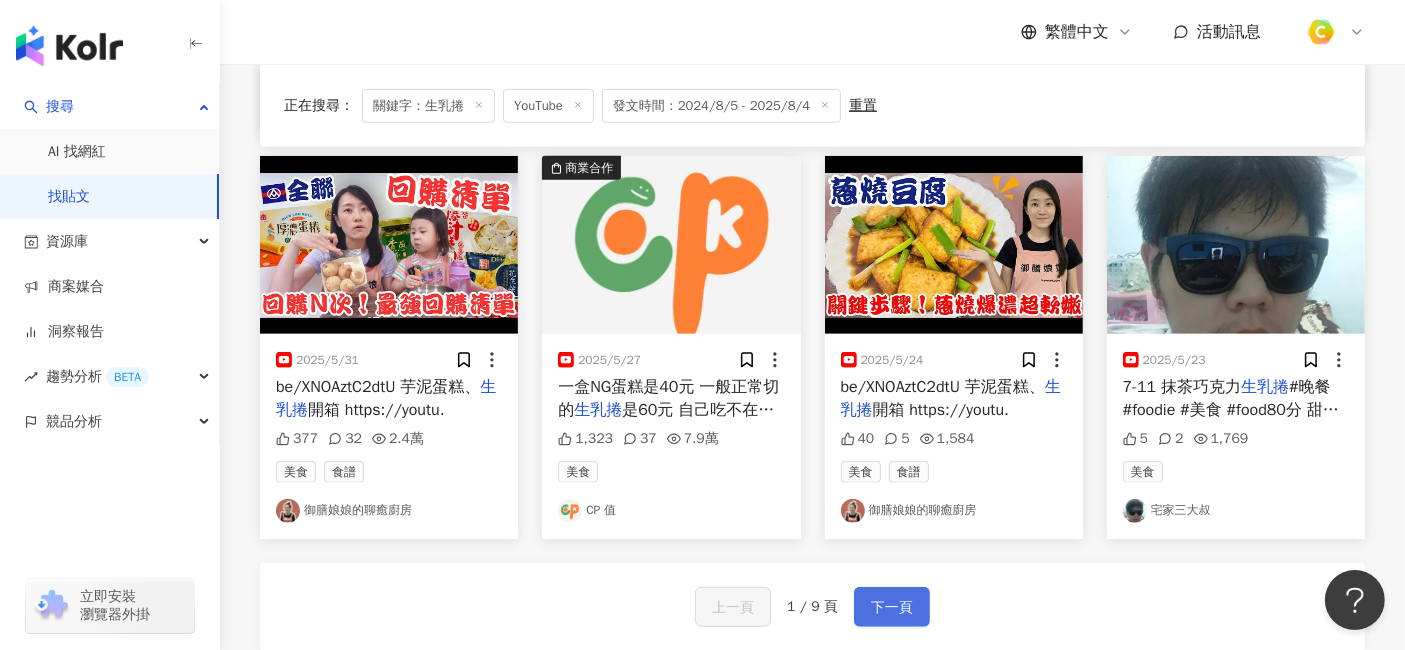 click on "下一頁" at bounding box center [892, 607] 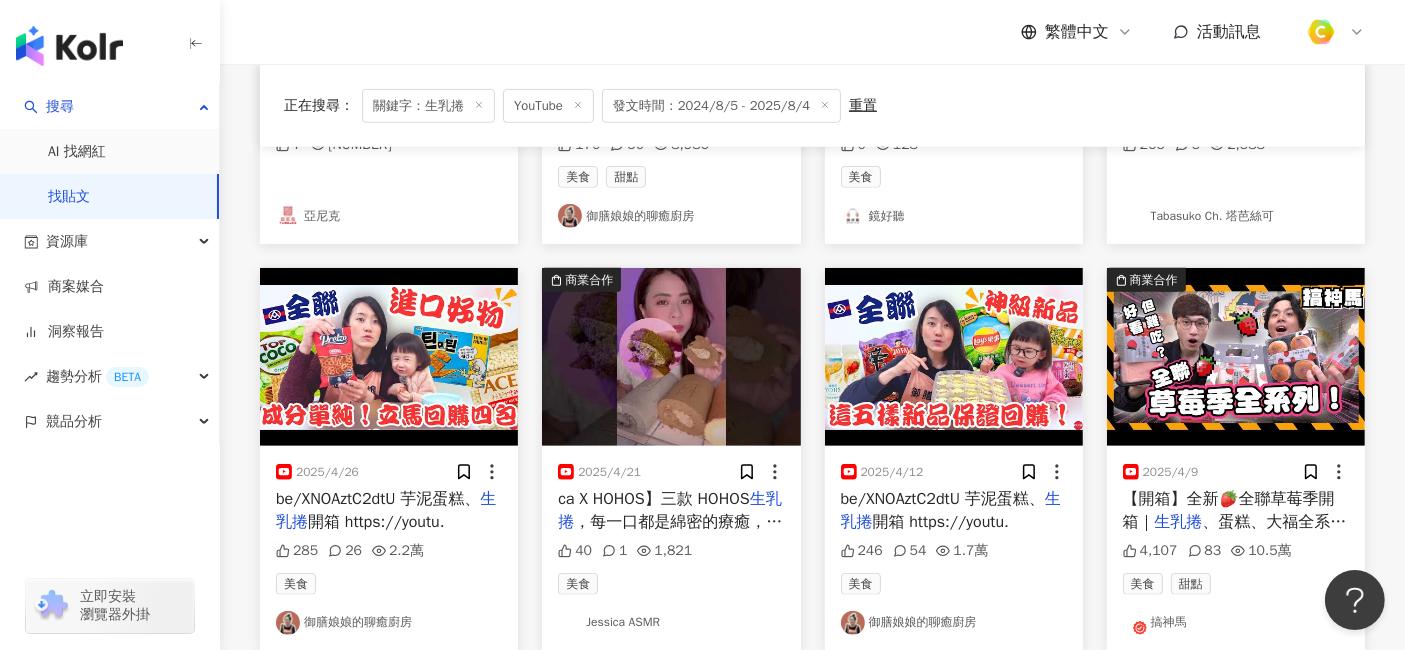 scroll, scrollTop: 1111, scrollLeft: 0, axis: vertical 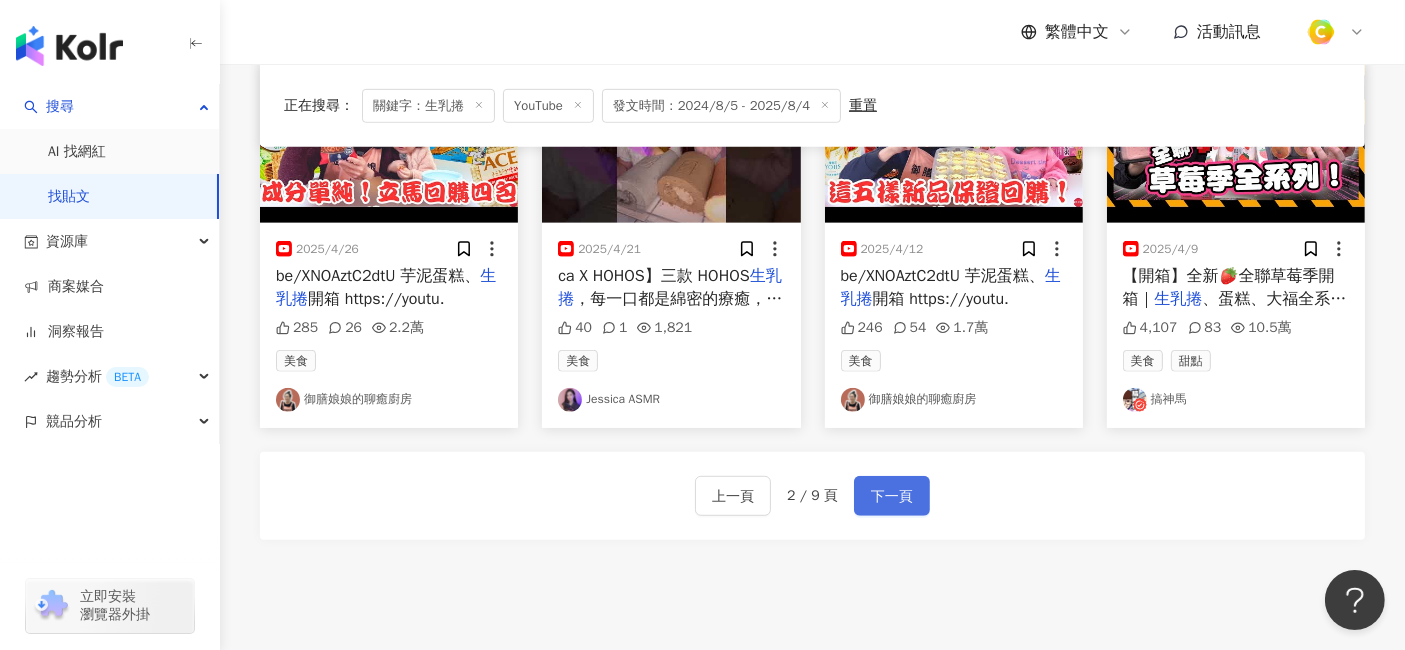 click on "下一頁" at bounding box center [892, 497] 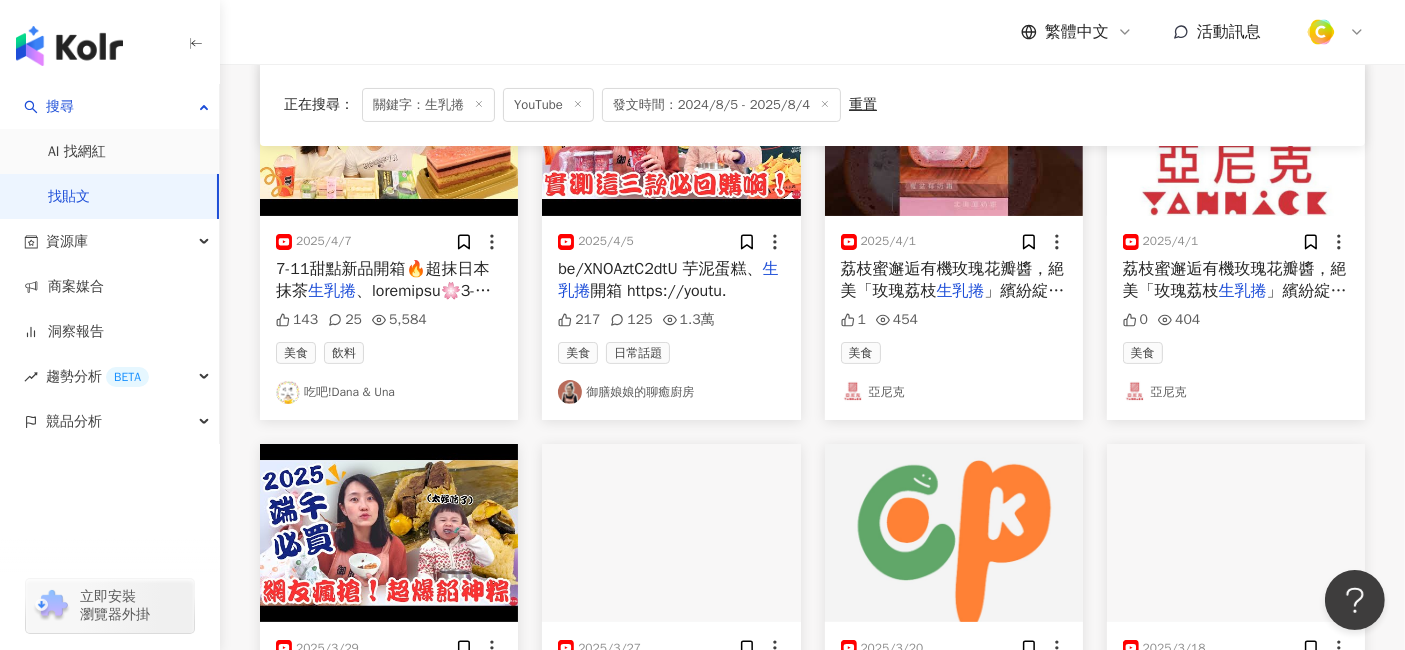 scroll, scrollTop: 666, scrollLeft: 0, axis: vertical 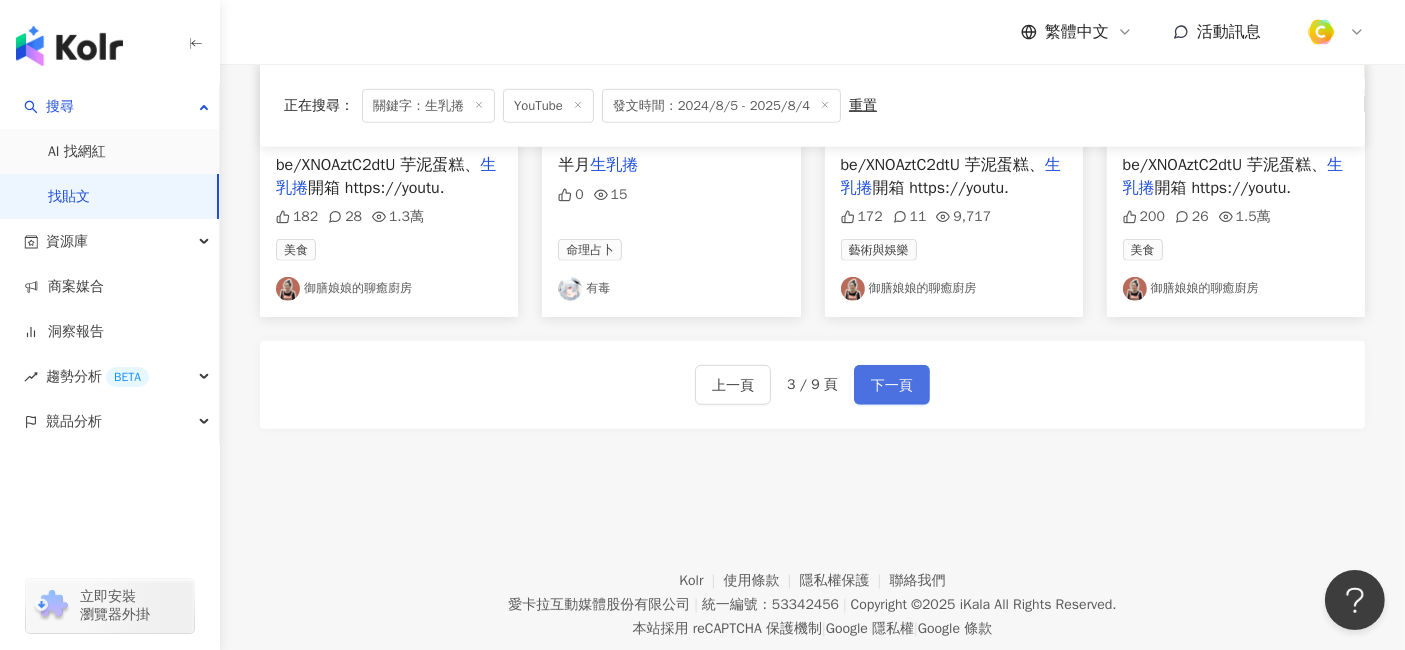 click on "下一頁" at bounding box center [892, 386] 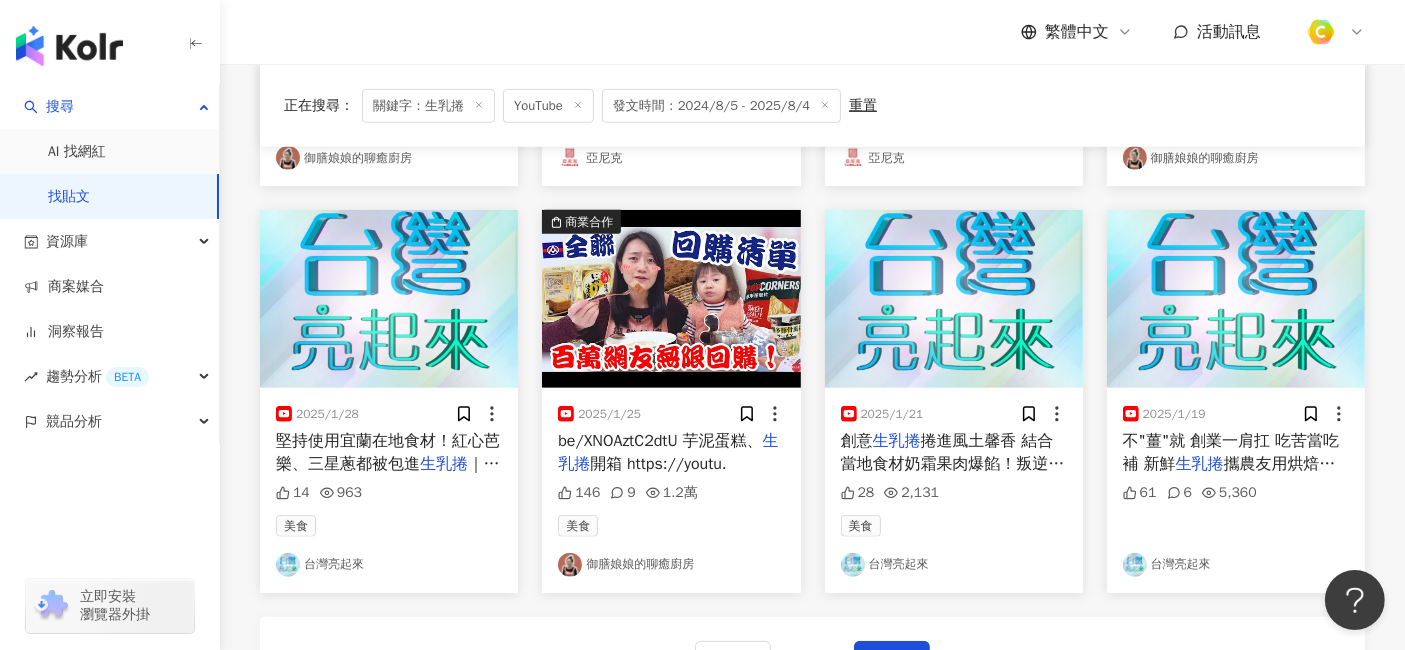 scroll, scrollTop: 1269, scrollLeft: 0, axis: vertical 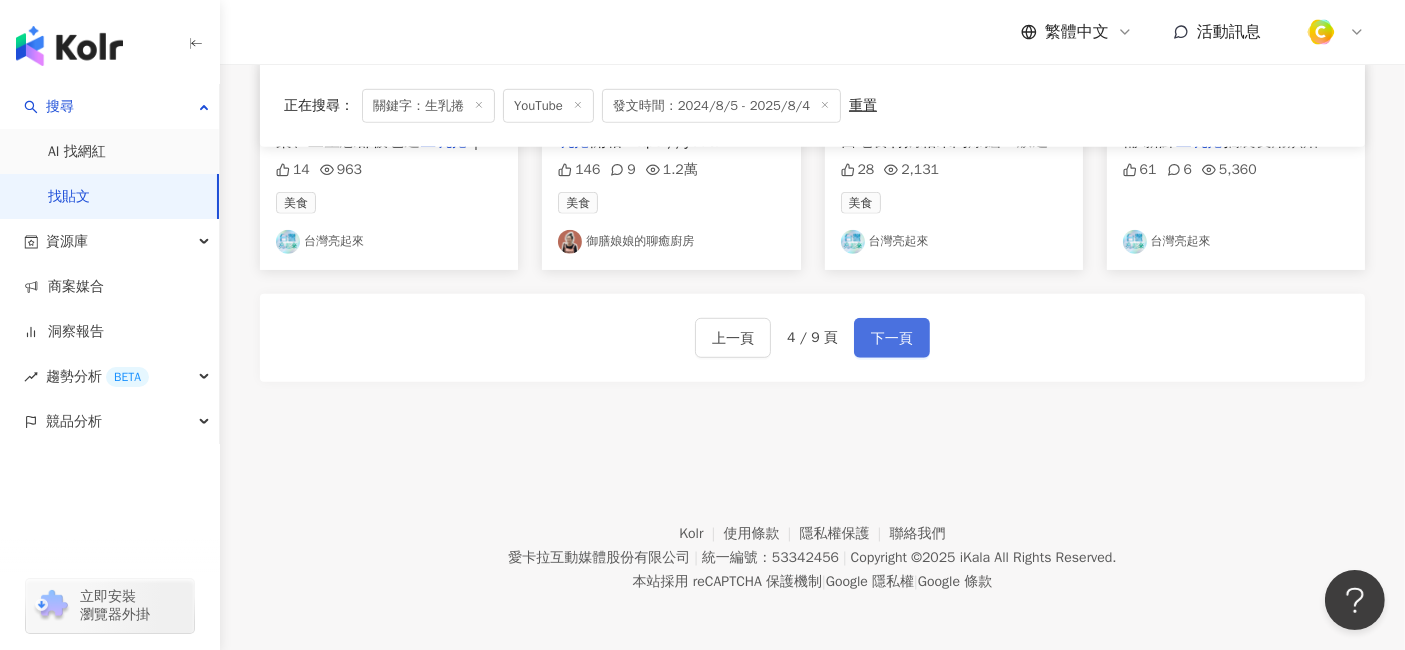 click on "下一頁" at bounding box center (892, 339) 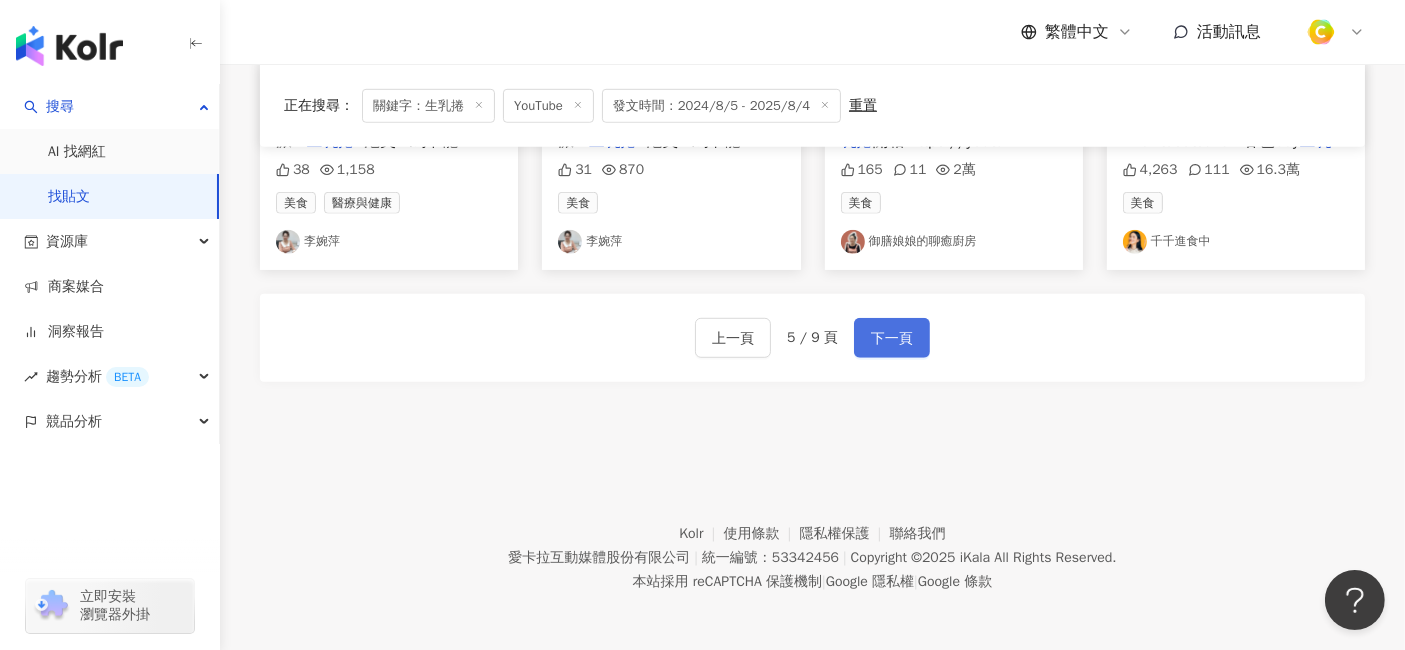 click on "下一頁" at bounding box center (892, 339) 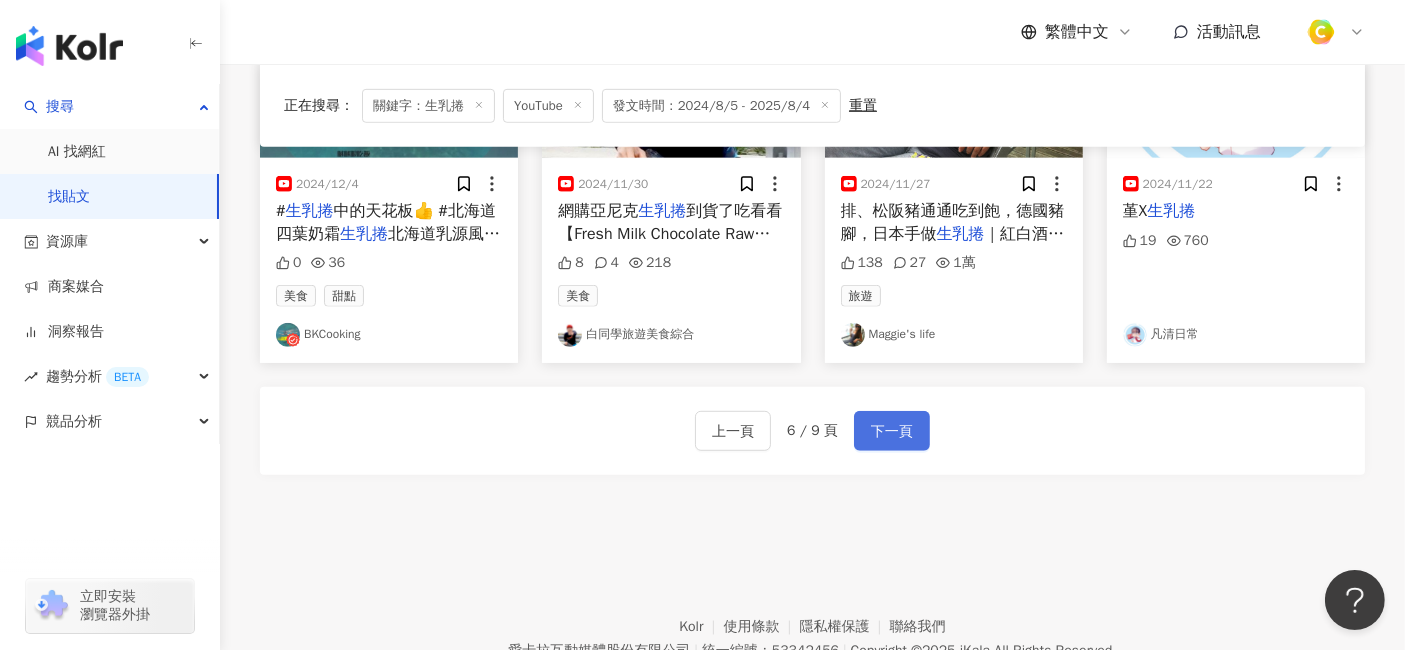 click on "下一頁" at bounding box center [892, 432] 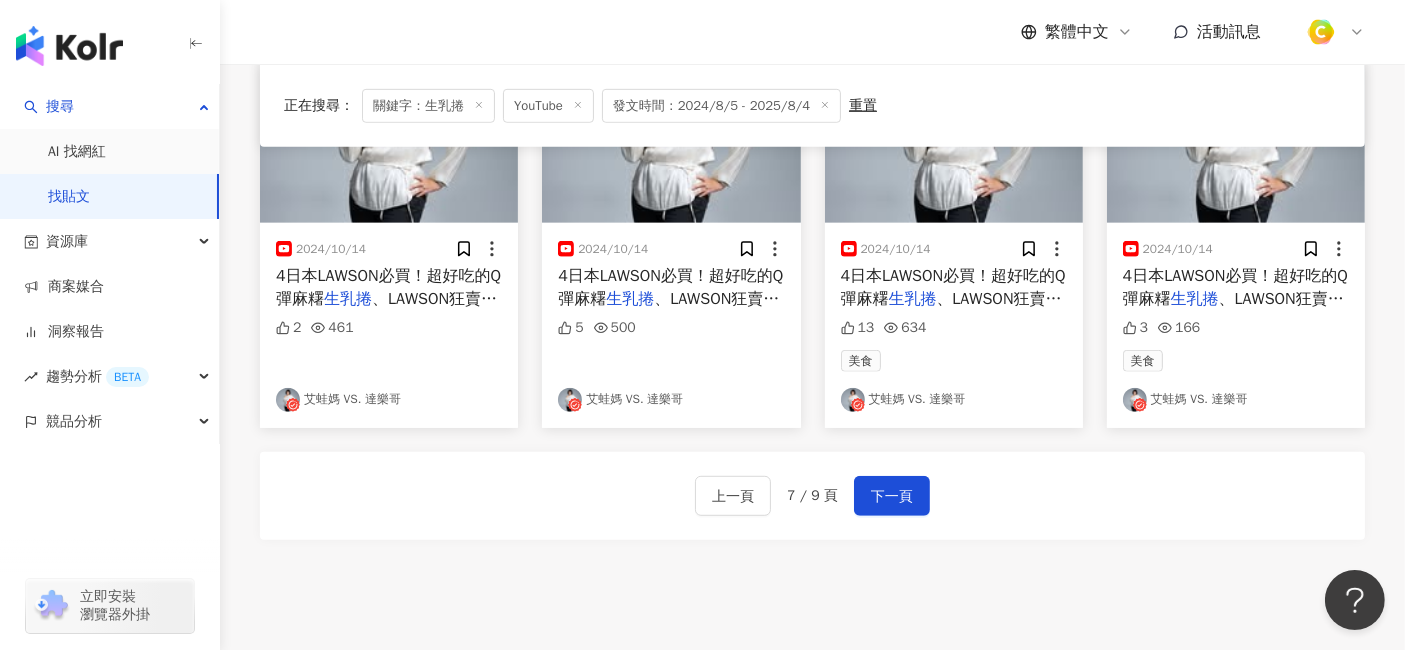 scroll, scrollTop: 1222, scrollLeft: 0, axis: vertical 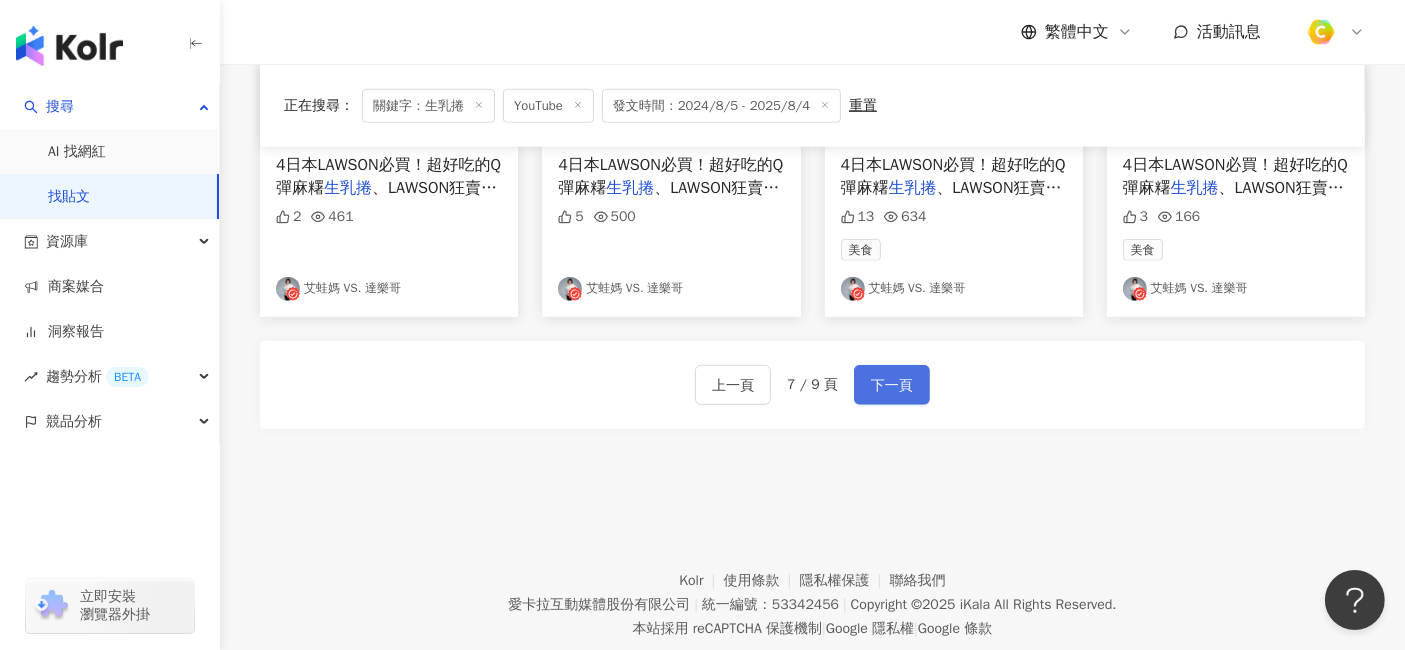 click on "下一頁" at bounding box center [892, 386] 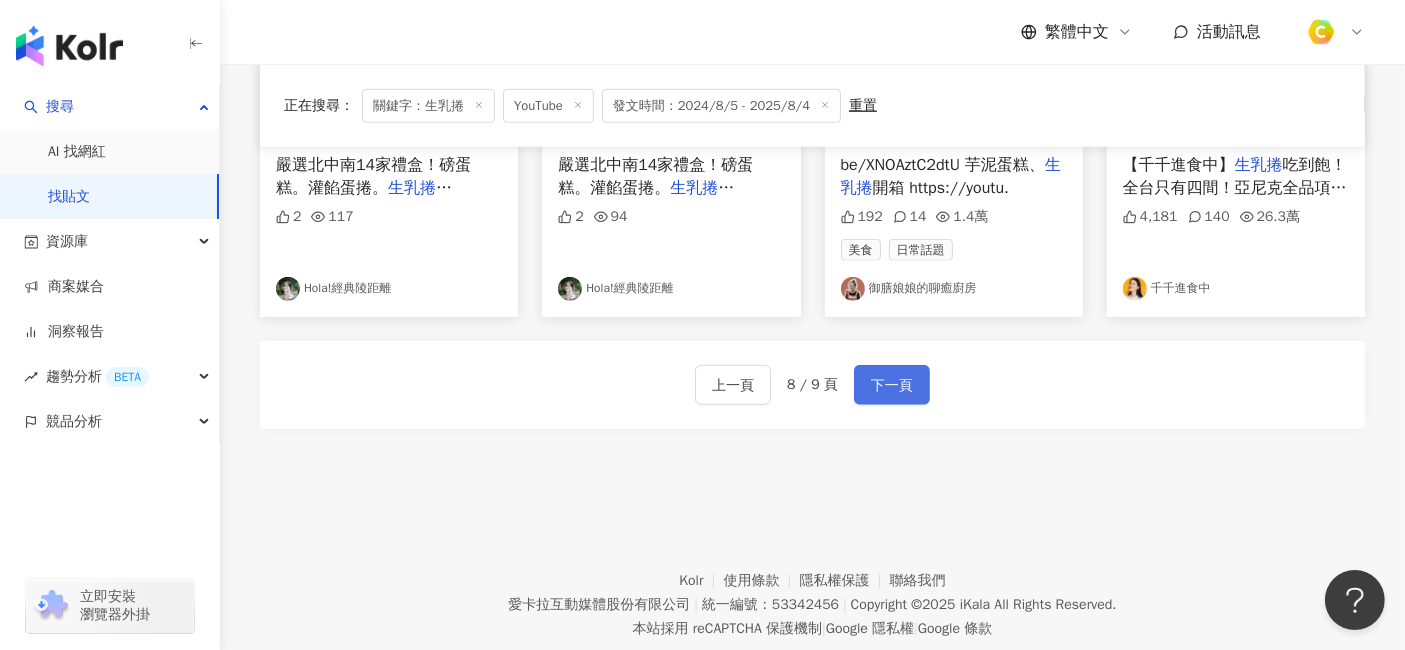 click on "下一頁" at bounding box center (892, 386) 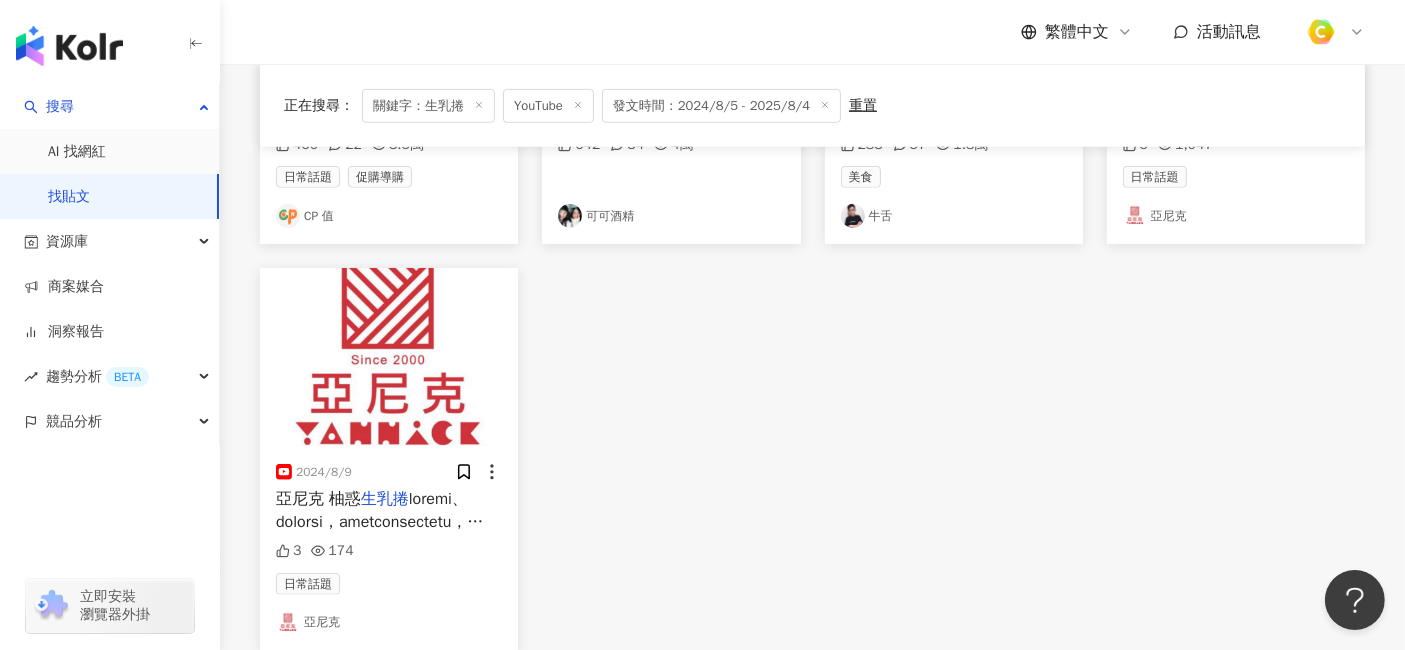 click on "商業合作 2024/8/19 0 送 屋頂上的貓x胡同 焦糖海鹽巧克力 生乳捲  *1條
生乳捲 獨家限量只有100 2,683 85 22.8萬 日常話題 促購導購 那個女生 Kiki 2024/8/19 #亞尼克 生乳捲 吃到飽 #期間限定 399元 生乳捲 吃到飽！ 生乳捲 控看過來！！
全台旗艦店期間限定399元， 生乳捲 吃到飽，
有 生乳捲 、波士頓派、切片蛋糕等，
超過20款夢幻甜點任你吃，還包含1杯飲料，蛋糕自由超爽的啦！
https://twobabylife.com/yannick-2/ 10 867 遊戲 日常話題 兔貝比的菲比尋嚐 2024/8/17 be/XNOAztC2dtU
芋泥蛋糕、 生乳捲 開箱 https://youtu. 219 10 2.2萬 美食 御膳娘娘的聊癒廚房 商業合作 2024/8/16 A7T_KbME9V8
🌸亞尼克399 生乳捲 吃到飽:https://youtu 442 36 3.4萬 美食 食譜 可可酒精 商業合作 2024/8/15 貝 雙重莓果雪貝 阿奇儂x亞尼克 黑魔力 生乳捲 風味雪糕
09:42 老實農場檸檬 460 22 3.5萬 日常話題 促購導購 CP 值 2024/8/11 生乳捲 5" at bounding box center [812, 53] 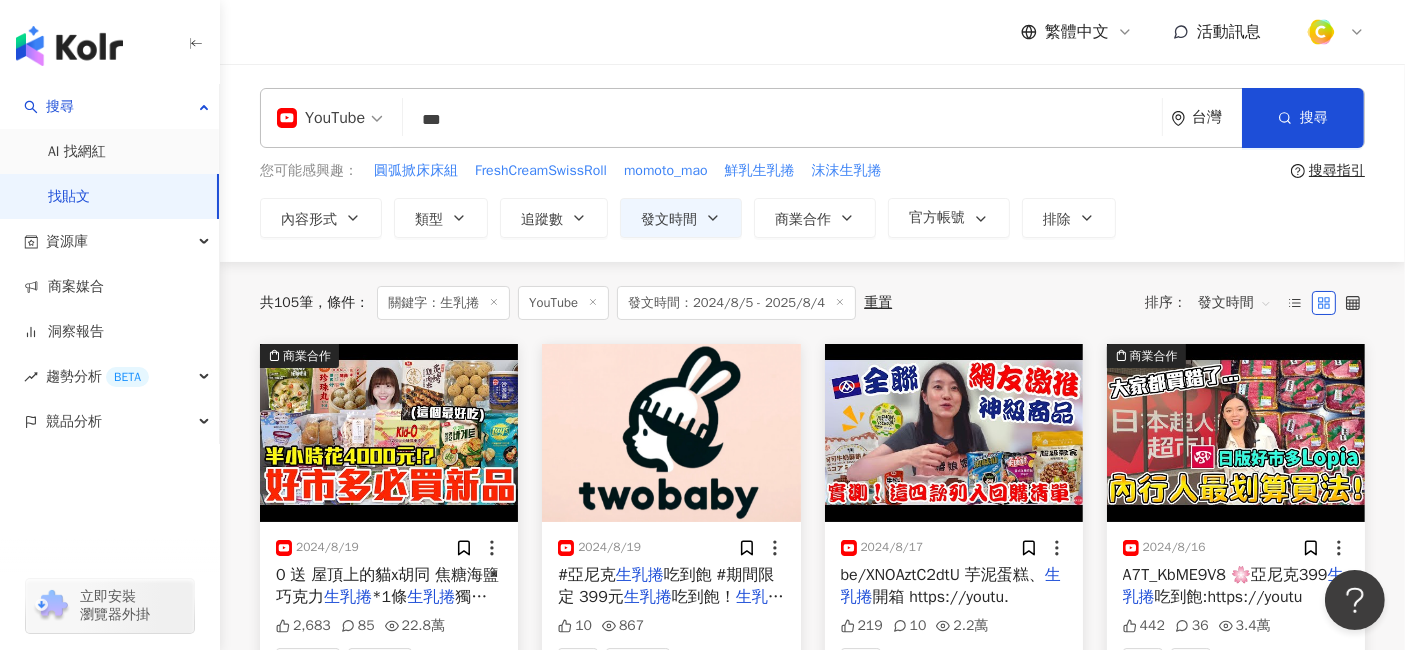 click on "YouTube" at bounding box center [330, 118] 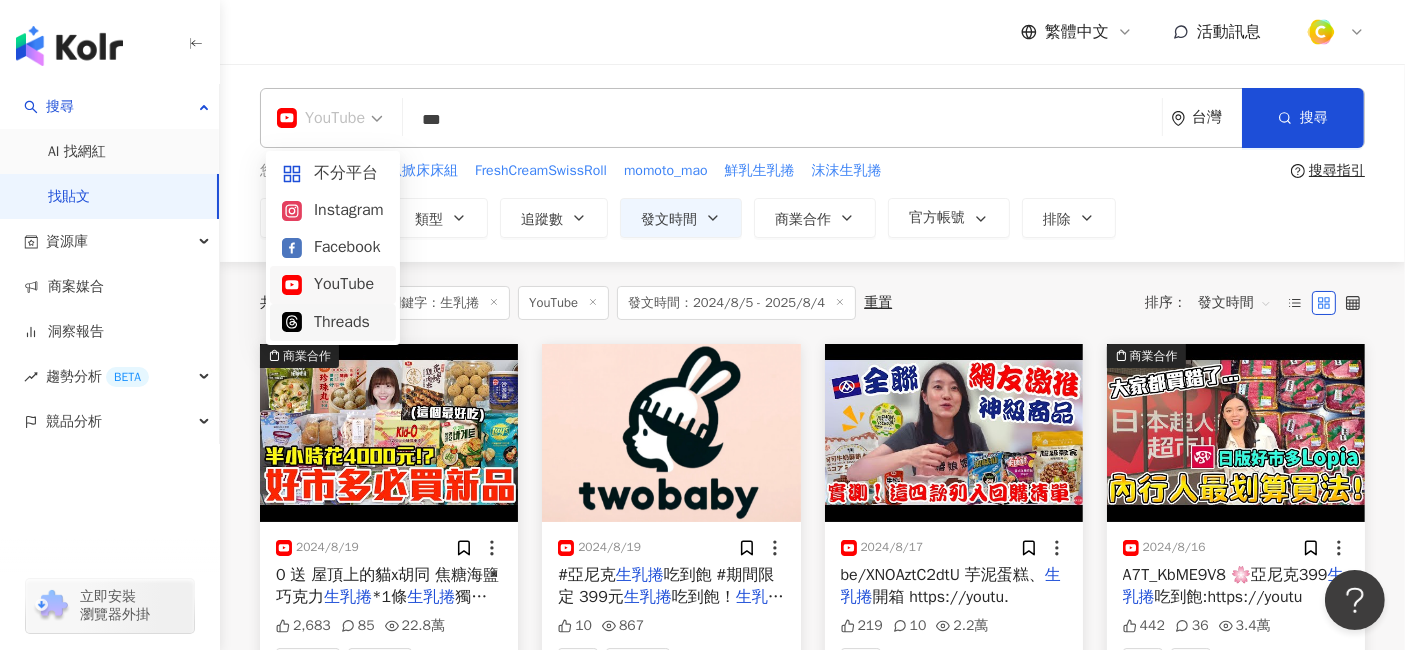 click on "Threads" at bounding box center [333, 322] 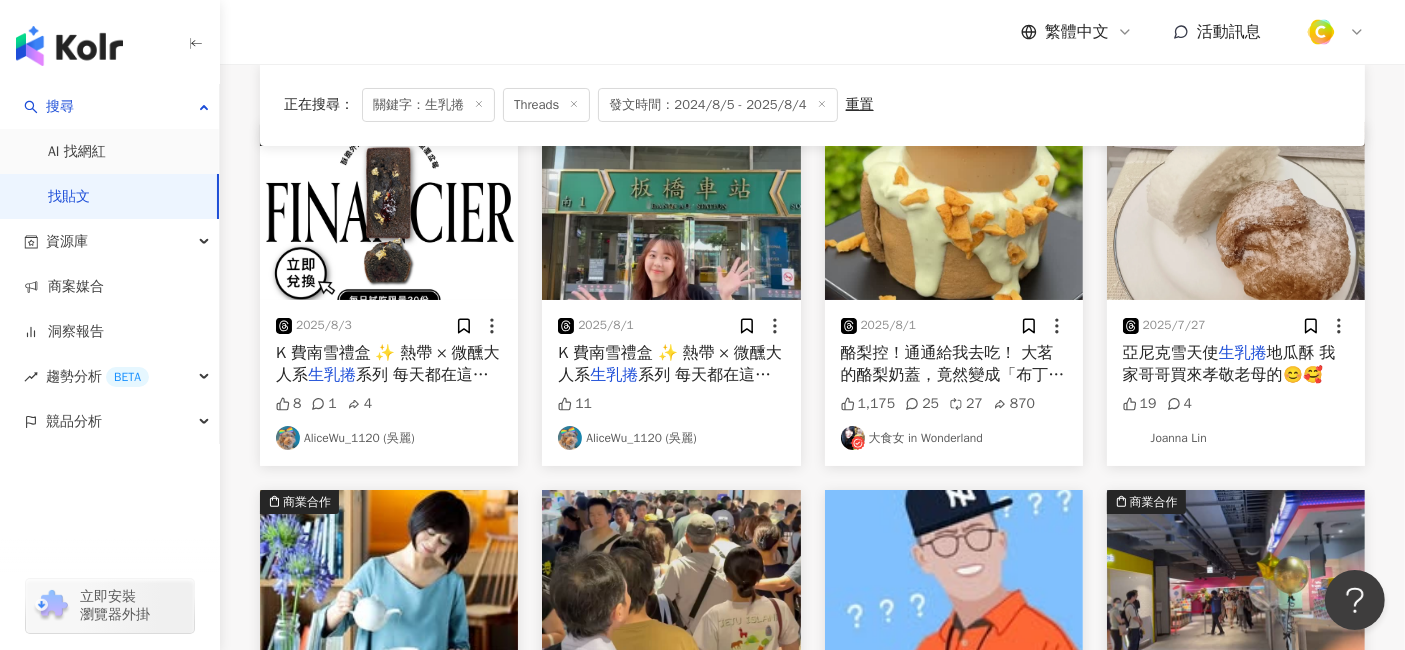 click on "K 費南雪禮盒
✨ 熱帶 × 微醺大人系" at bounding box center [387, 364] 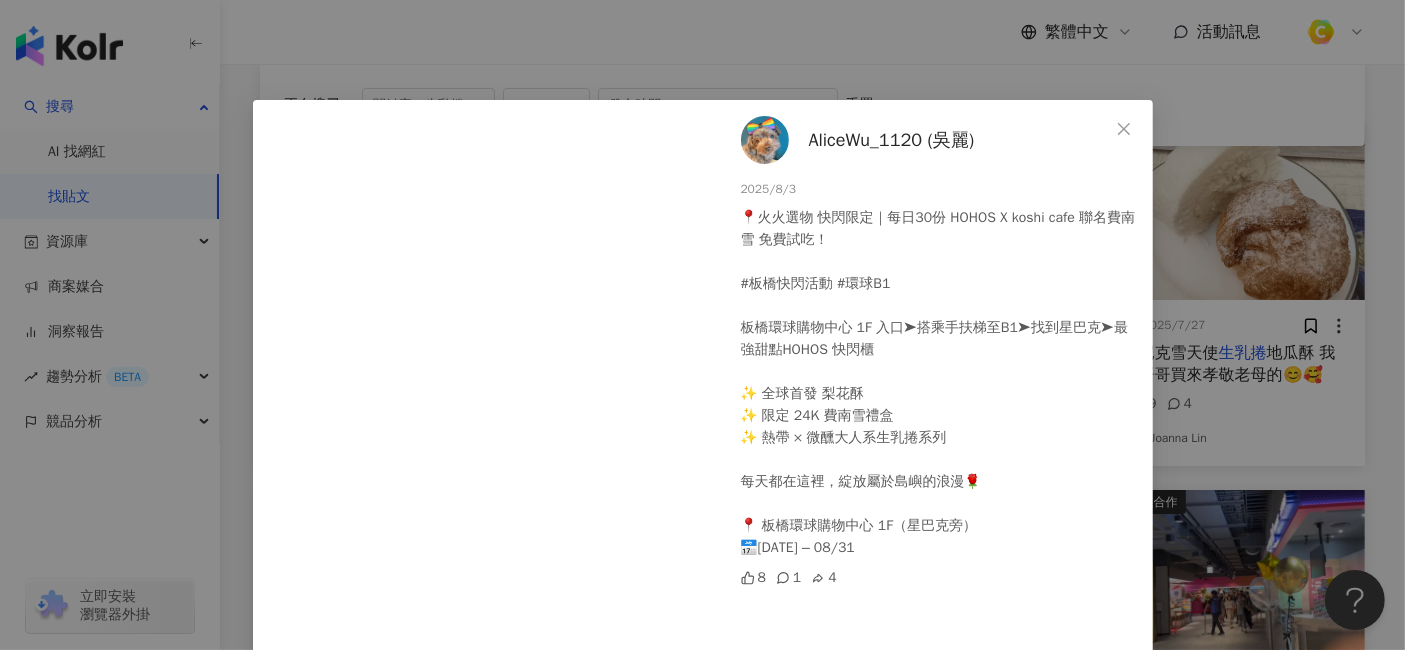 click on "[USERNAME] 2025/8/3 📍火火選物 快閃限定｜每日30份 HOHOS X koshi cafe 聯名費南雪 免費試吃！
#板橋快閃活動 #環球B1
板橋環球購物中心 1F 入口➤搭乘手扶梯至B1➤找到星巴克➤最強甜點HOHOS 快閃櫃
✨ 全球首發 梨花酥
✨ 限定 24K 費南雪禮盒
✨ 熱帶 × 微醺大人系生乳捲系列
每天都在這裡，綻放屬於島嶼的浪漫🌹
📍 板橋環球購物中心 1F（星巴克旁）
📅[DATE] – 08/31 8 1 4 查看原始貼文" at bounding box center (702, 325) 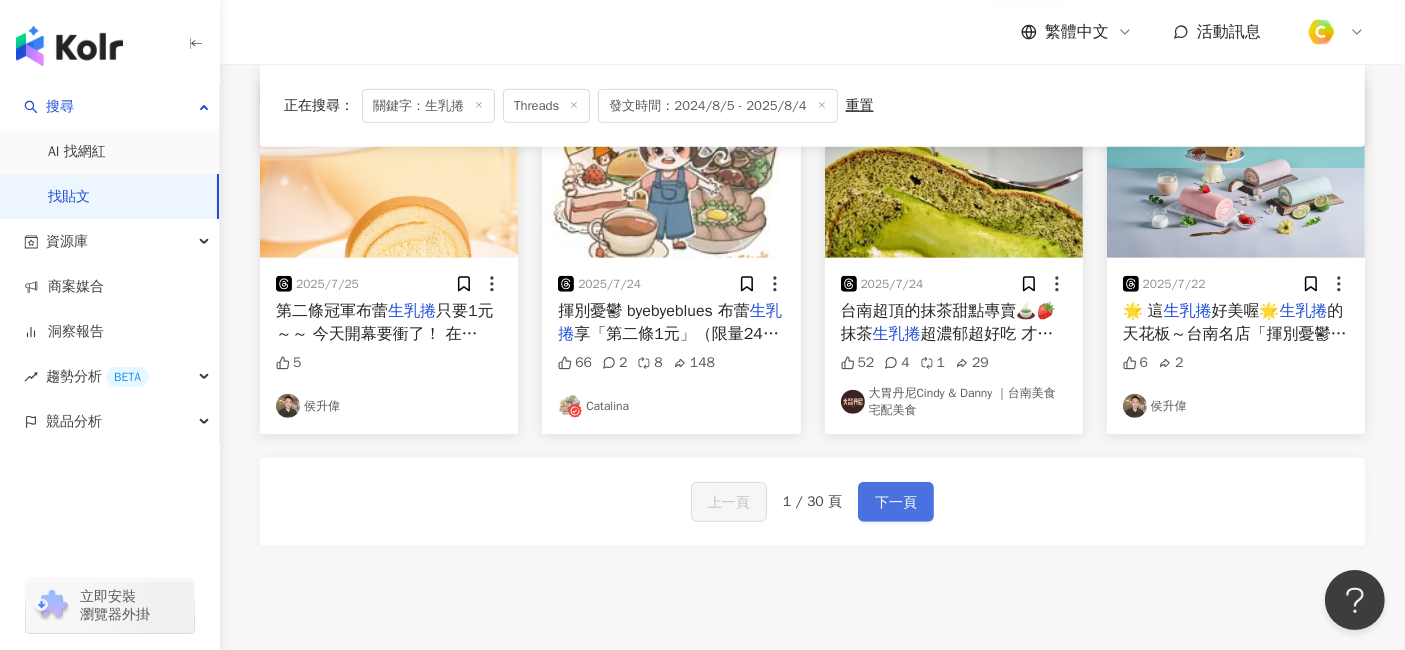click on "下一頁" at bounding box center (896, 502) 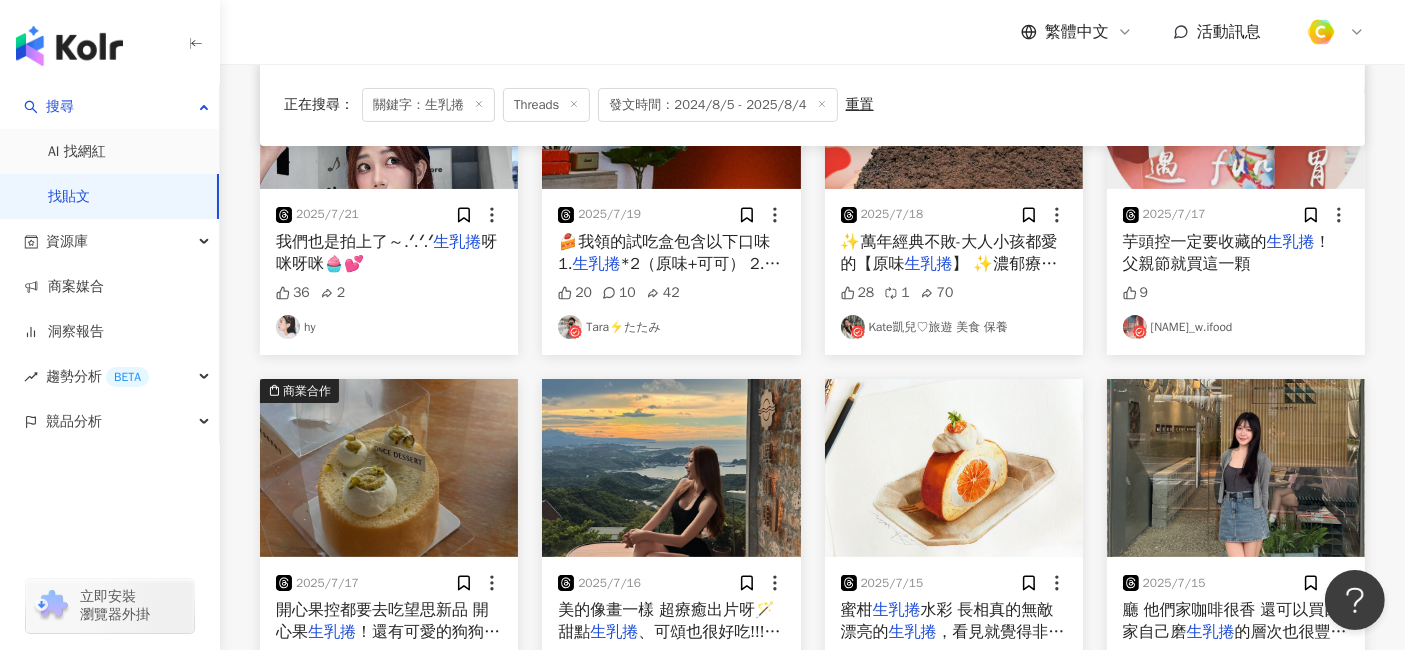 click on "*2（原味+可可）
2. 磅蛋糕*" at bounding box center (669, 275) 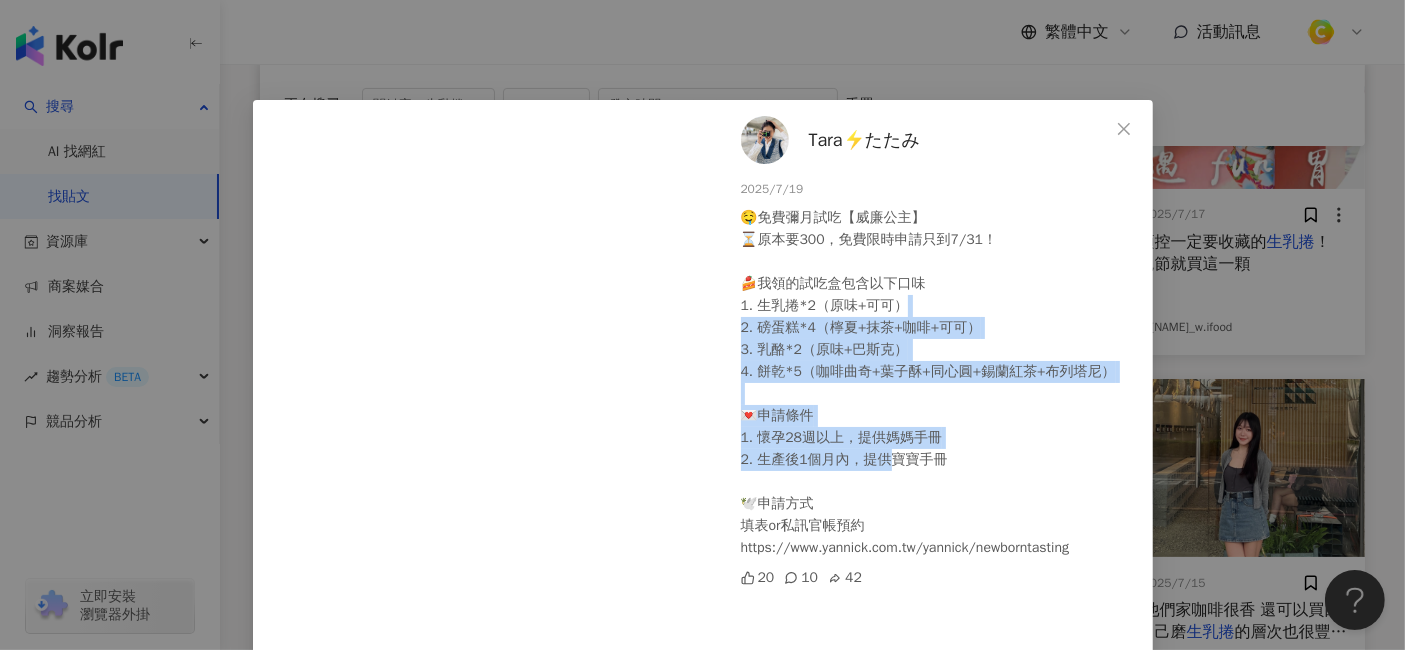 drag, startPoint x: 1257, startPoint y: 307, endPoint x: 856, endPoint y: 461, distance: 429.5544 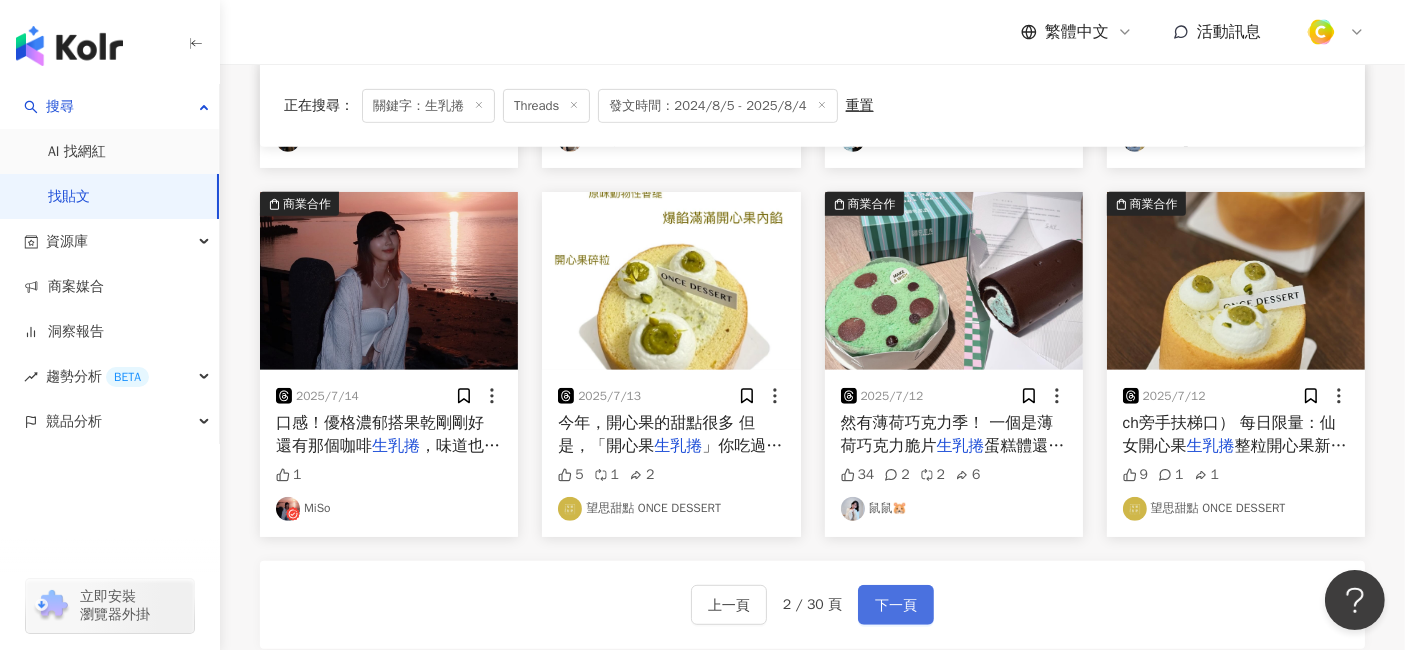 click on "下一頁" at bounding box center (896, 606) 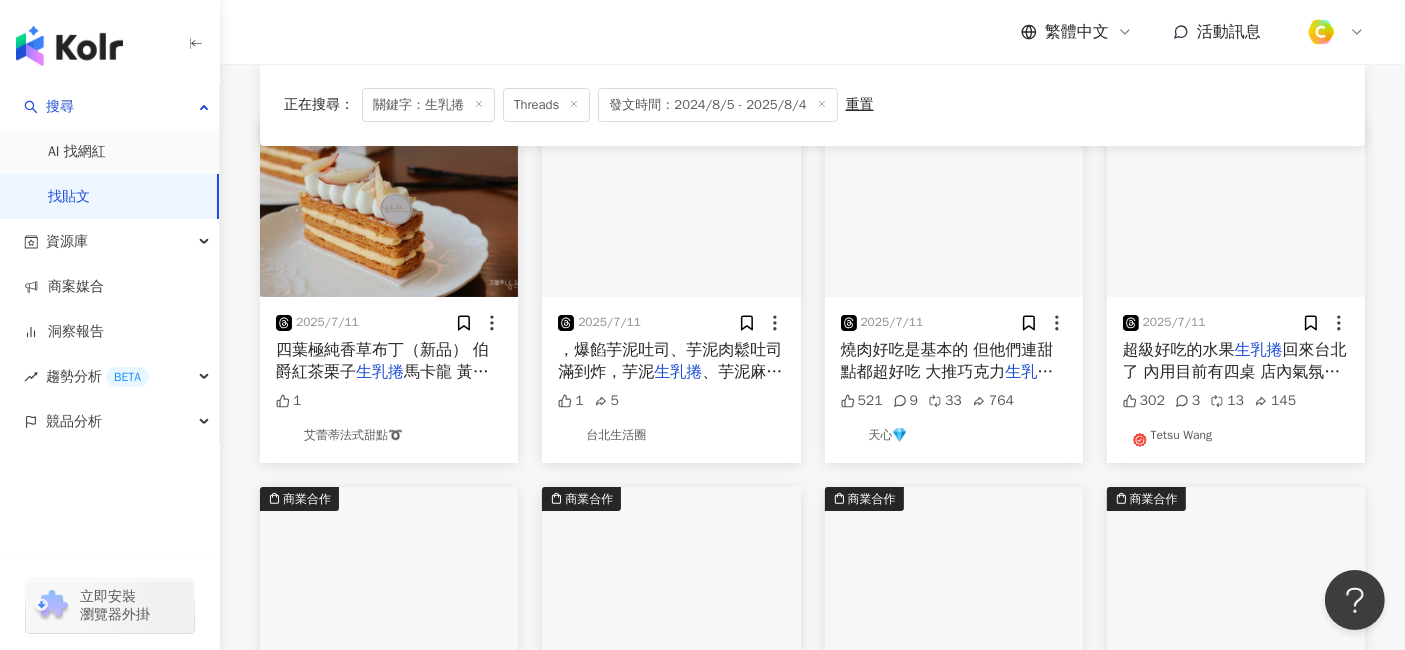 scroll, scrollTop: 91, scrollLeft: 0, axis: vertical 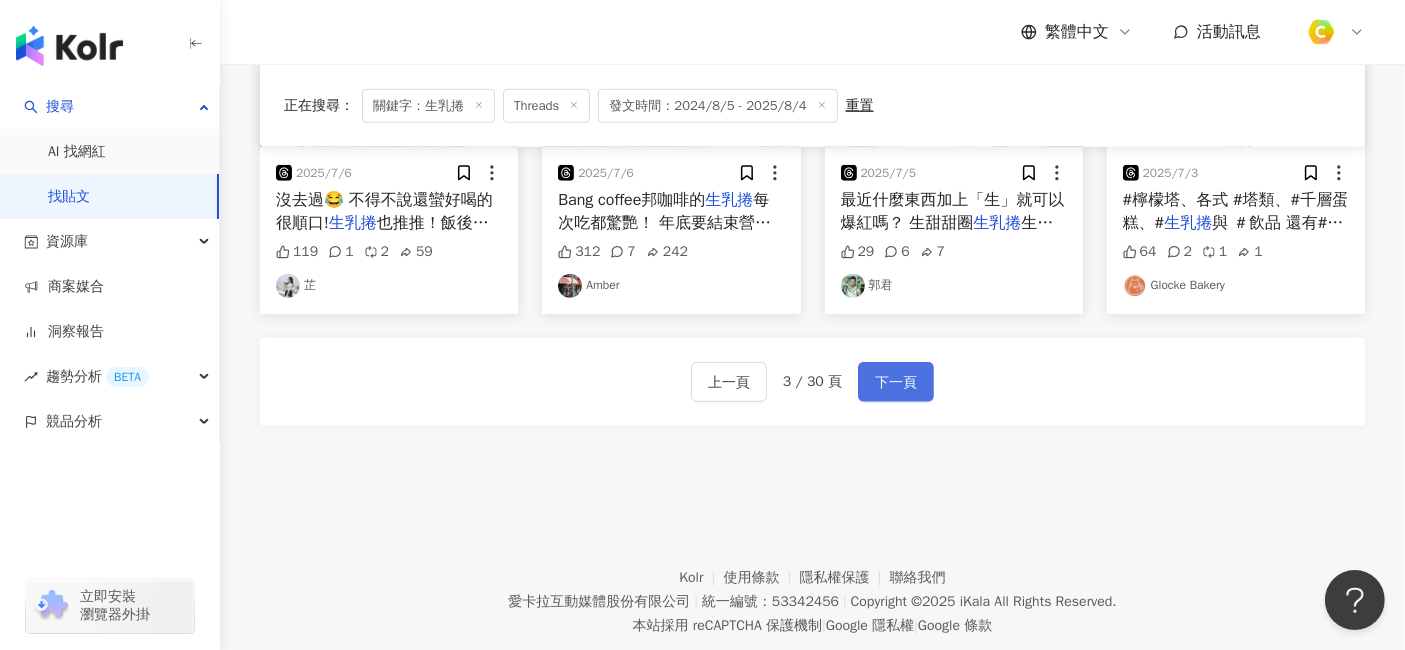 click on "下一頁" at bounding box center [896, 383] 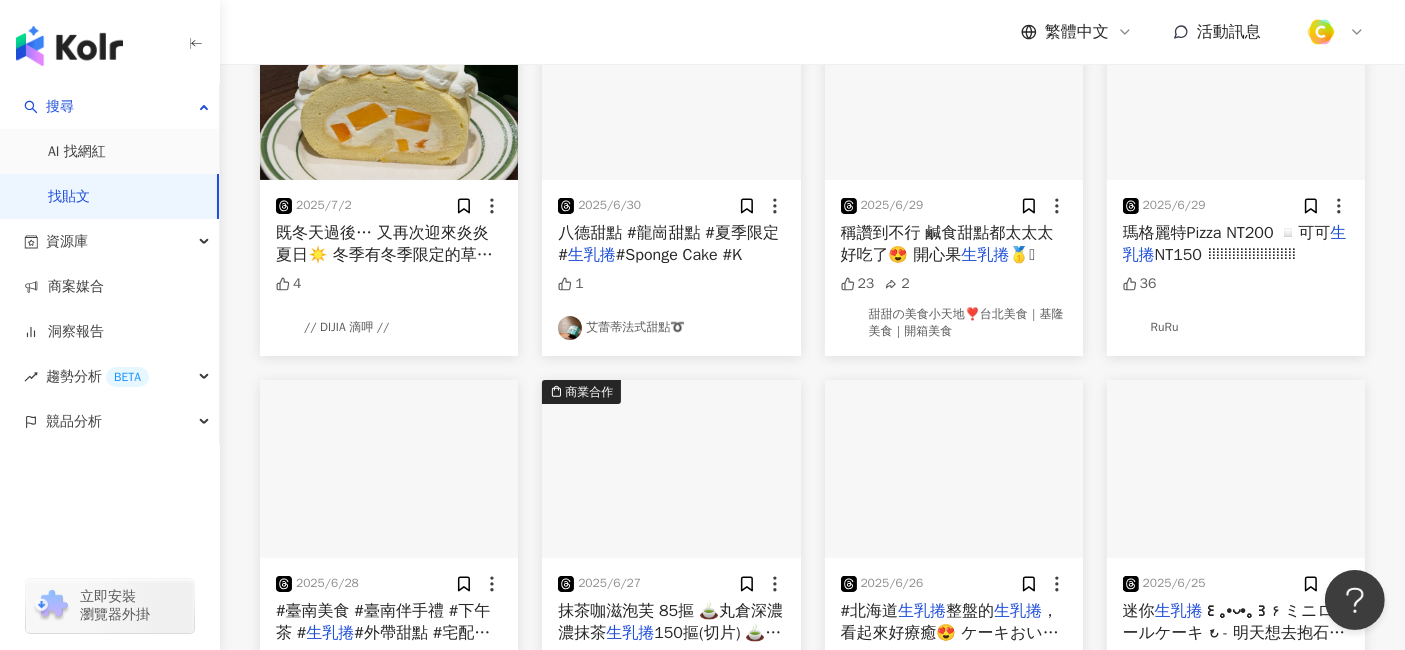 scroll, scrollTop: 50, scrollLeft: 0, axis: vertical 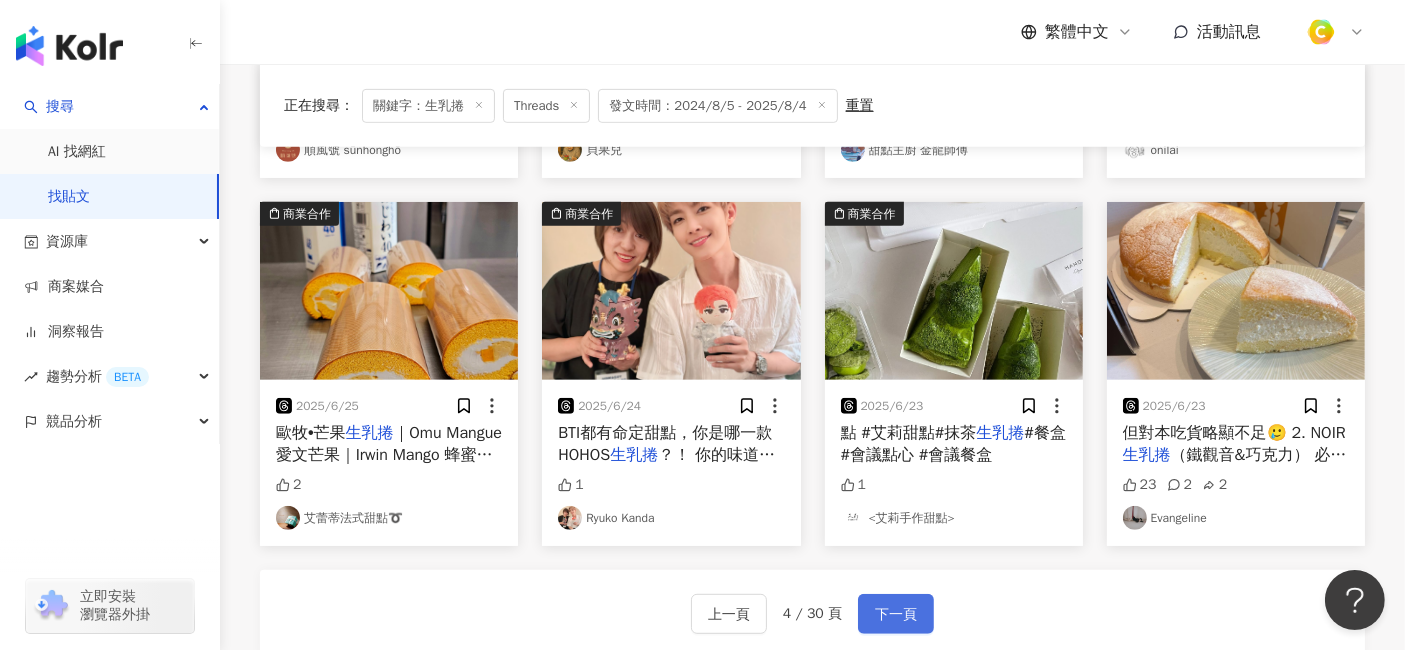 click on "下一頁" at bounding box center [896, 614] 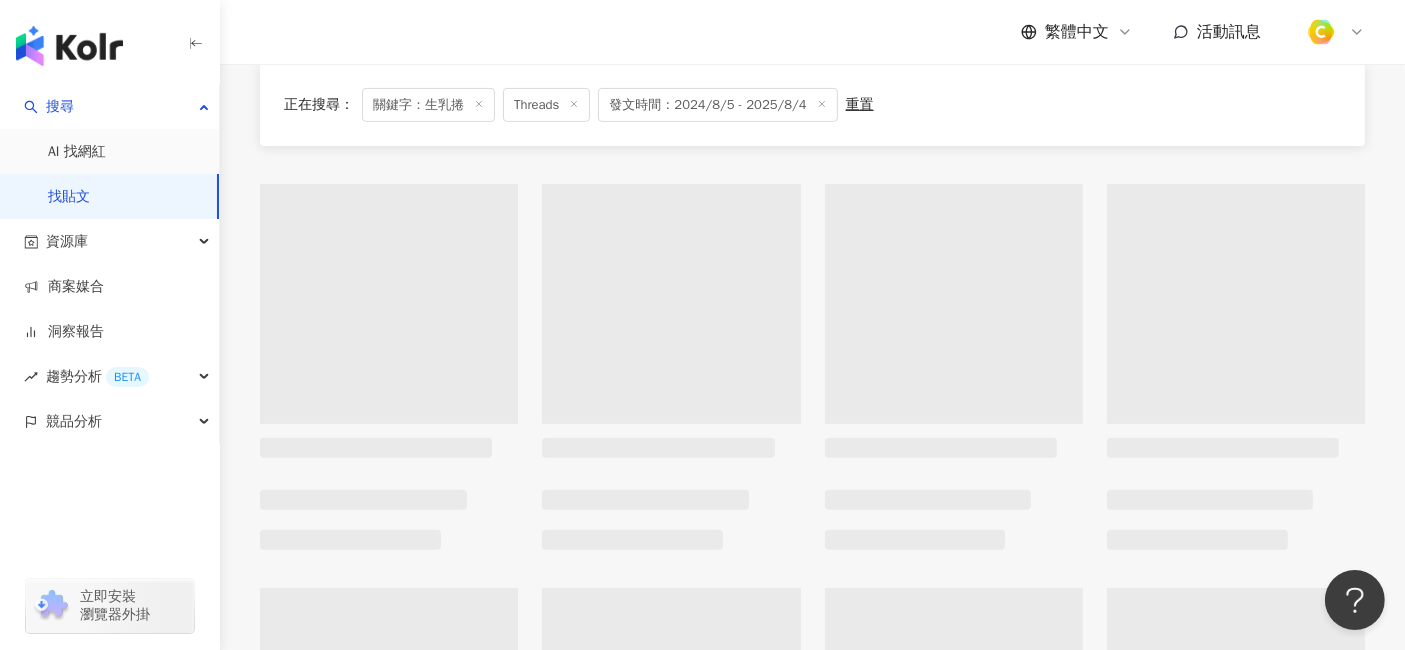 scroll, scrollTop: 232, scrollLeft: 0, axis: vertical 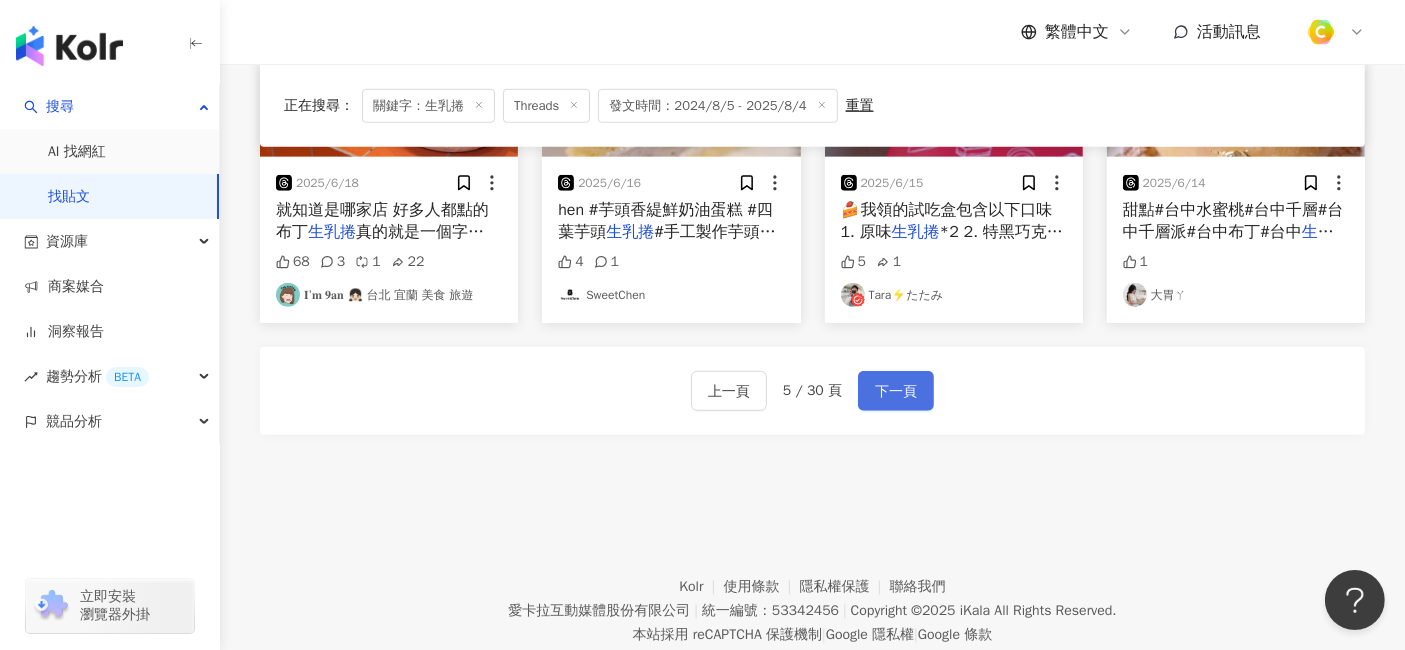 click on "下一頁" at bounding box center [896, 392] 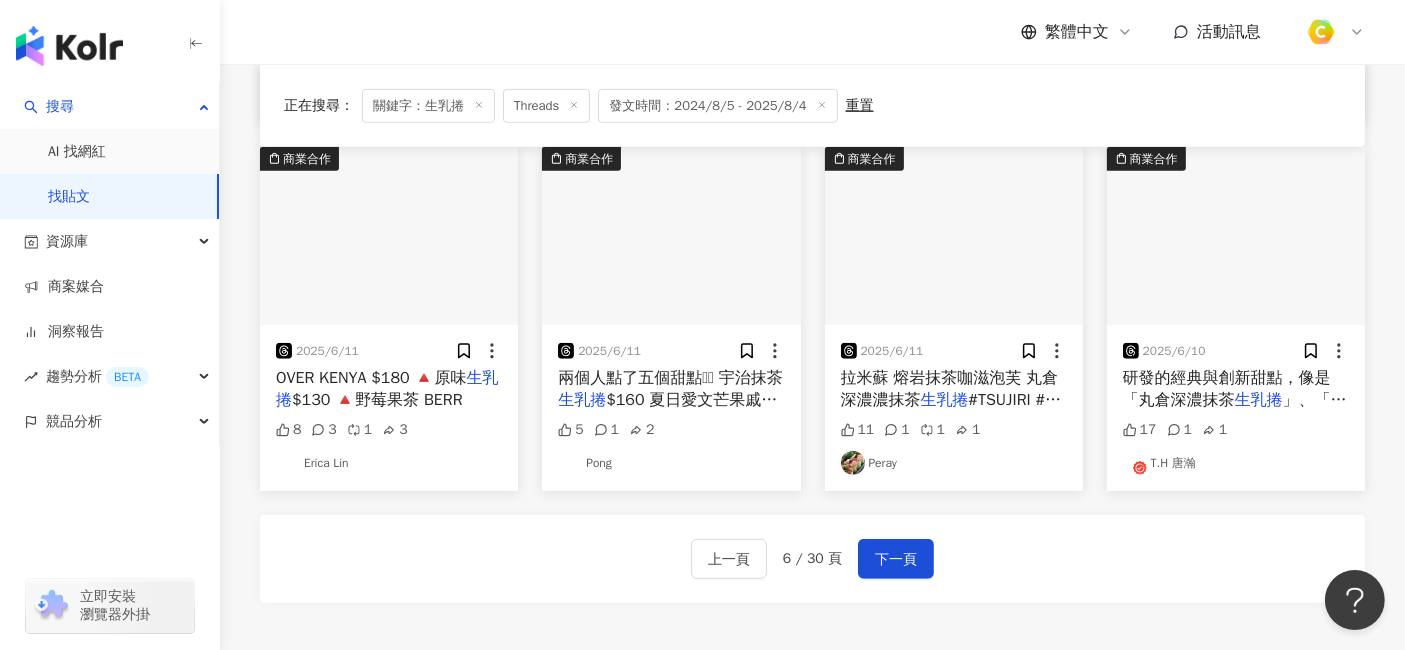 scroll, scrollTop: 1010, scrollLeft: 0, axis: vertical 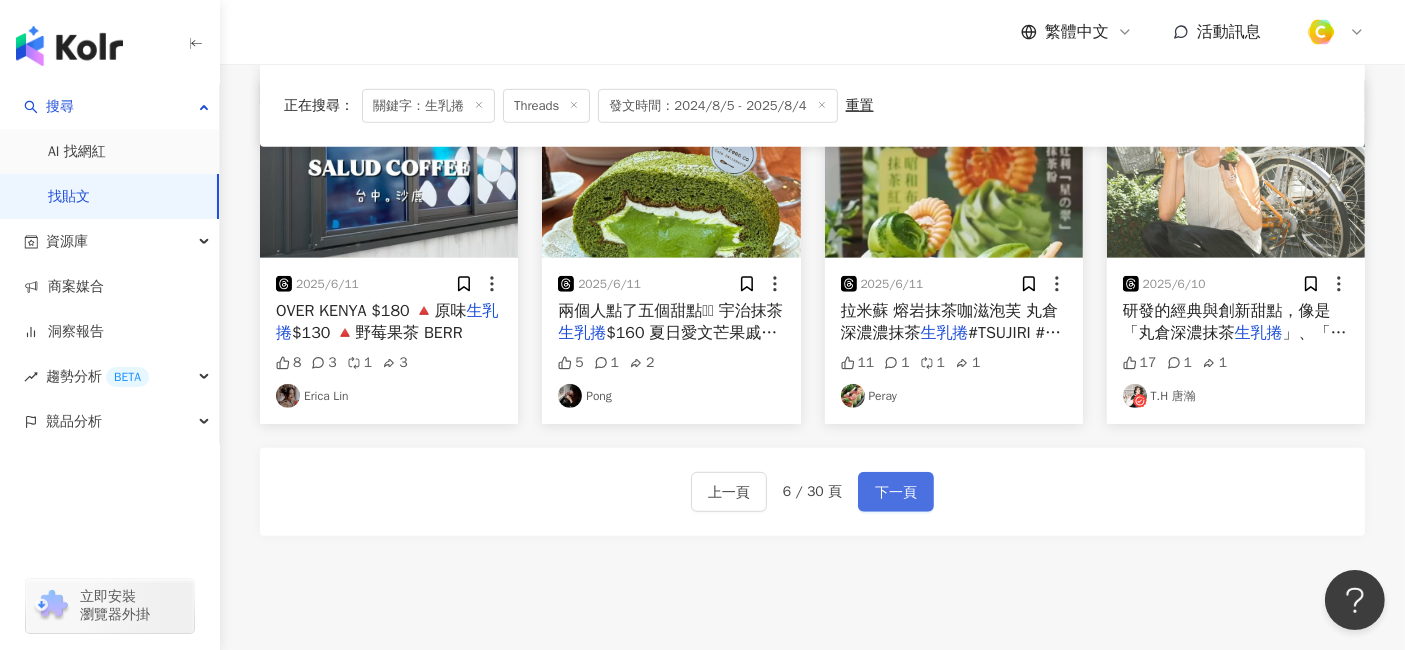 click on "下一頁" at bounding box center [896, 493] 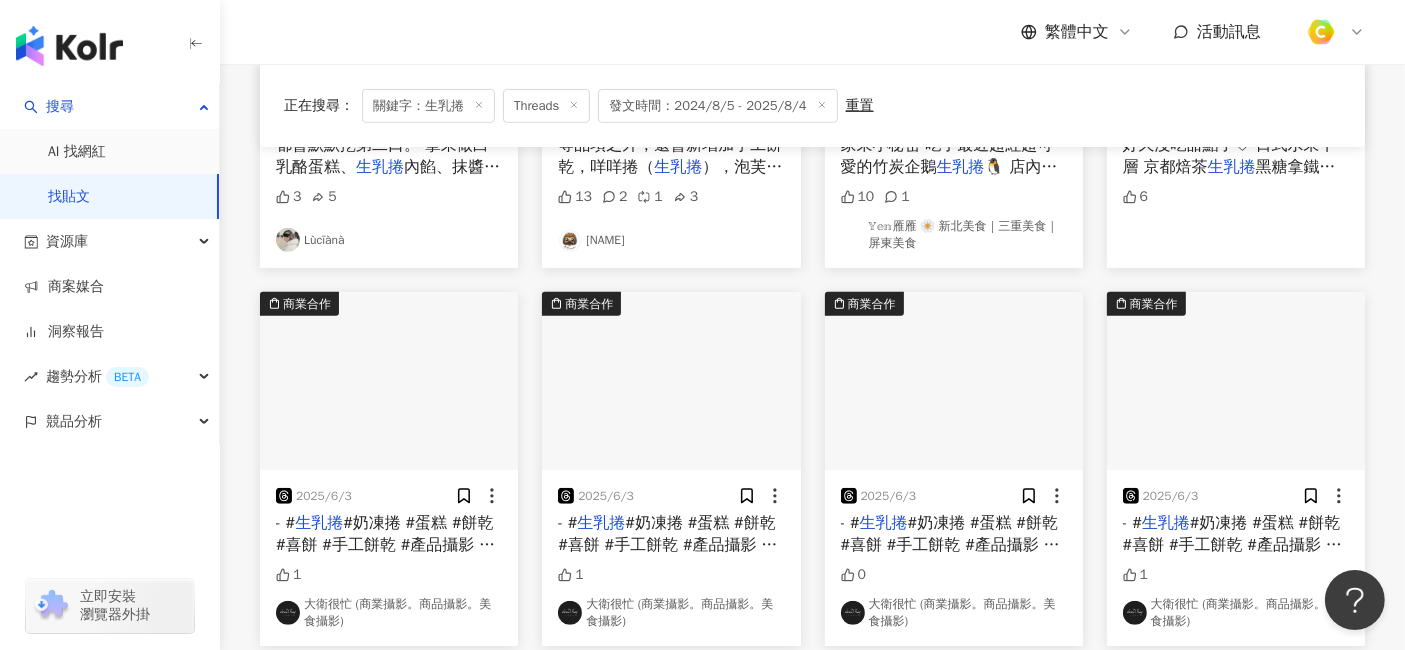 scroll, scrollTop: 1131, scrollLeft: 0, axis: vertical 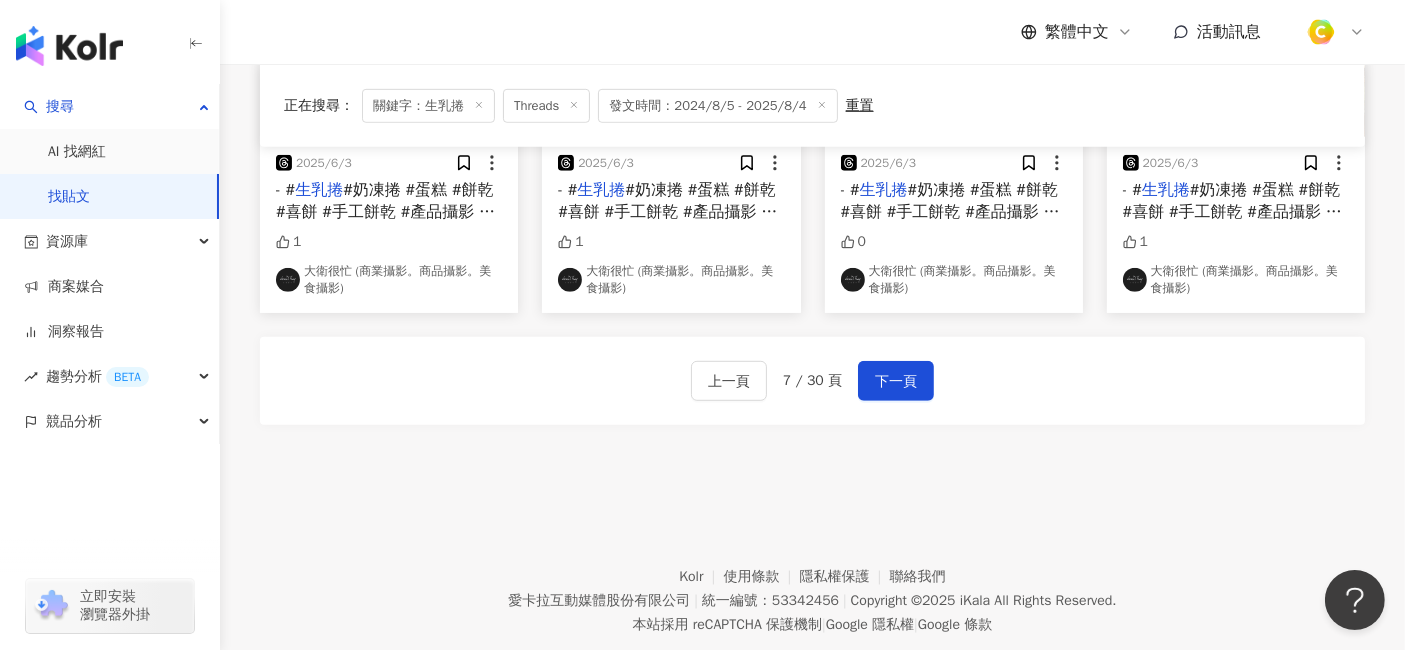 click on "上一頁 7 / 30 頁 下一頁" at bounding box center (812, 381) 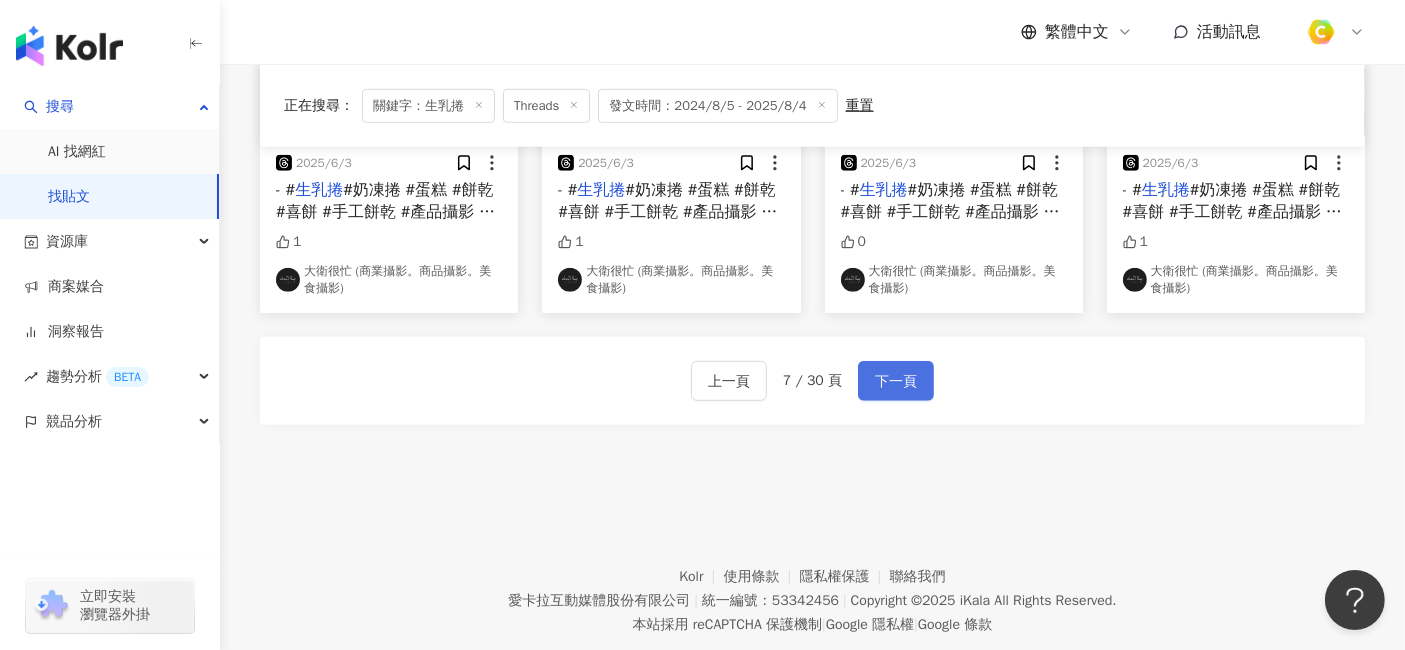click on "下一頁" at bounding box center (896, 382) 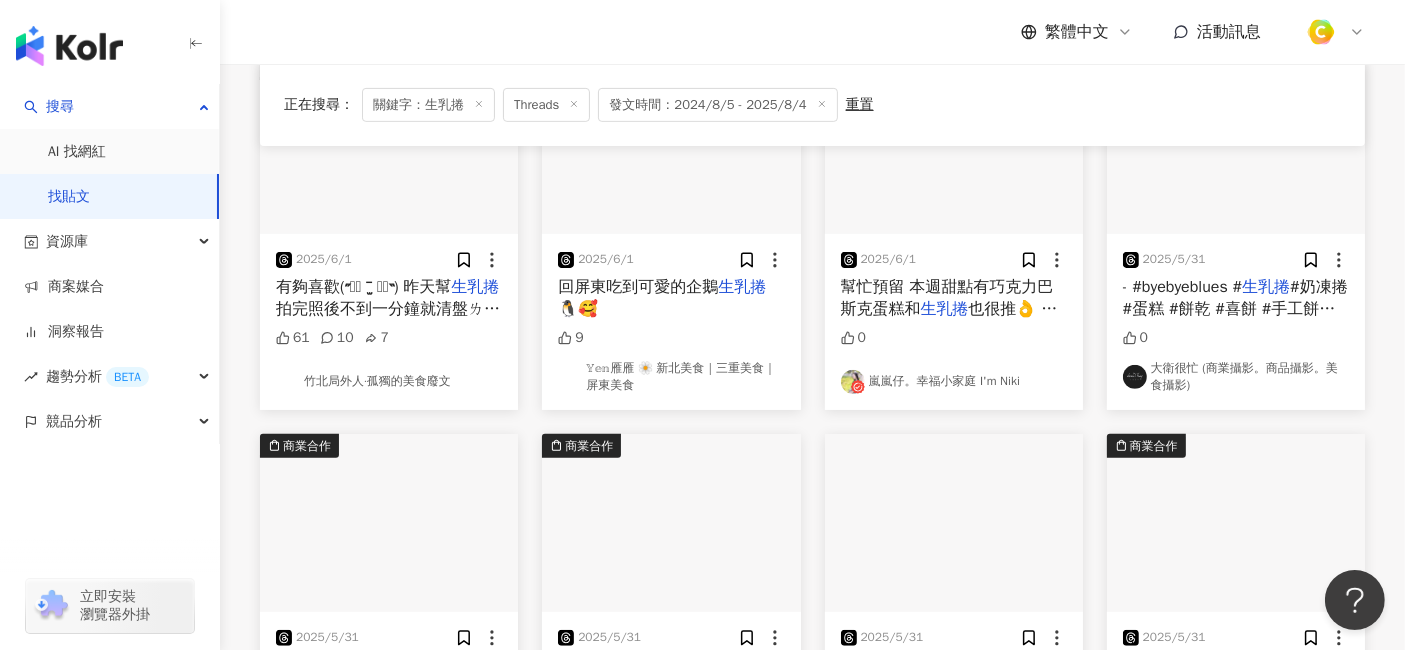 scroll, scrollTop: 888, scrollLeft: 0, axis: vertical 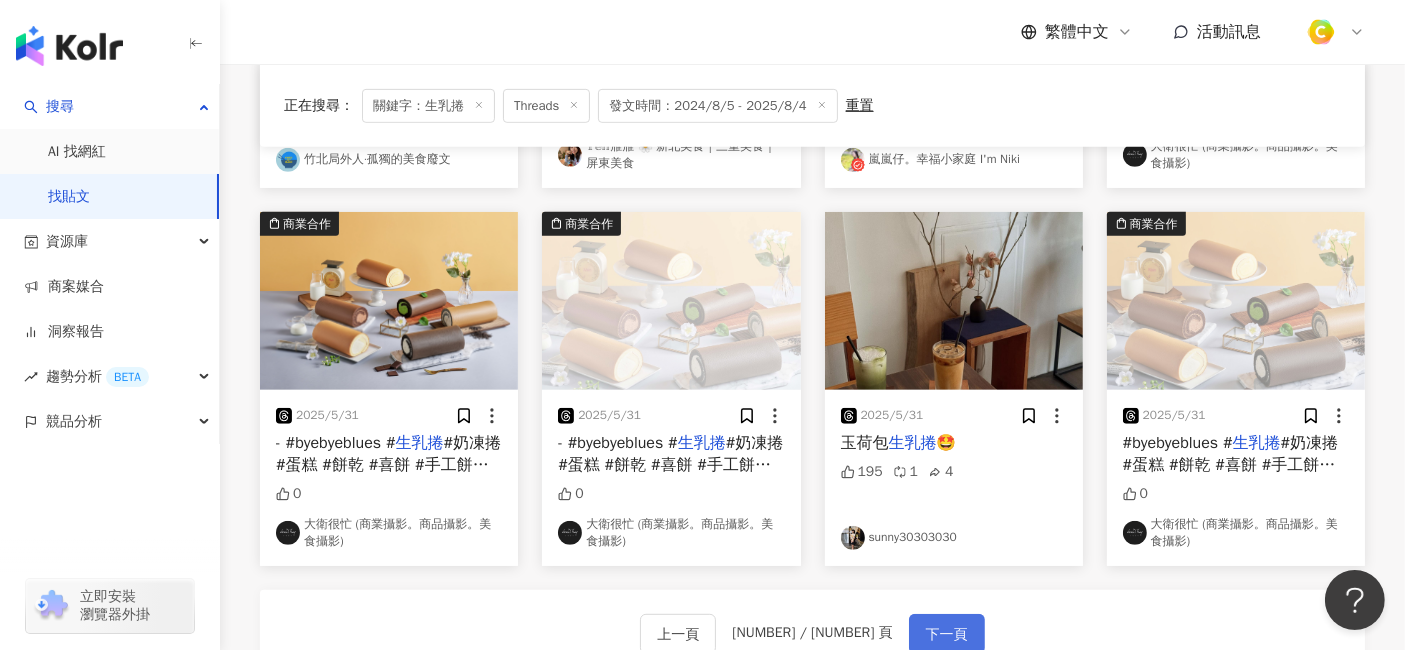 click on "下一頁" at bounding box center (947, 635) 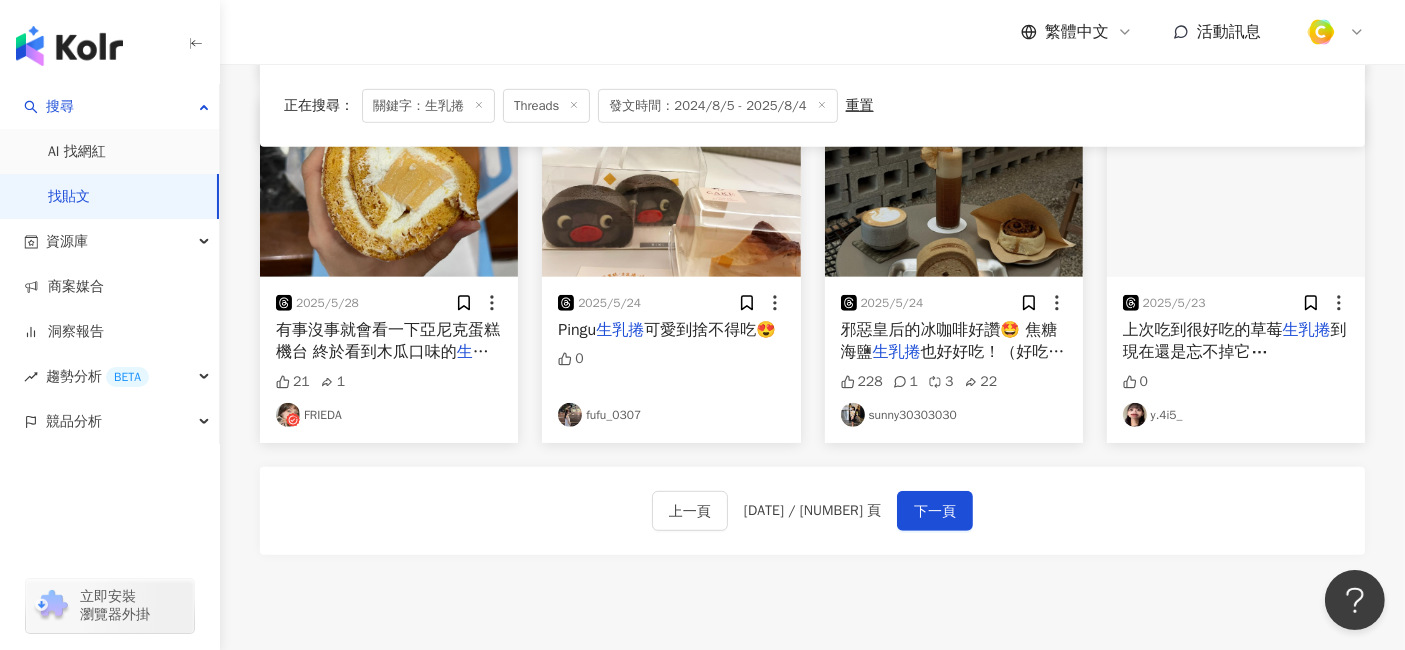 scroll, scrollTop: 869, scrollLeft: 0, axis: vertical 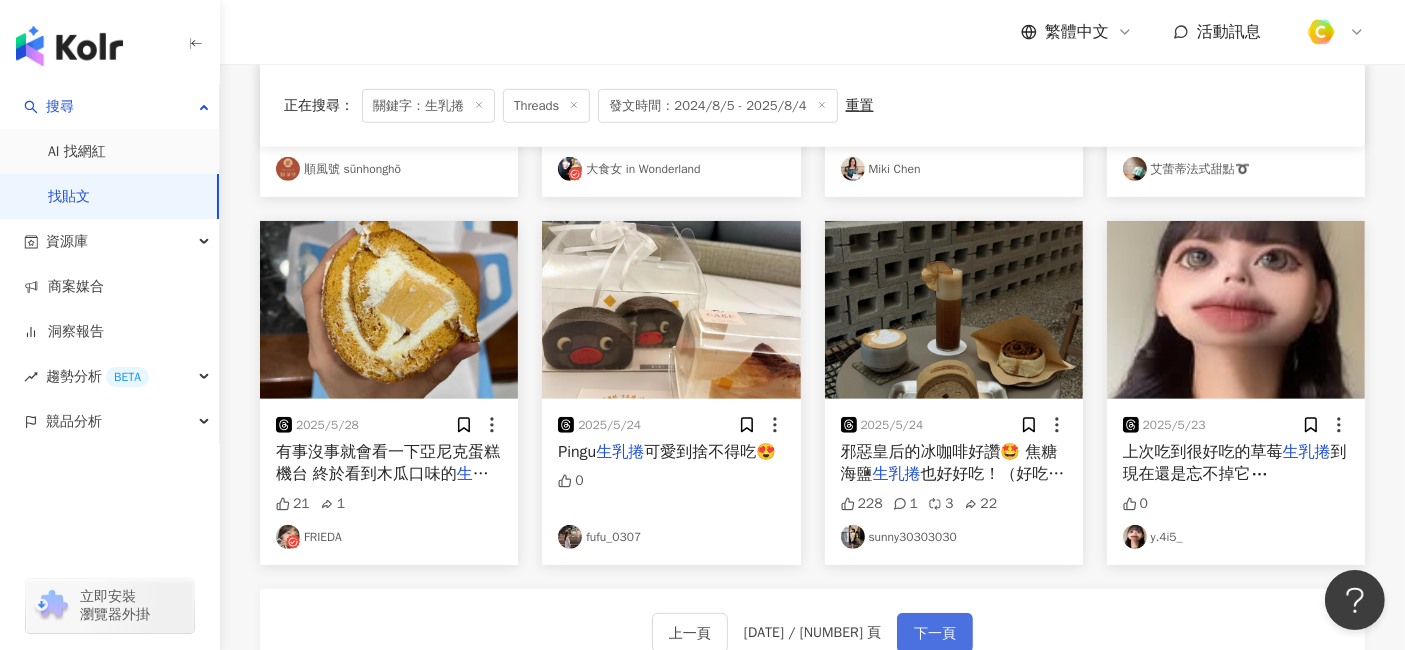 click on "下一頁" at bounding box center [935, 634] 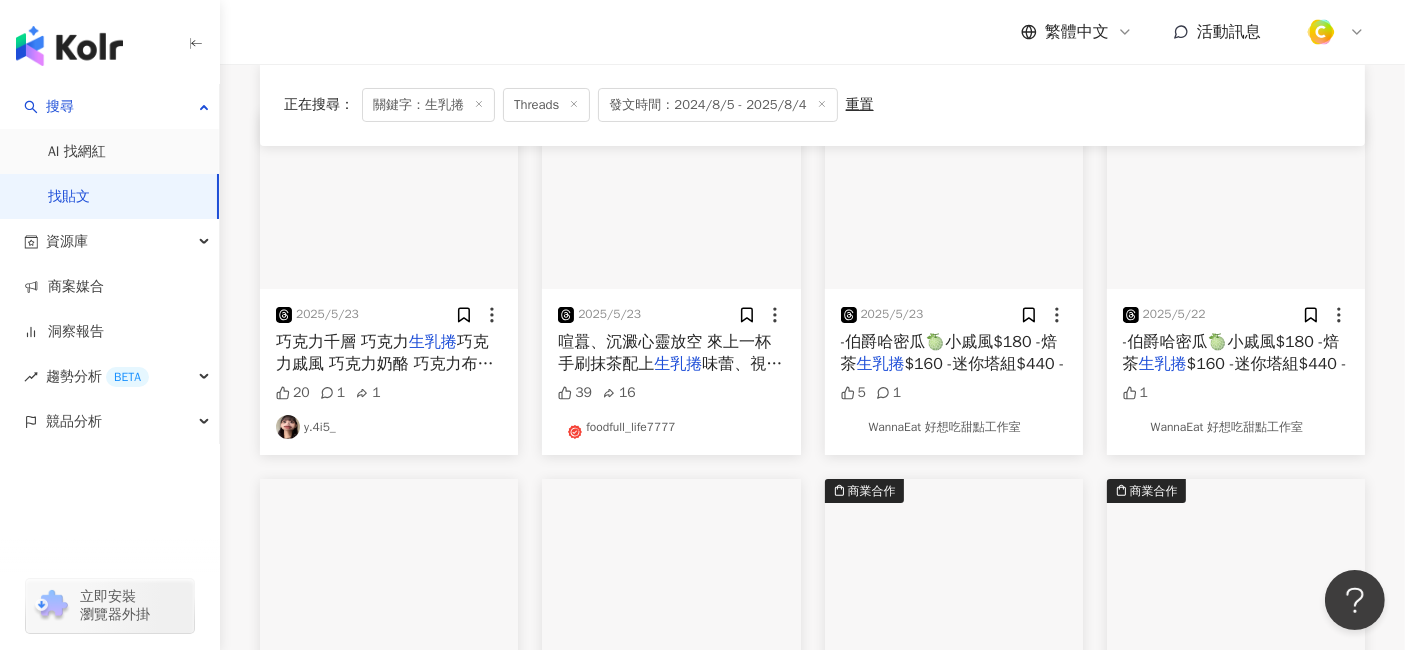 scroll, scrollTop: 0, scrollLeft: 0, axis: both 